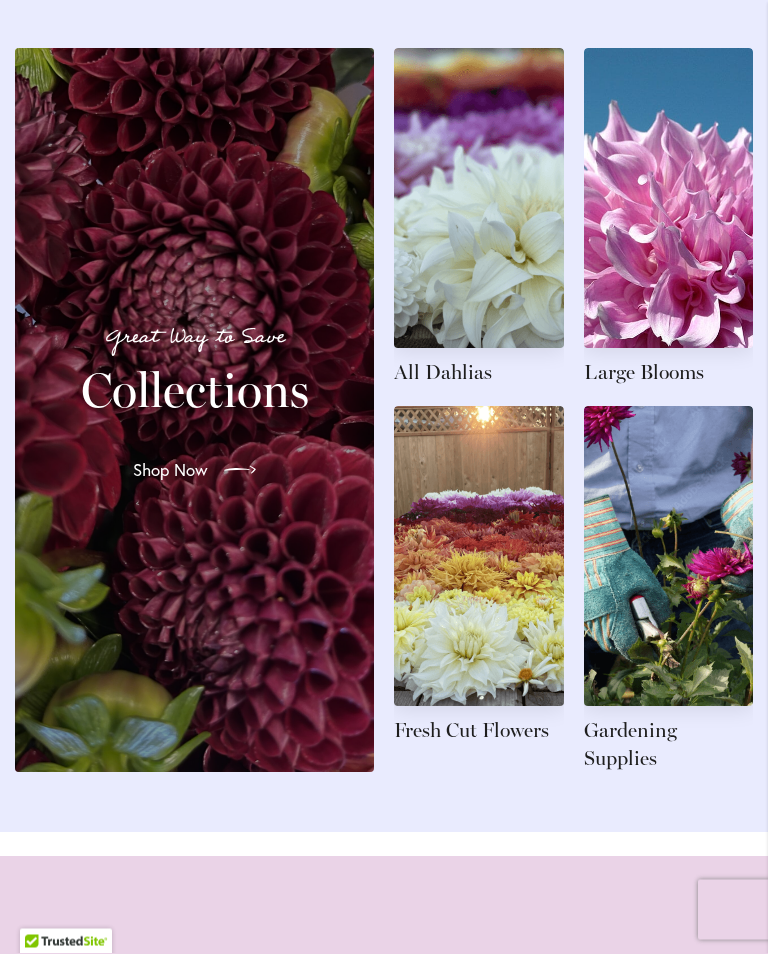 scroll, scrollTop: 2236, scrollLeft: 0, axis: vertical 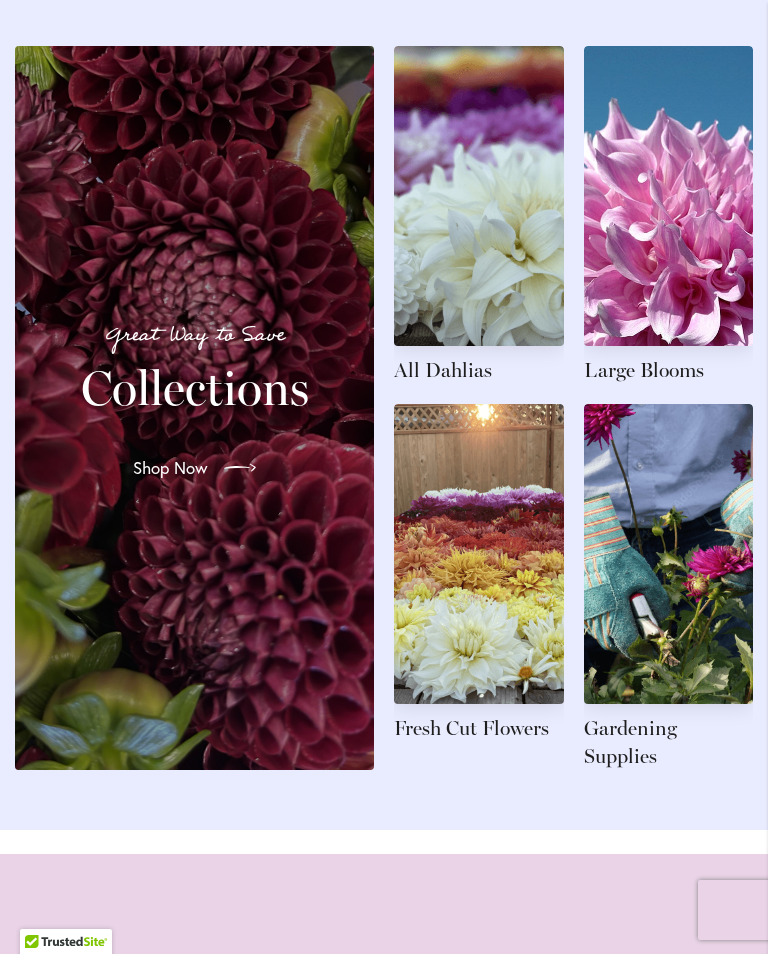 click at bounding box center (669, 215) 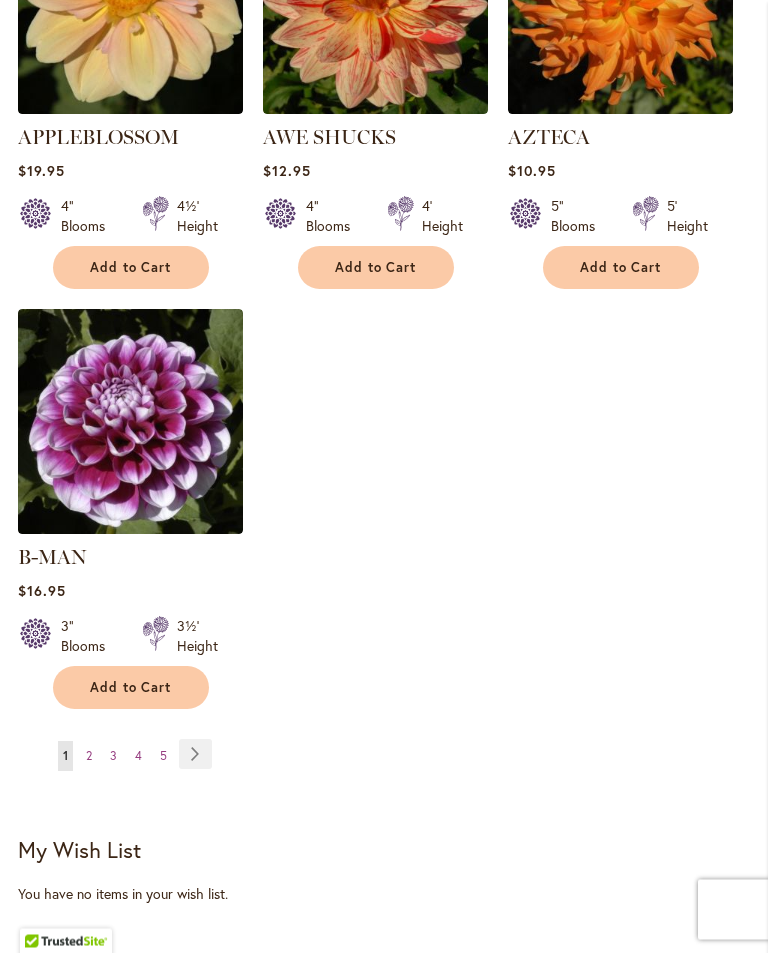 scroll, scrollTop: 2607, scrollLeft: 0, axis: vertical 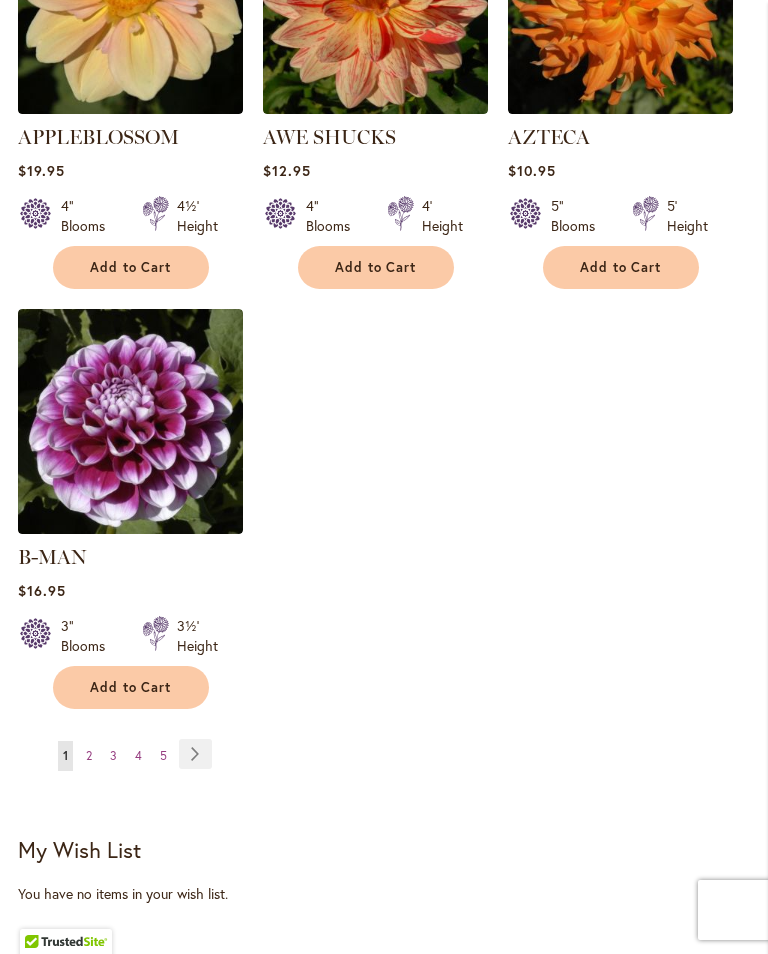 click on "2" at bounding box center [89, 755] 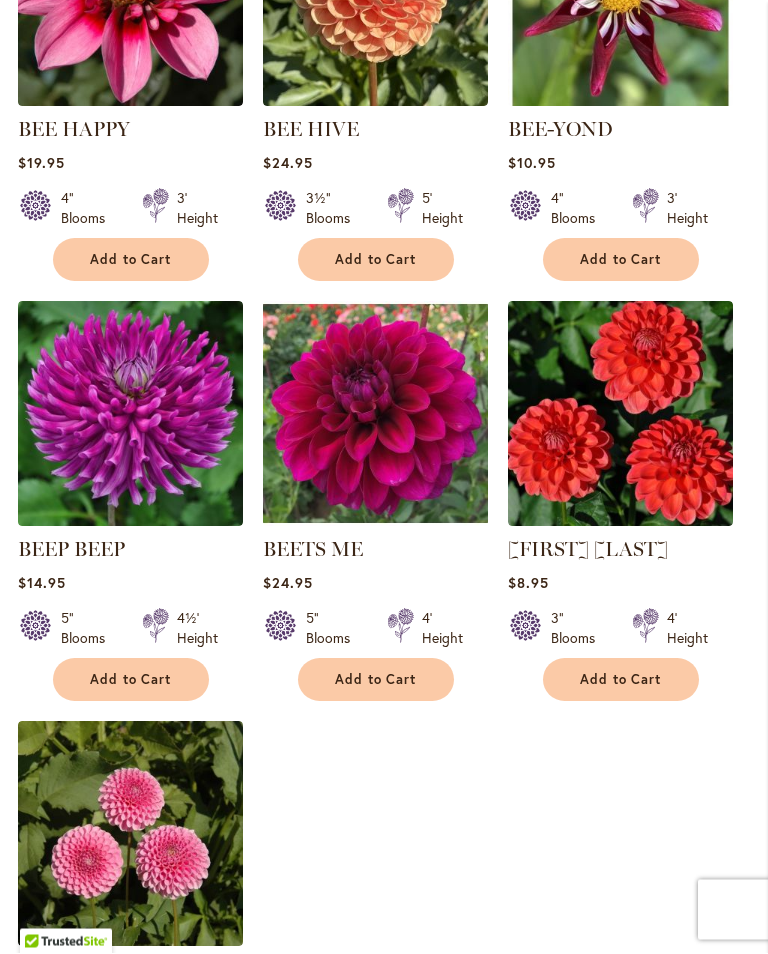 scroll, scrollTop: 2195, scrollLeft: 0, axis: vertical 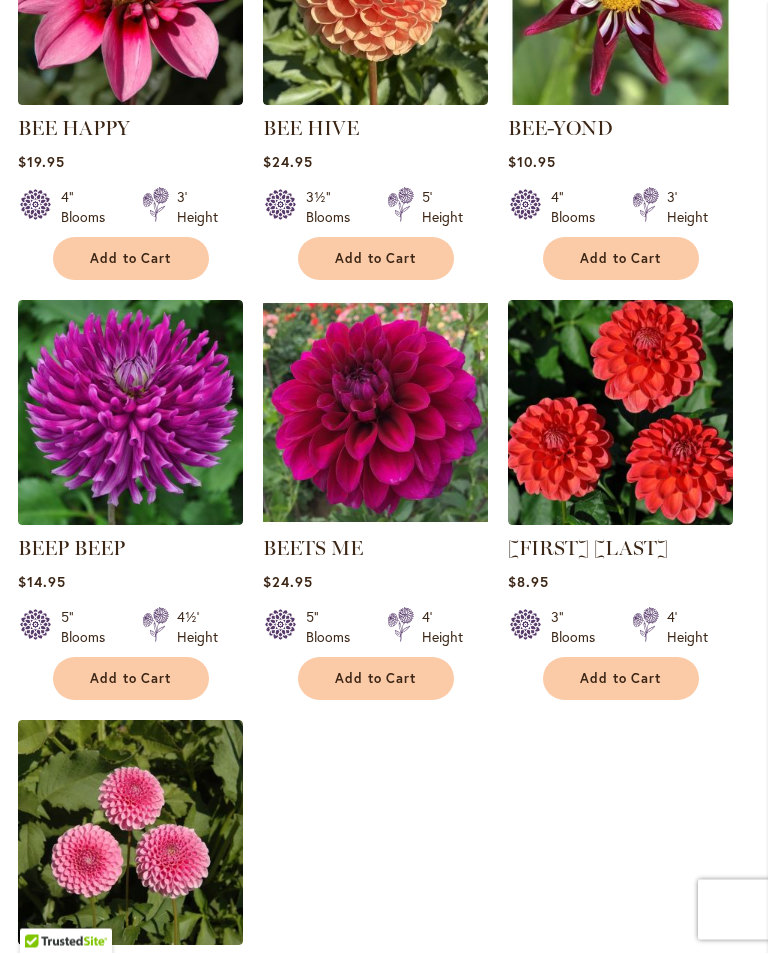 click on "Add to Cart" at bounding box center [376, 679] 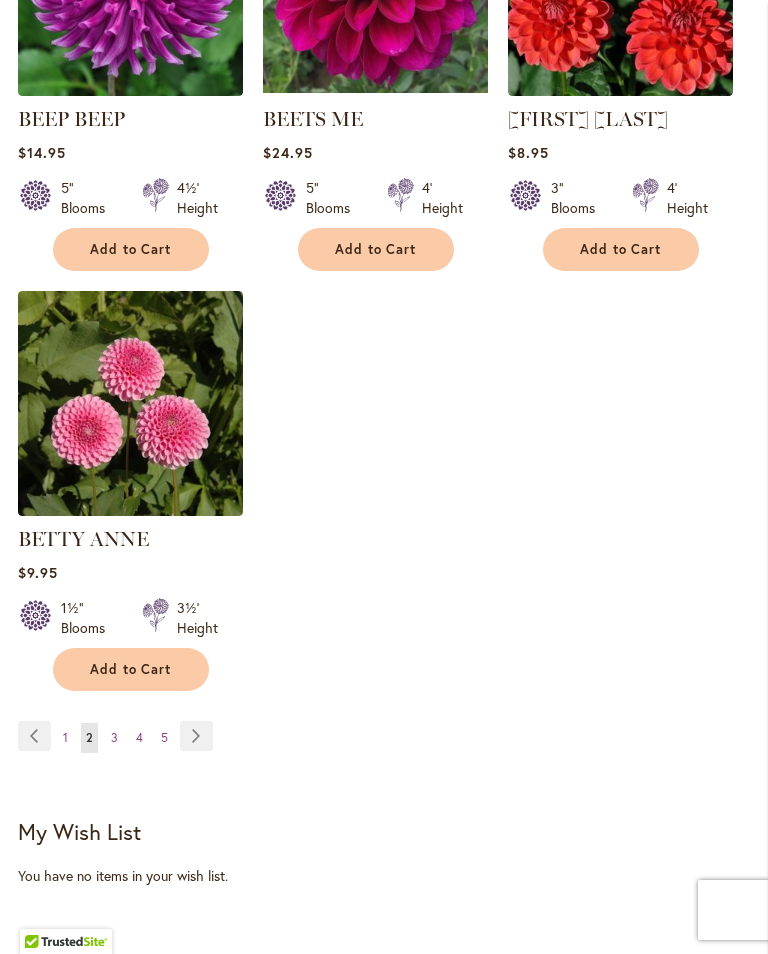 scroll, scrollTop: 2677, scrollLeft: 0, axis: vertical 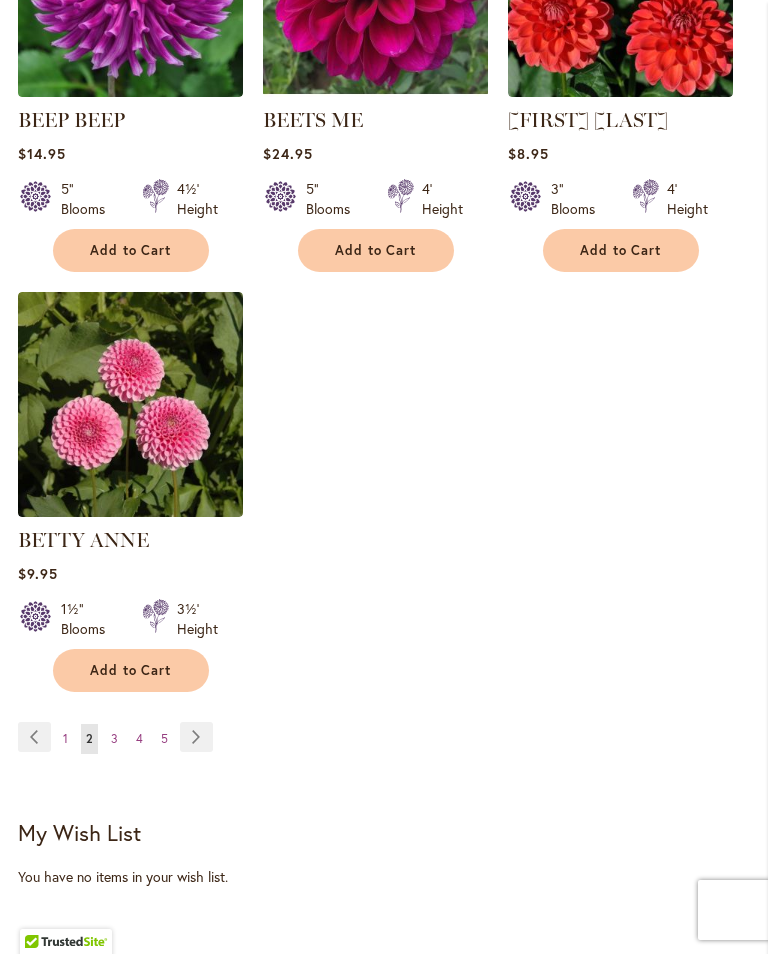click on "3" at bounding box center (114, 738) 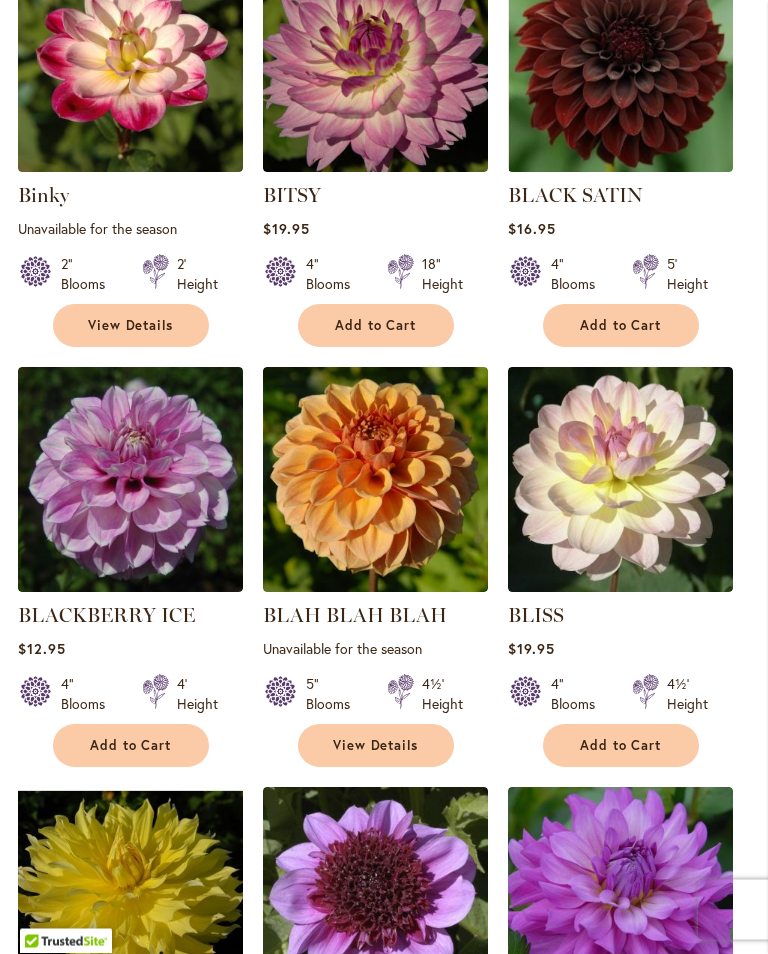 scroll, scrollTop: 870, scrollLeft: 0, axis: vertical 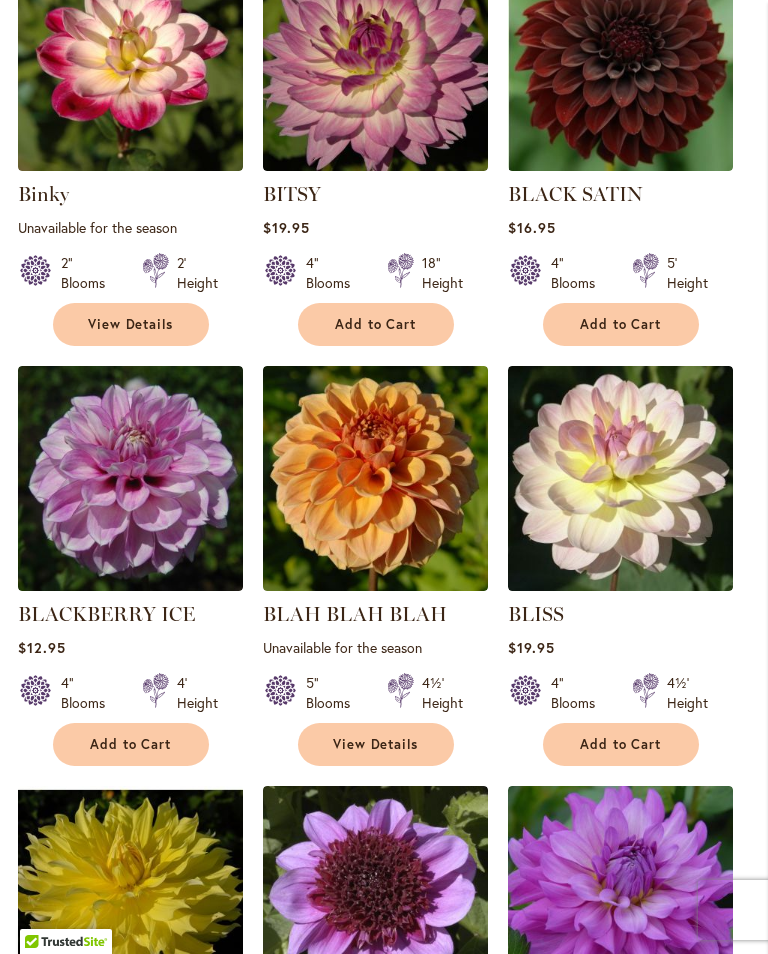 click on "Add to Cart" at bounding box center (621, 744) 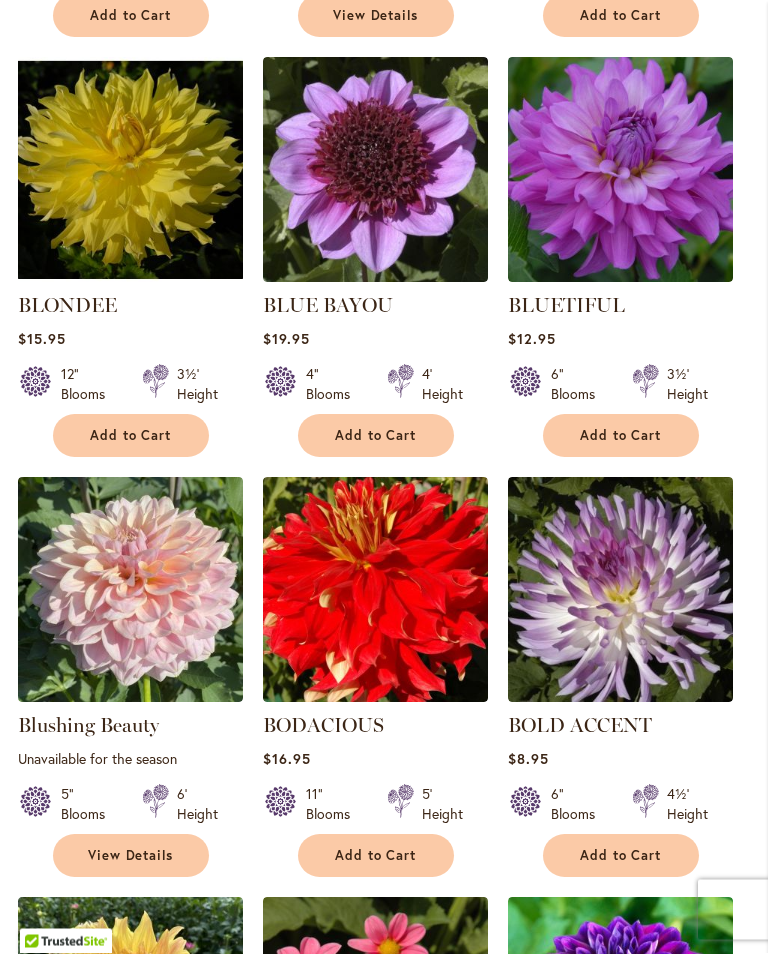 scroll, scrollTop: 1652, scrollLeft: 0, axis: vertical 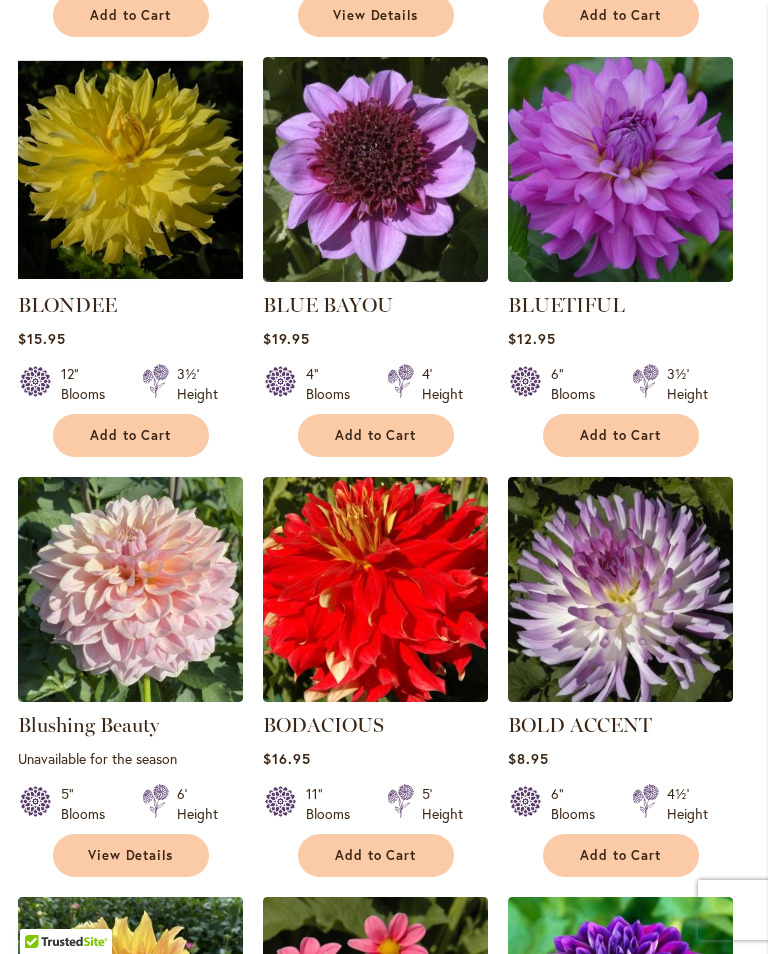 click on "View Details" at bounding box center (131, 855) 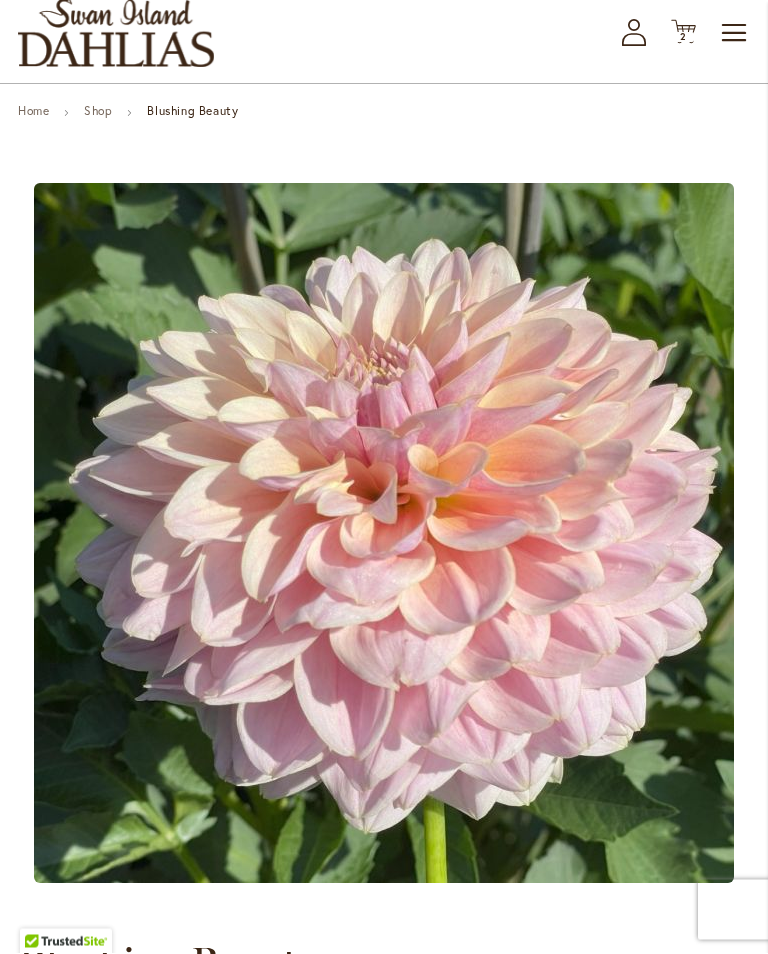 scroll, scrollTop: 0, scrollLeft: 0, axis: both 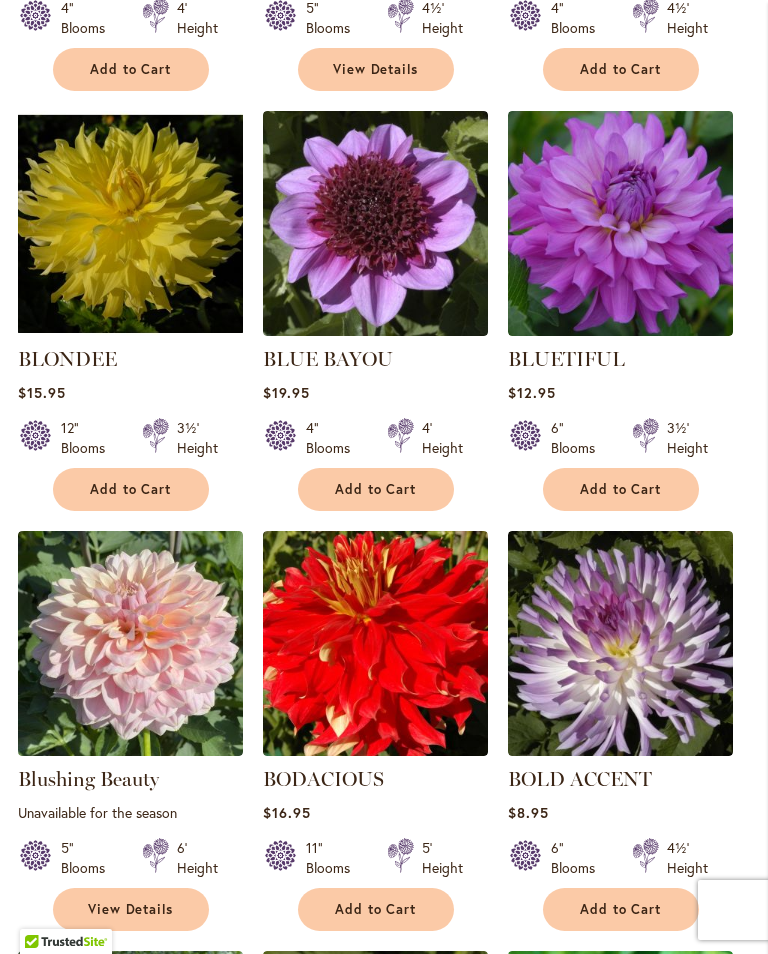 click on "Add to Cart" at bounding box center [131, 489] 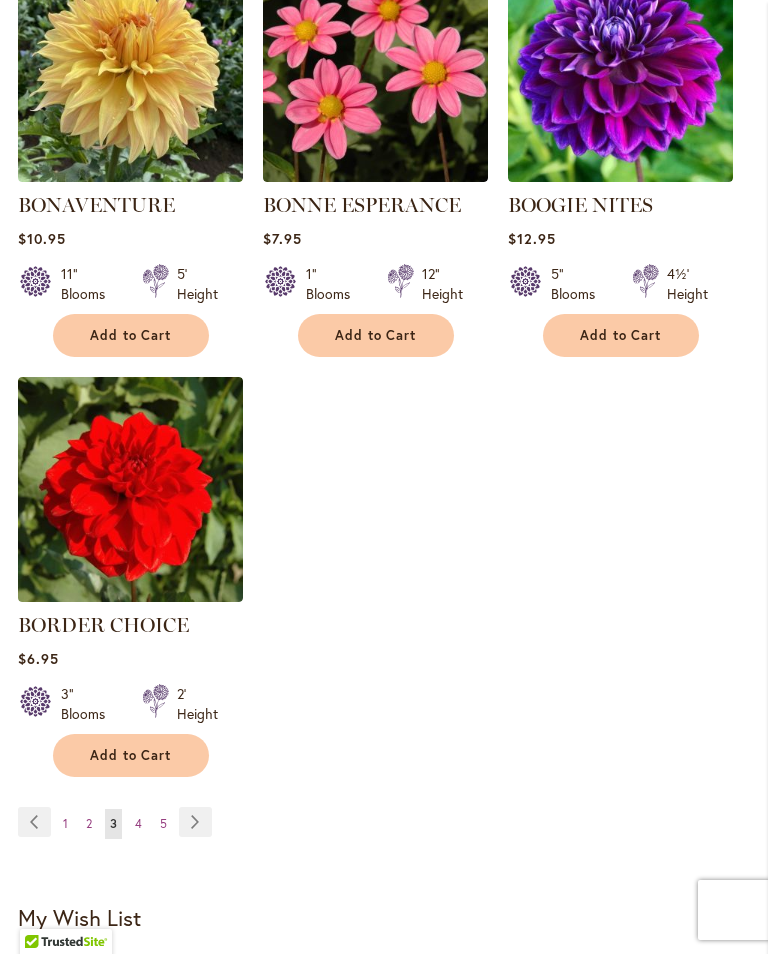 scroll, scrollTop: 2605, scrollLeft: 0, axis: vertical 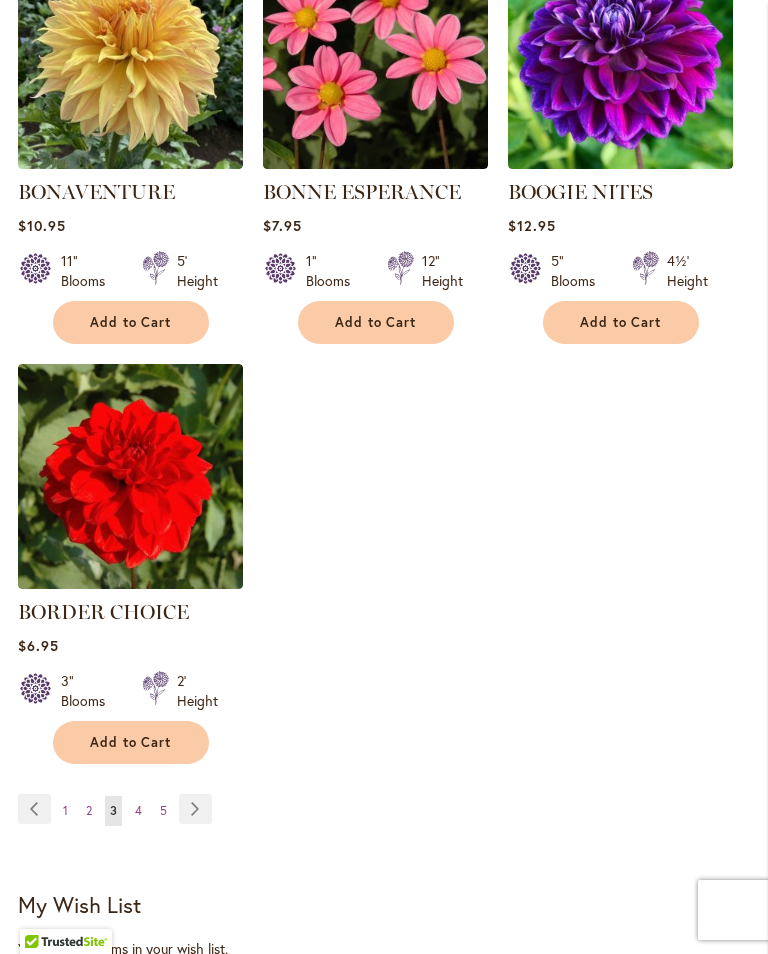 click on "Page
4" at bounding box center (138, 811) 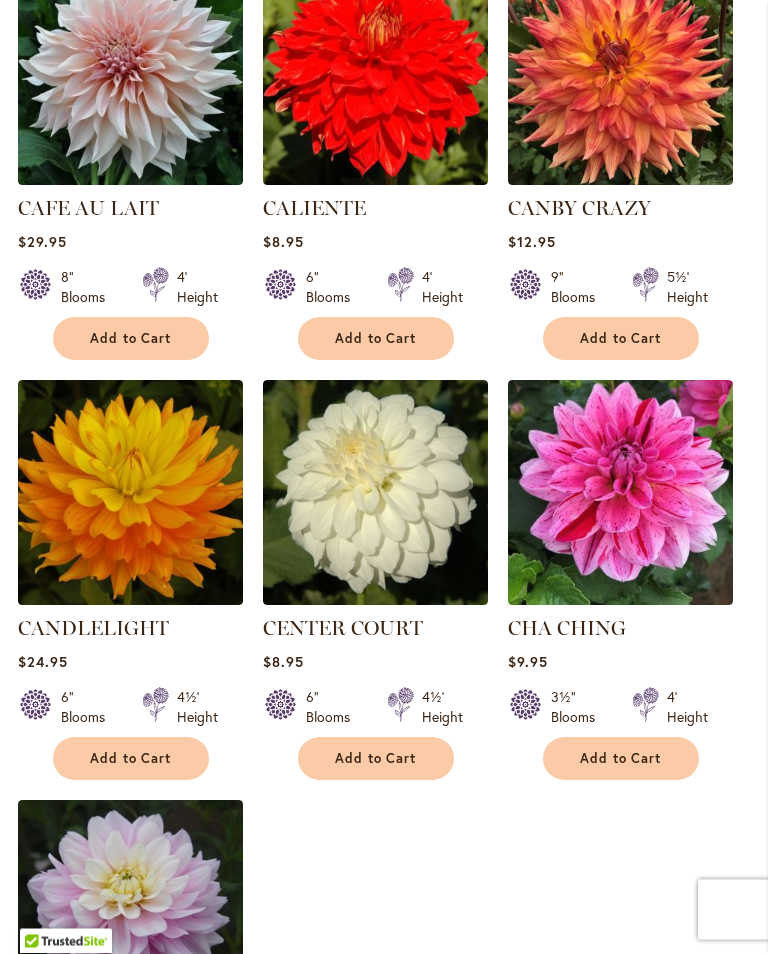 scroll, scrollTop: 2147, scrollLeft: 0, axis: vertical 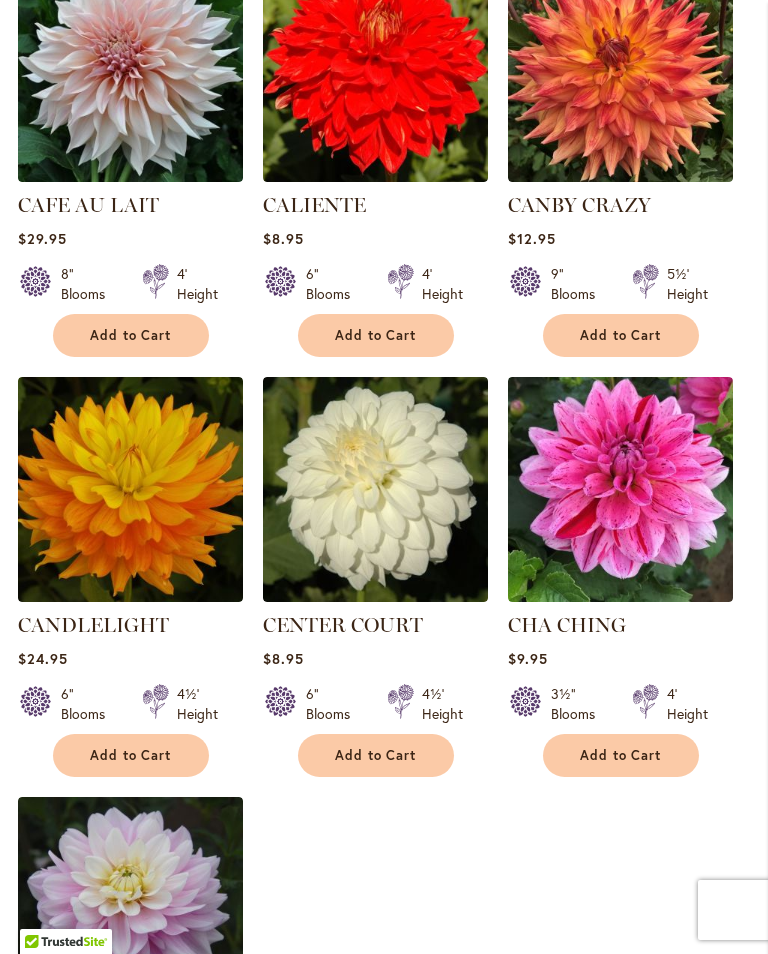 click on "Add to Cart" at bounding box center (131, 755) 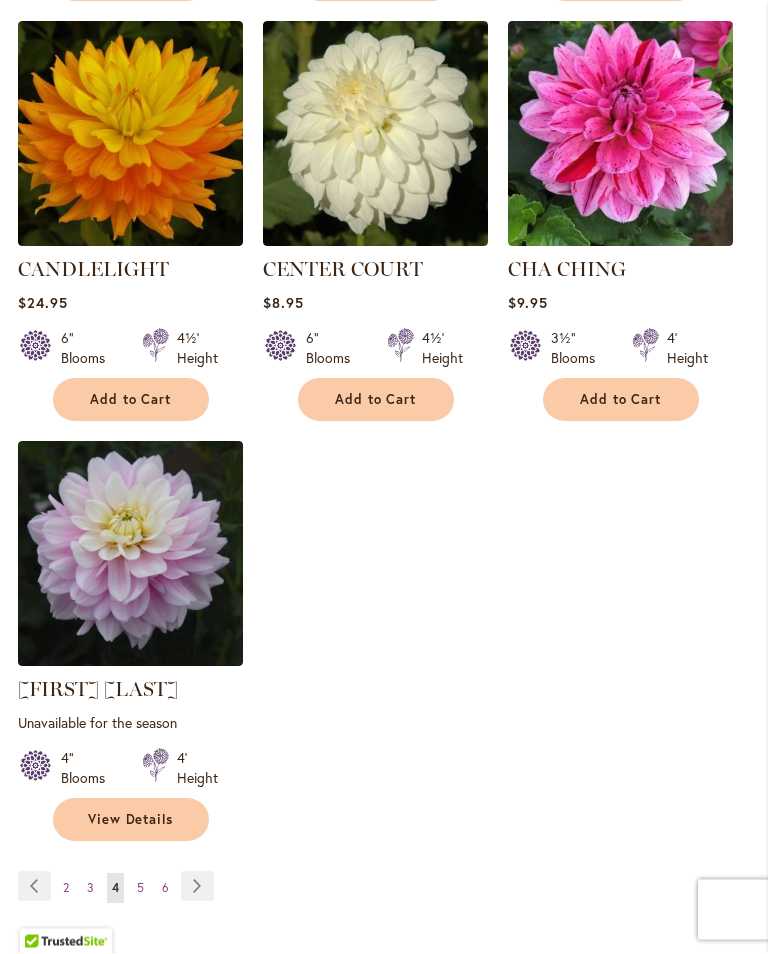 scroll, scrollTop: 2556, scrollLeft: 0, axis: vertical 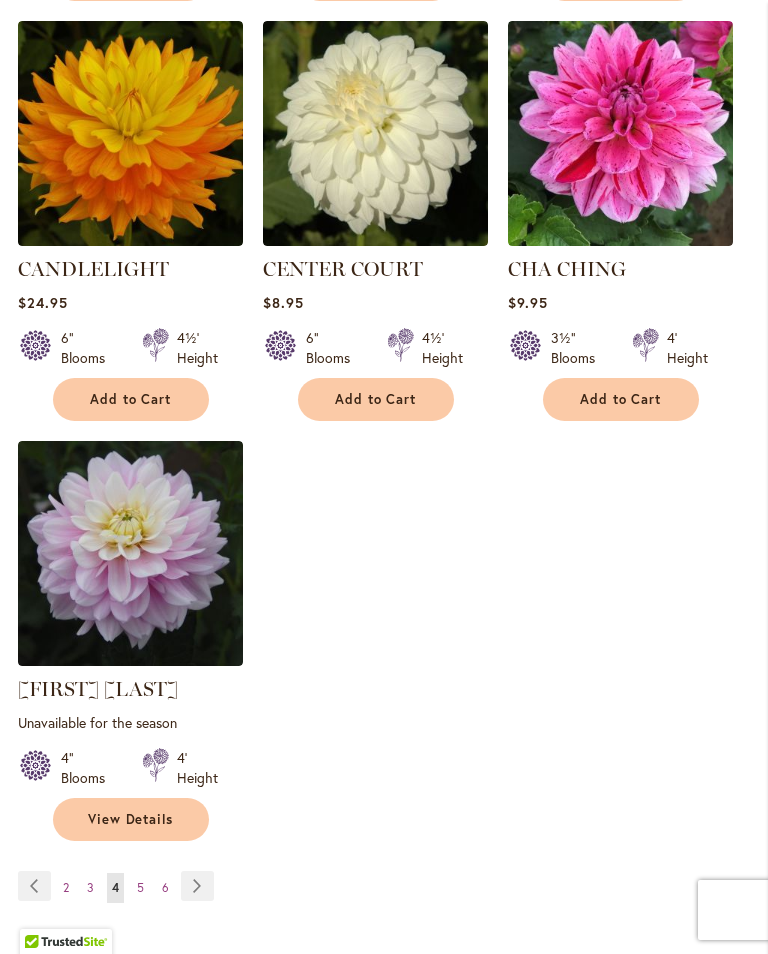 click on "Page
5" at bounding box center (140, 888) 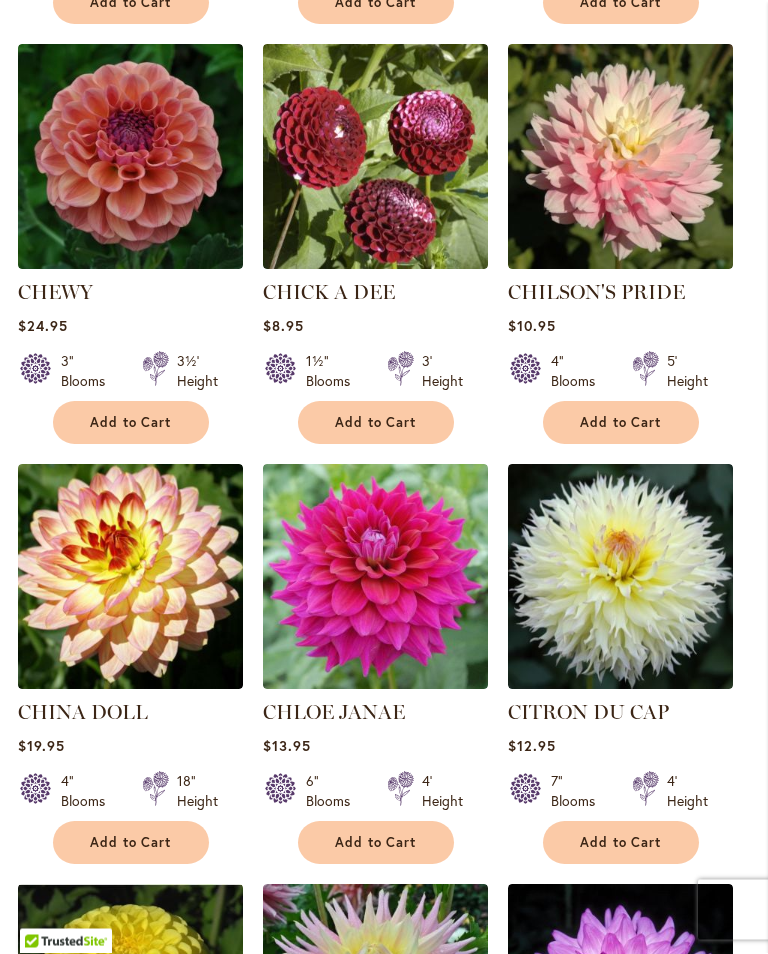 scroll, scrollTop: 1612, scrollLeft: 0, axis: vertical 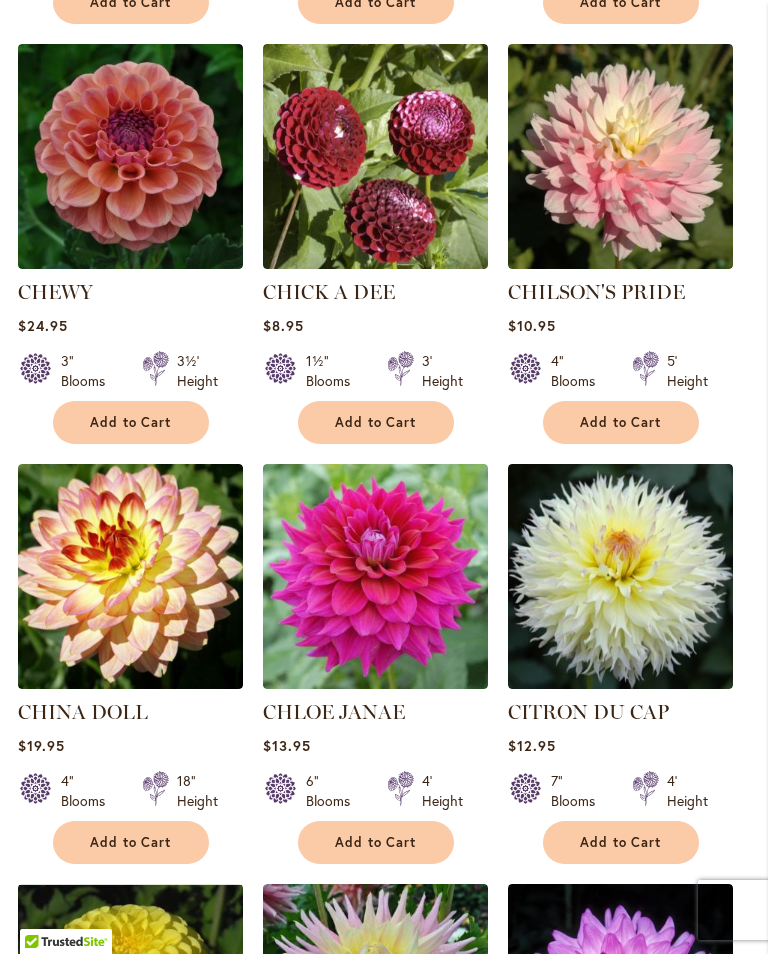 click on "Add to Cart" at bounding box center (131, 842) 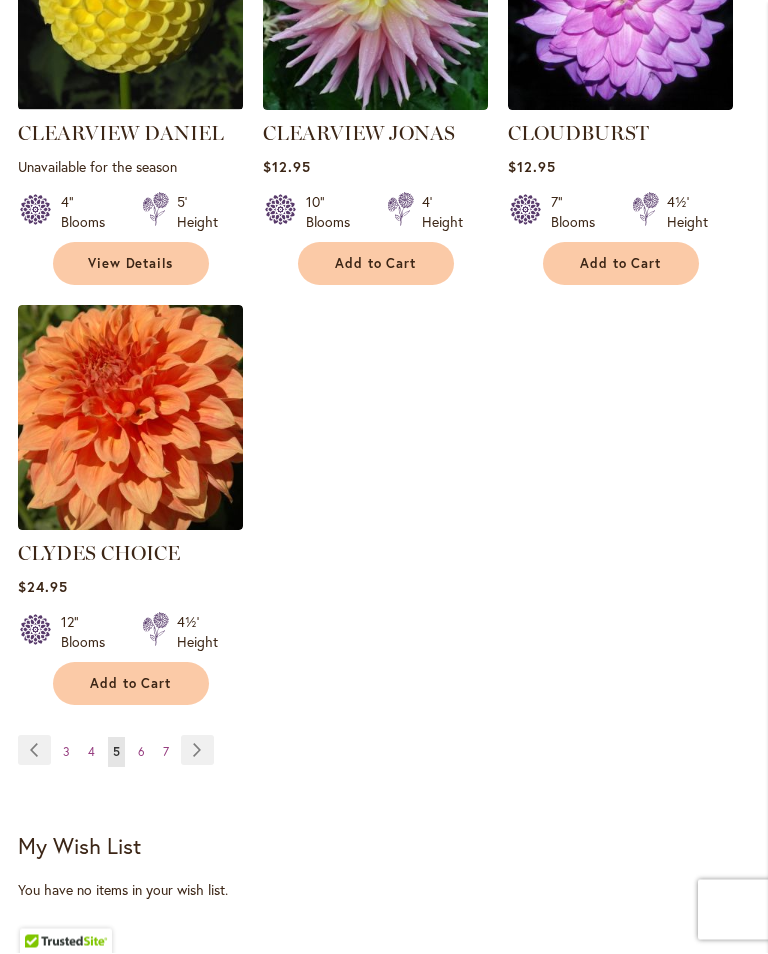 scroll, scrollTop: 2664, scrollLeft: 0, axis: vertical 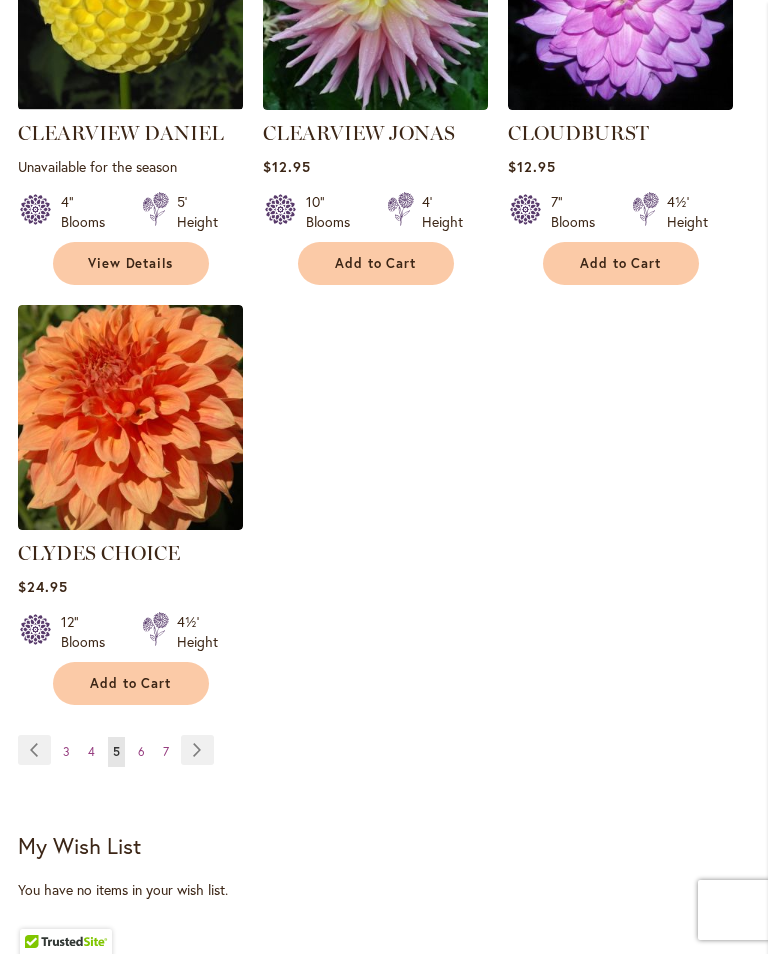 click on "Page
6" at bounding box center [141, 752] 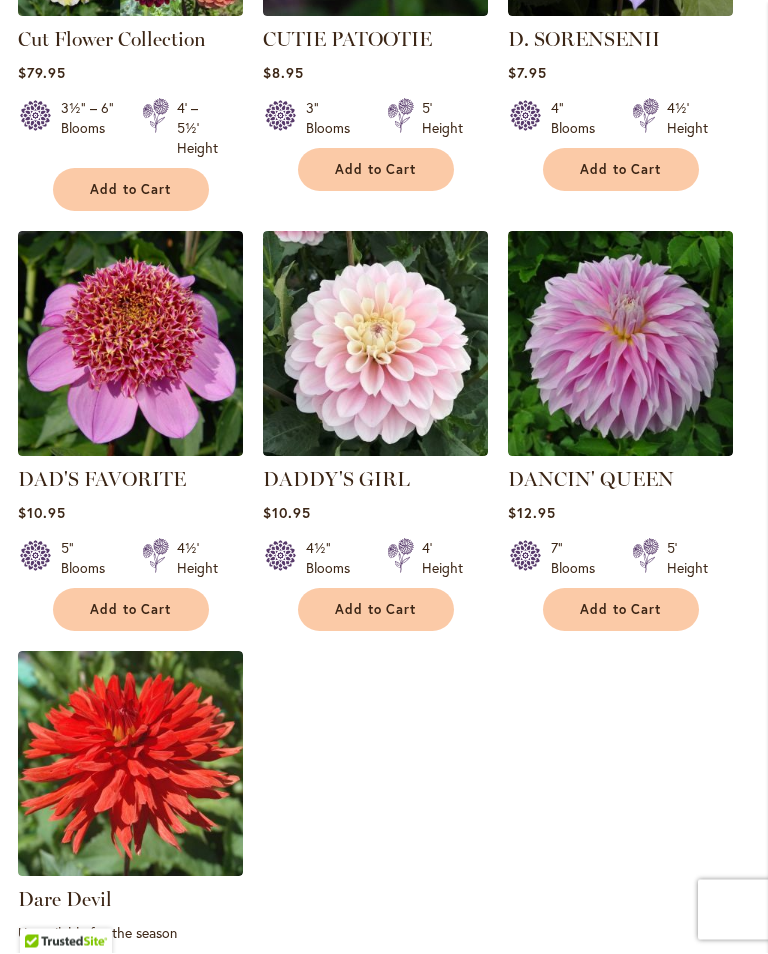 scroll, scrollTop: 2317, scrollLeft: 0, axis: vertical 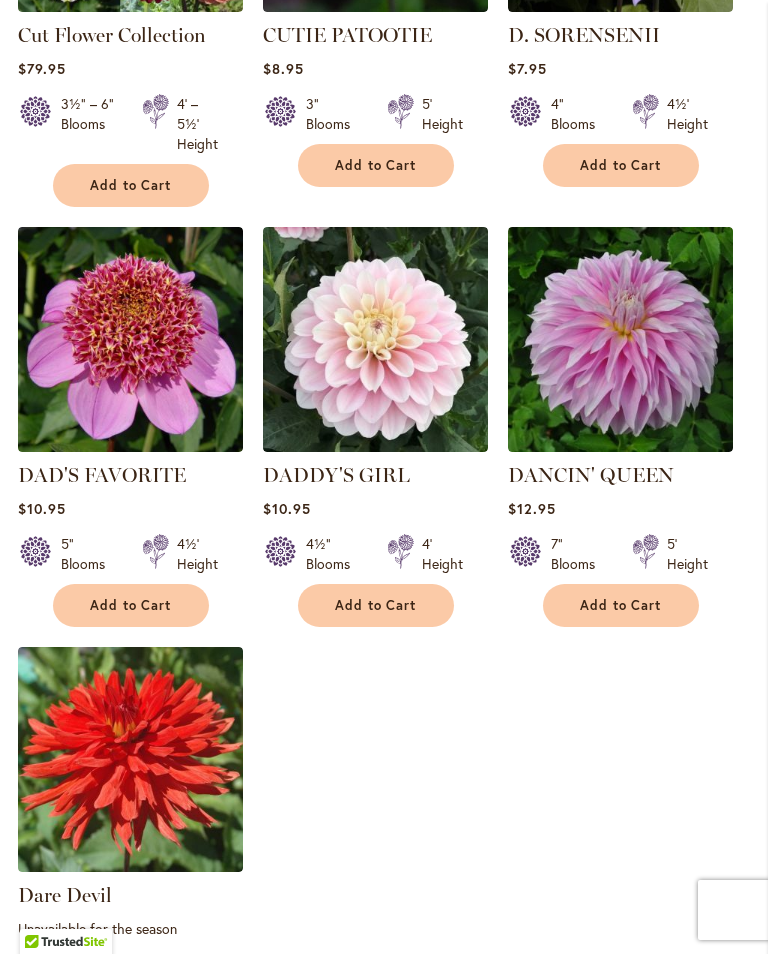 click on "Add to Cart" at bounding box center [621, 605] 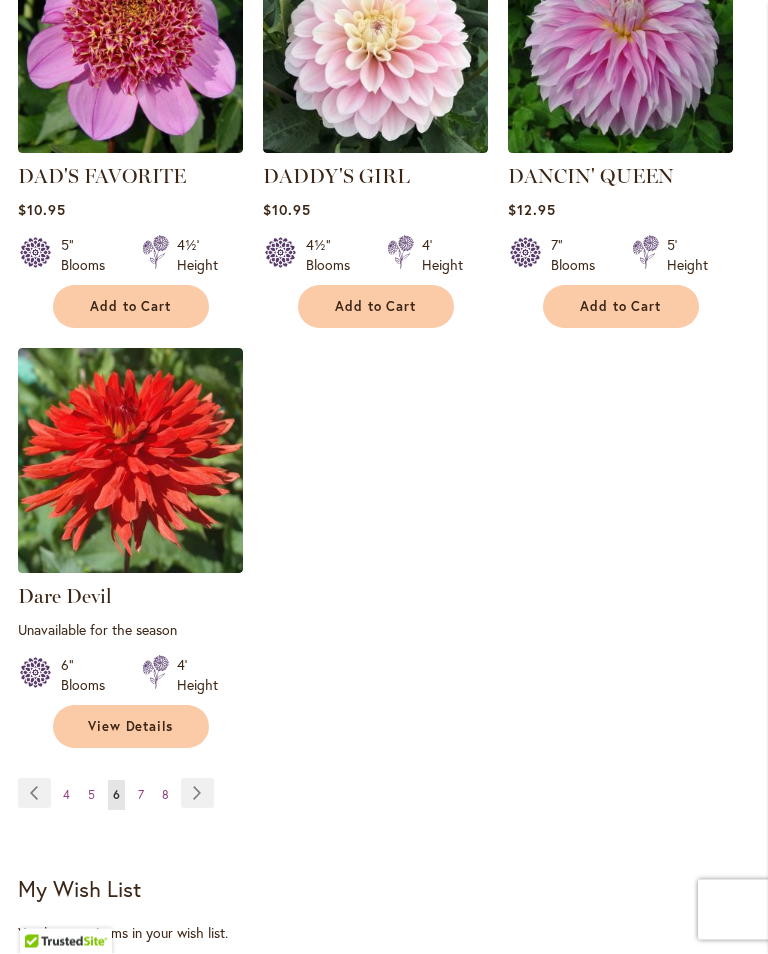scroll, scrollTop: 2669, scrollLeft: 0, axis: vertical 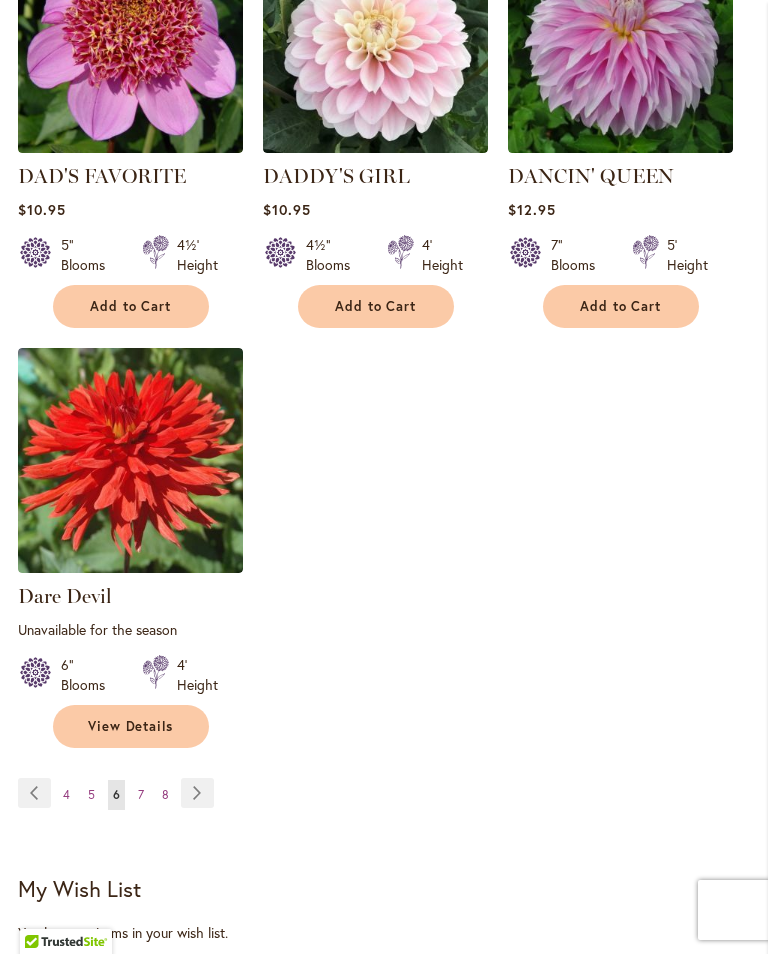 click on "Page
7" at bounding box center (141, 795) 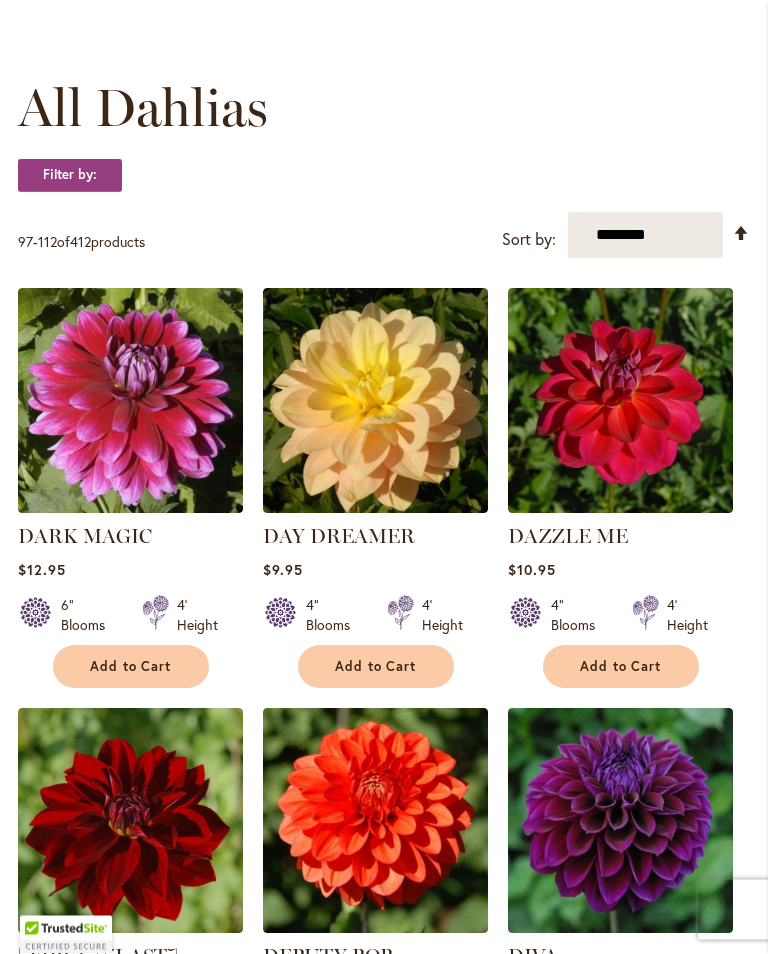 scroll, scrollTop: 538, scrollLeft: 0, axis: vertical 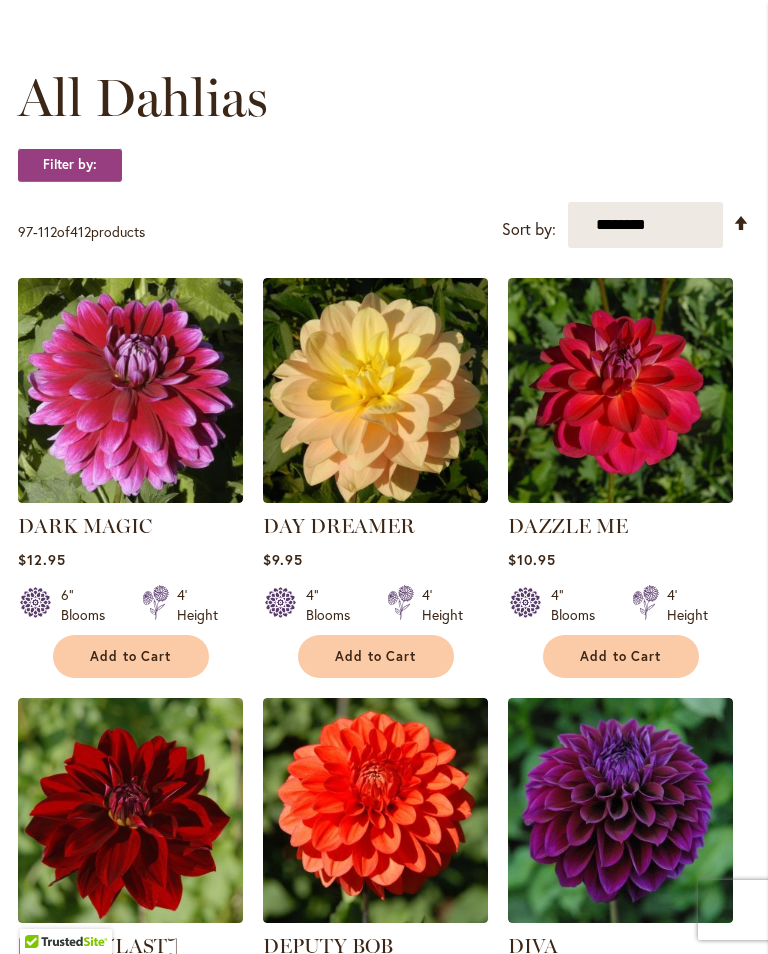 click on "Add to Cart" at bounding box center (376, 656) 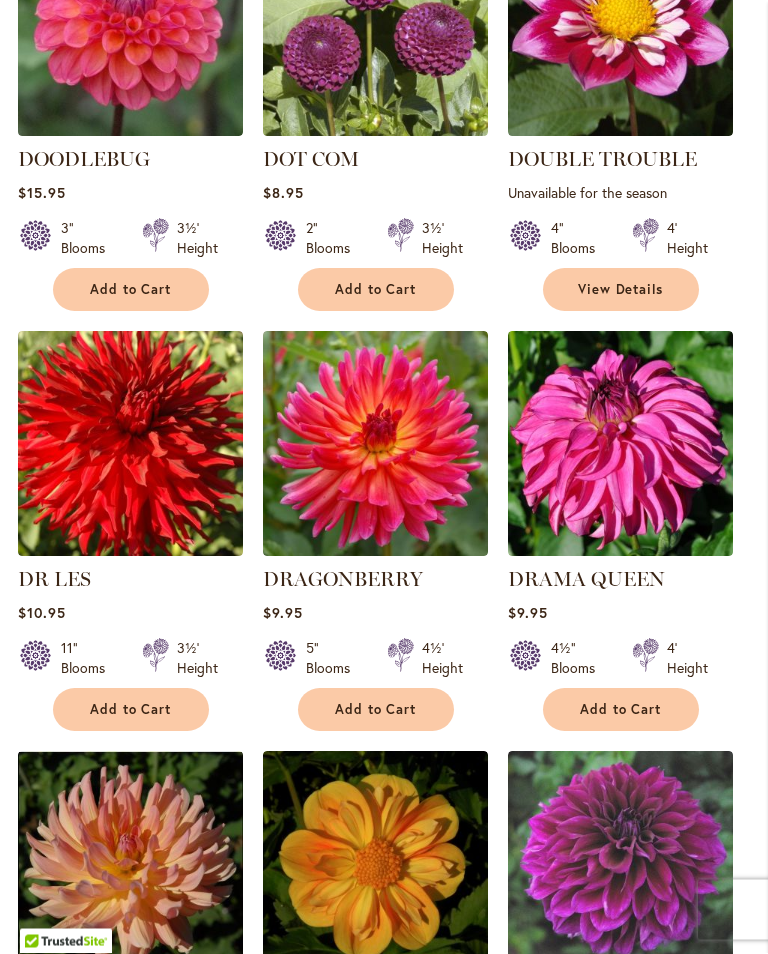 scroll, scrollTop: 1798, scrollLeft: 0, axis: vertical 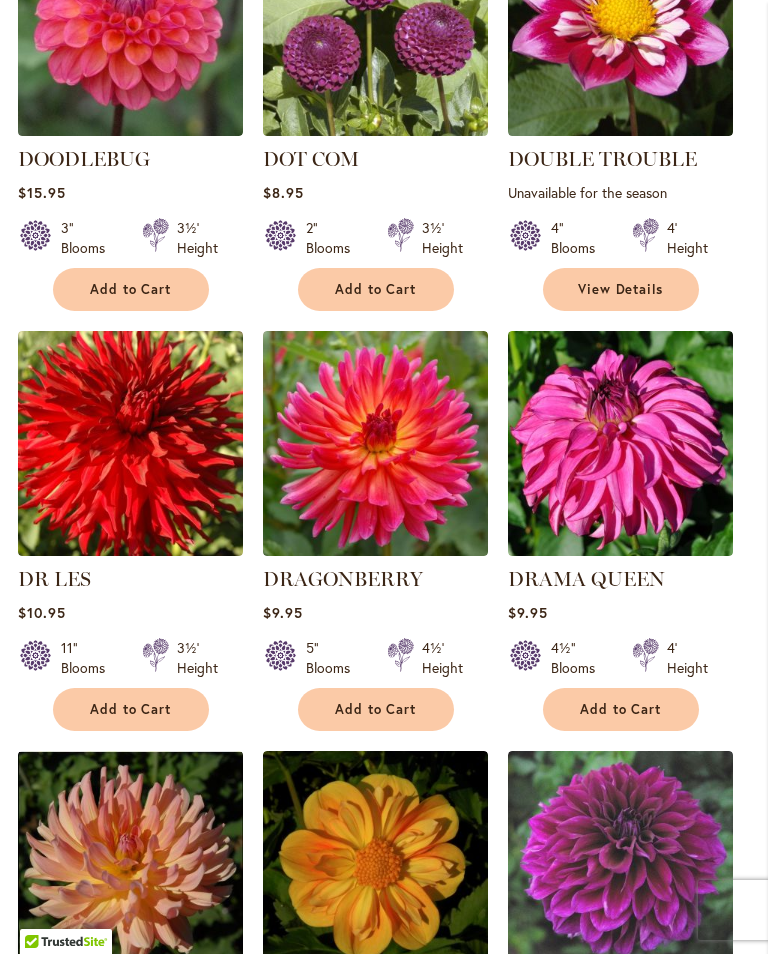 click on "Add to Cart" at bounding box center [376, 709] 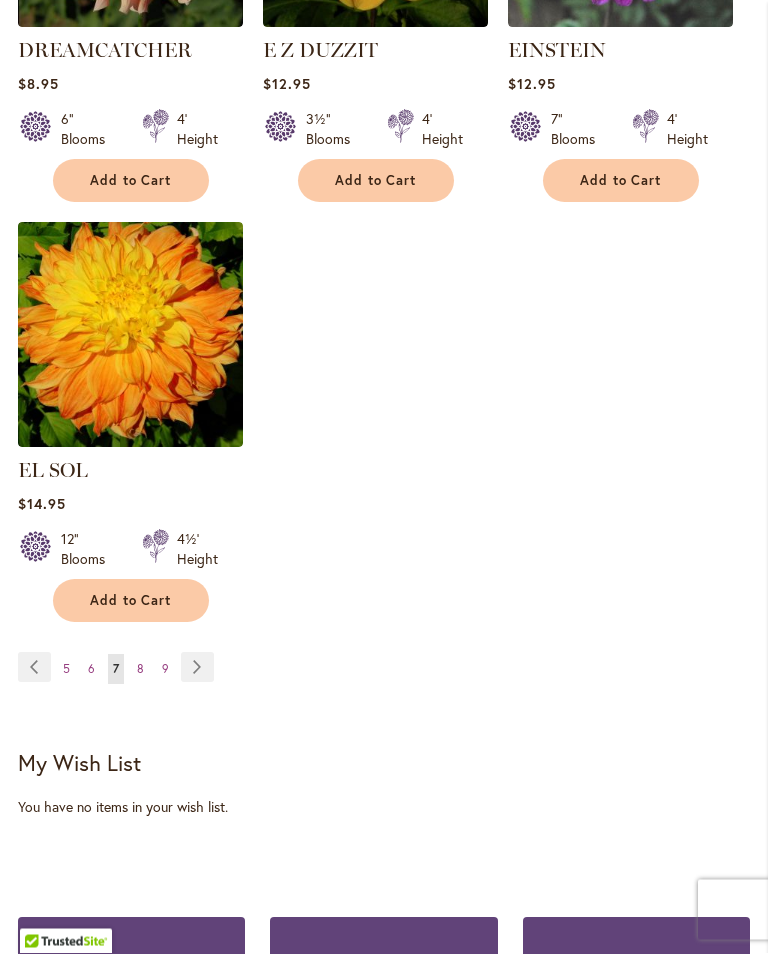 scroll, scrollTop: 2760, scrollLeft: 0, axis: vertical 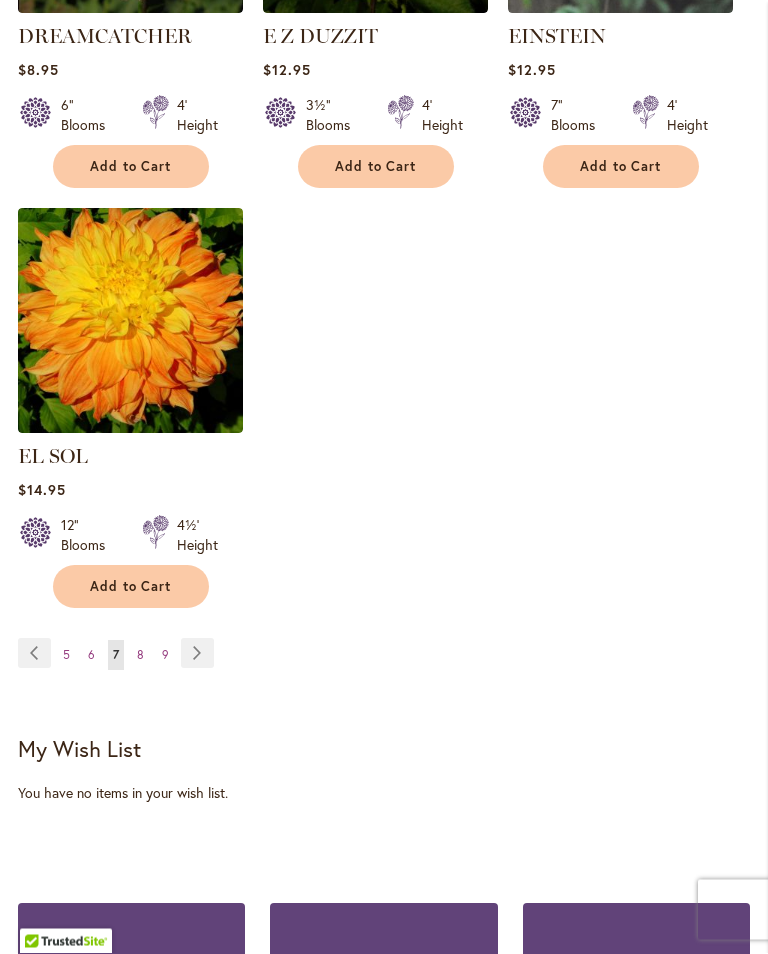 click on "Page
8" at bounding box center [140, 656] 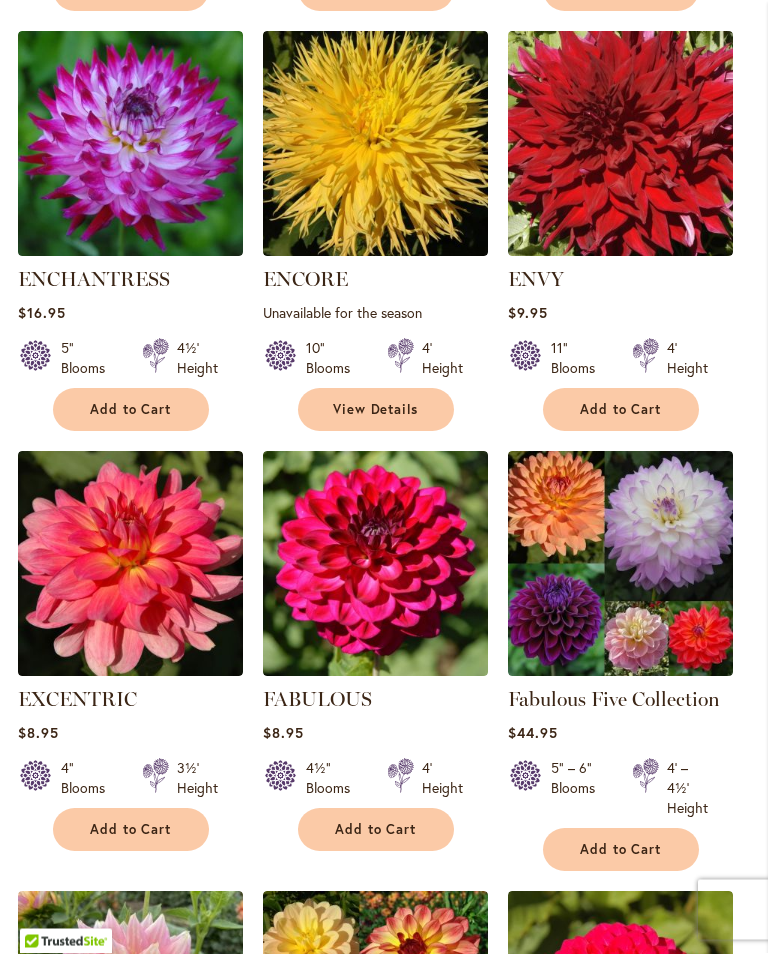 scroll, scrollTop: 1205, scrollLeft: 0, axis: vertical 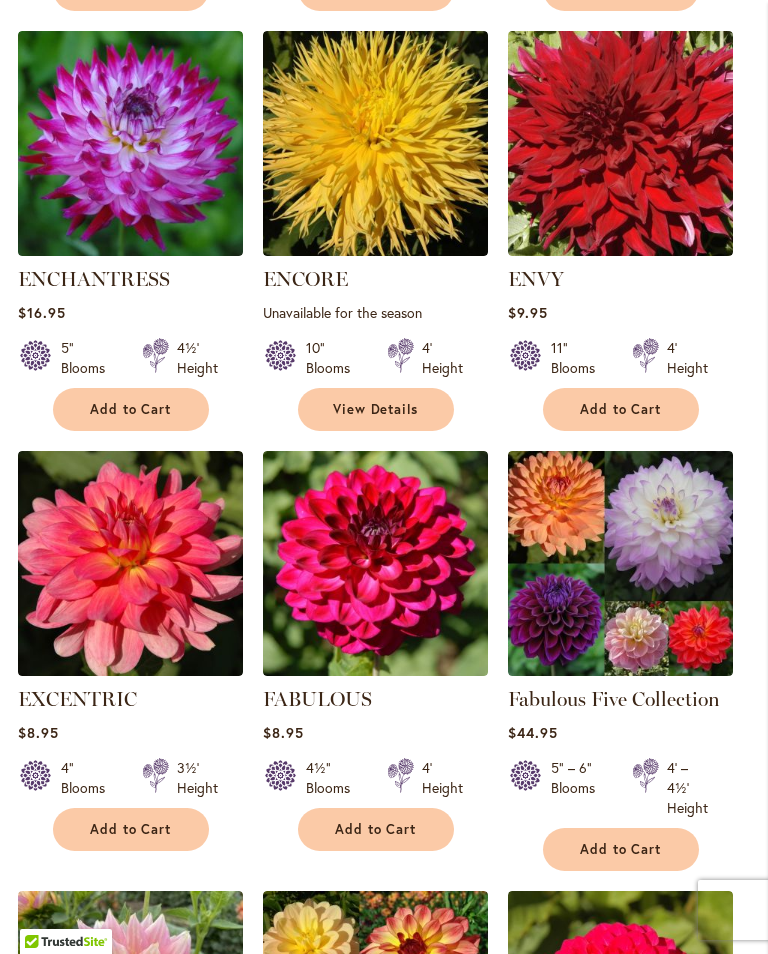click on "Add to Cart" at bounding box center (131, 829) 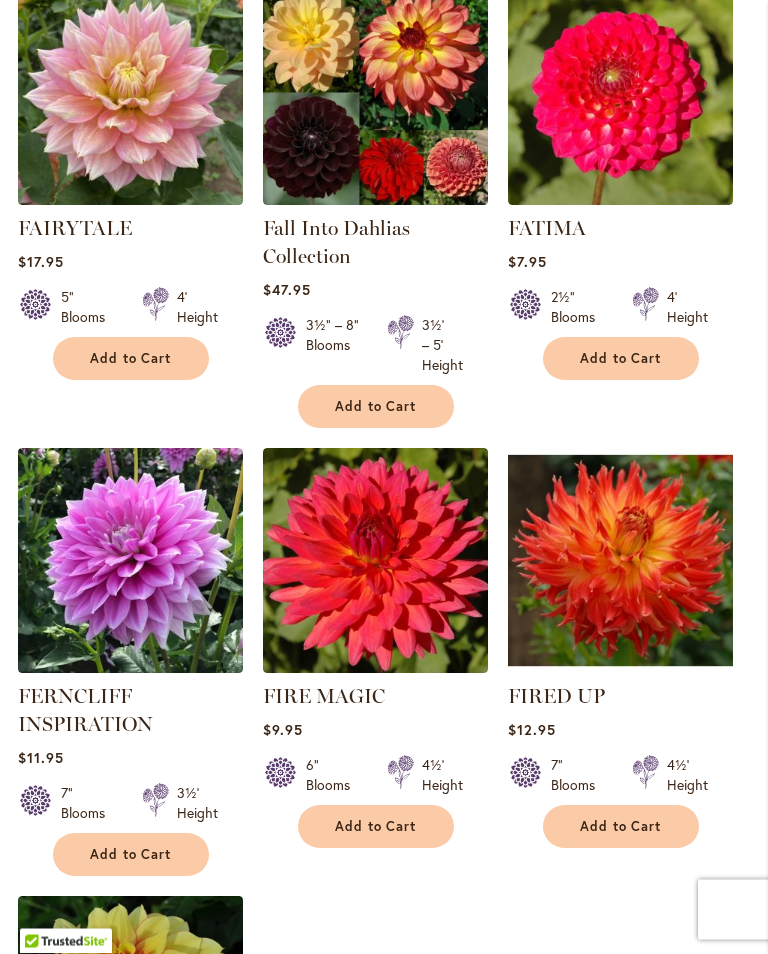 scroll, scrollTop: 2169, scrollLeft: 0, axis: vertical 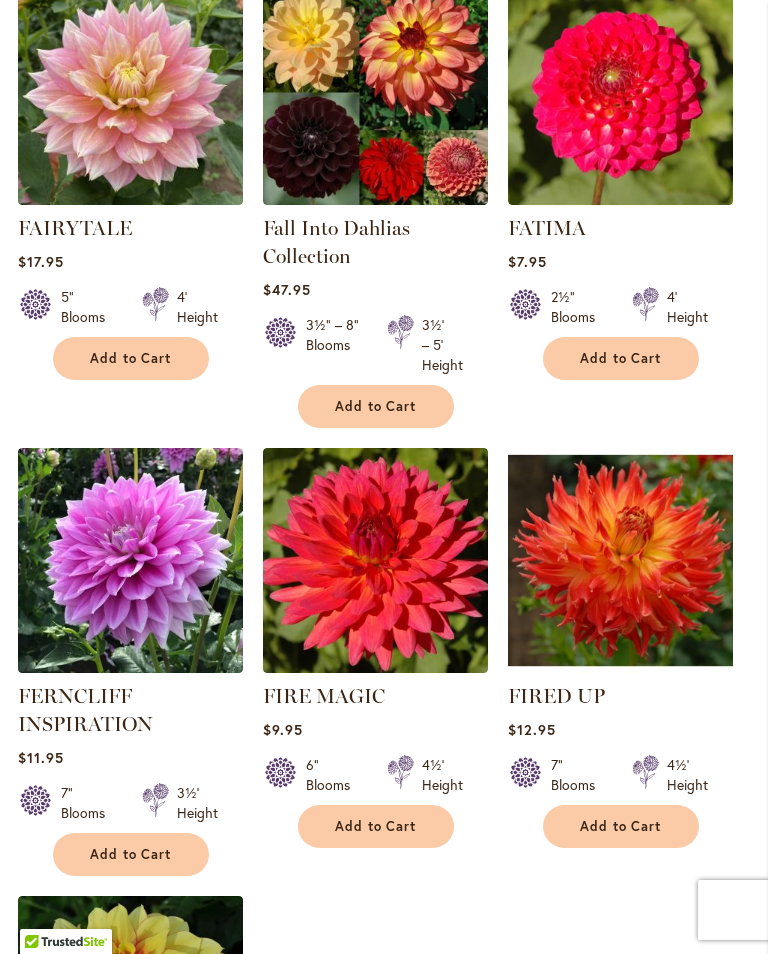 click on "Add to Cart" at bounding box center (131, 854) 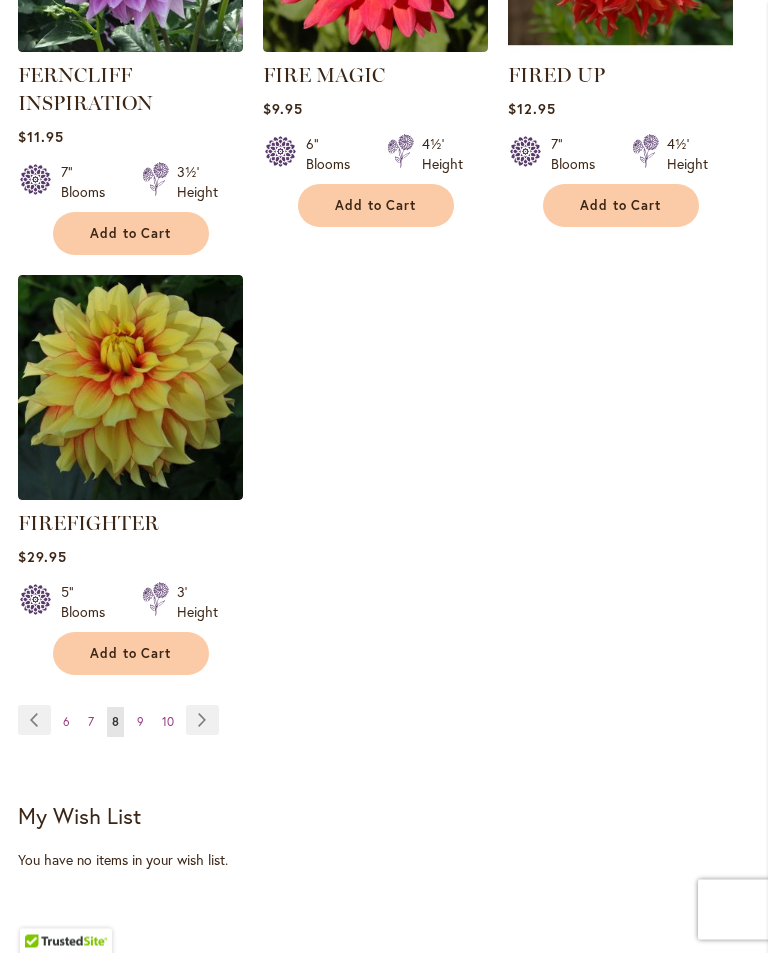 scroll, scrollTop: 2791, scrollLeft: 0, axis: vertical 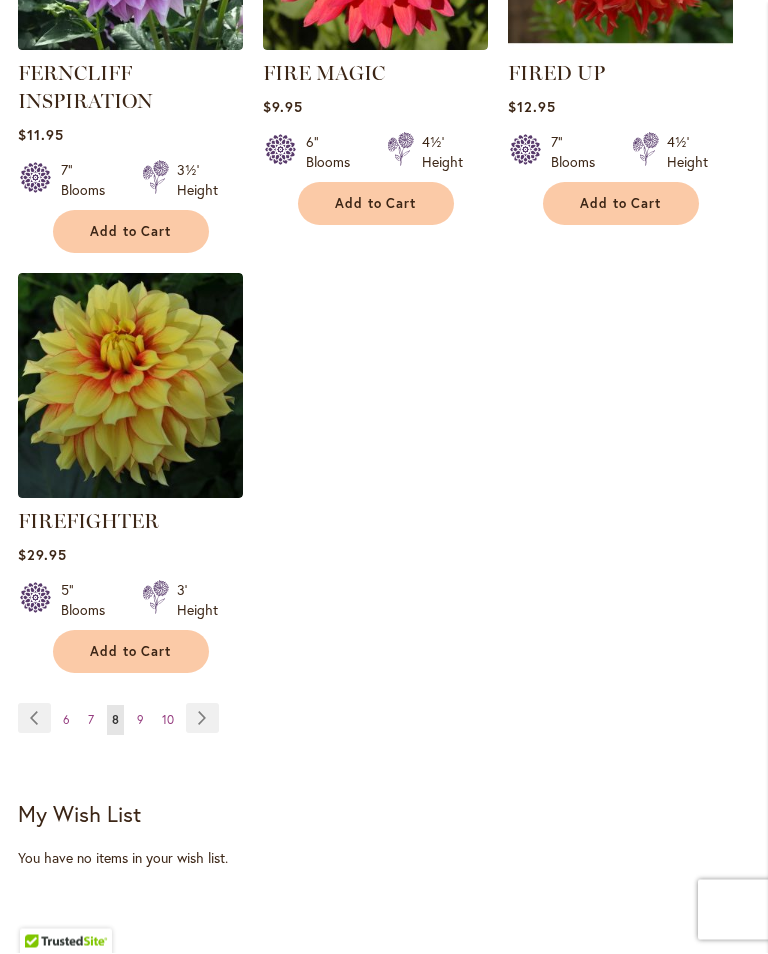 click on "9" at bounding box center (140, 720) 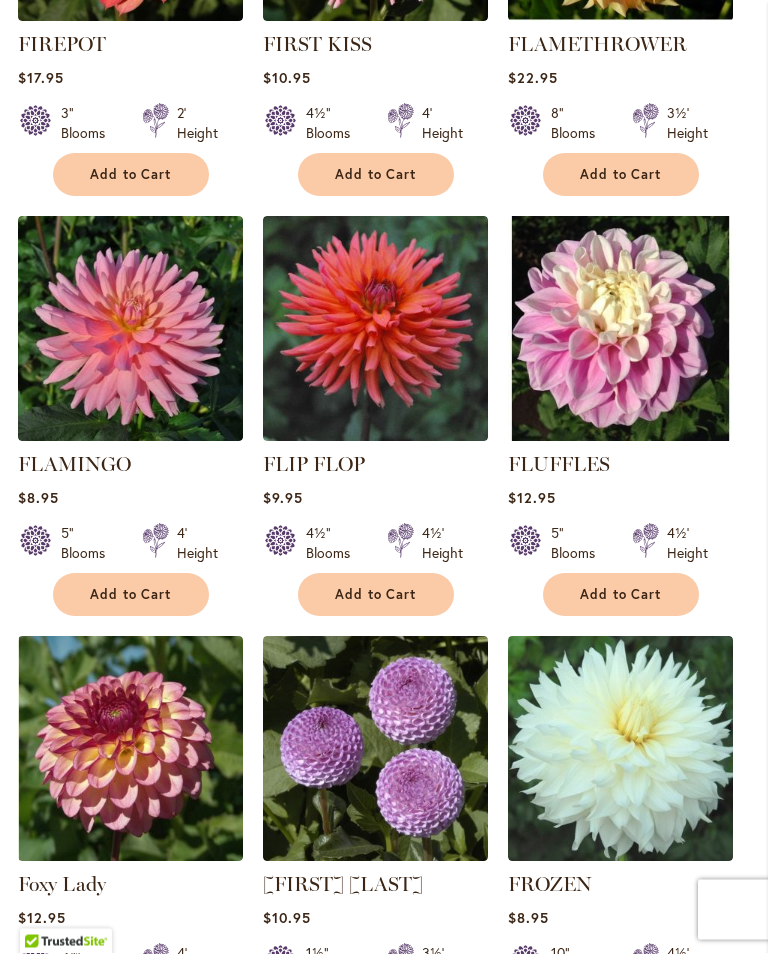 scroll, scrollTop: 1020, scrollLeft: 0, axis: vertical 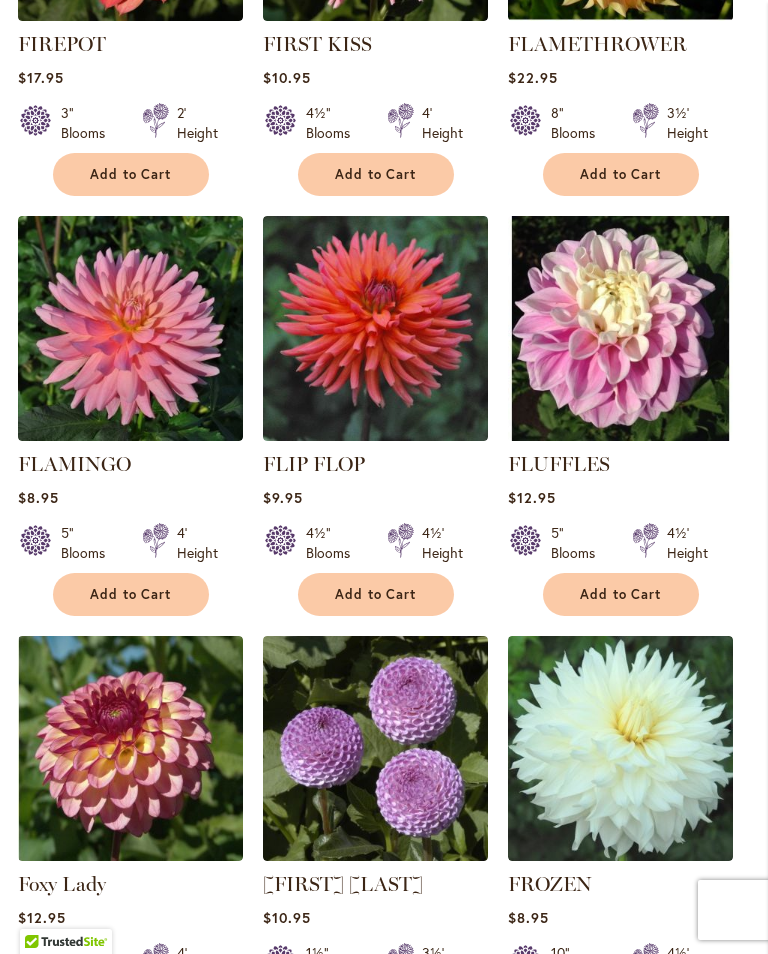 click on "Add to Cart" at bounding box center [621, 594] 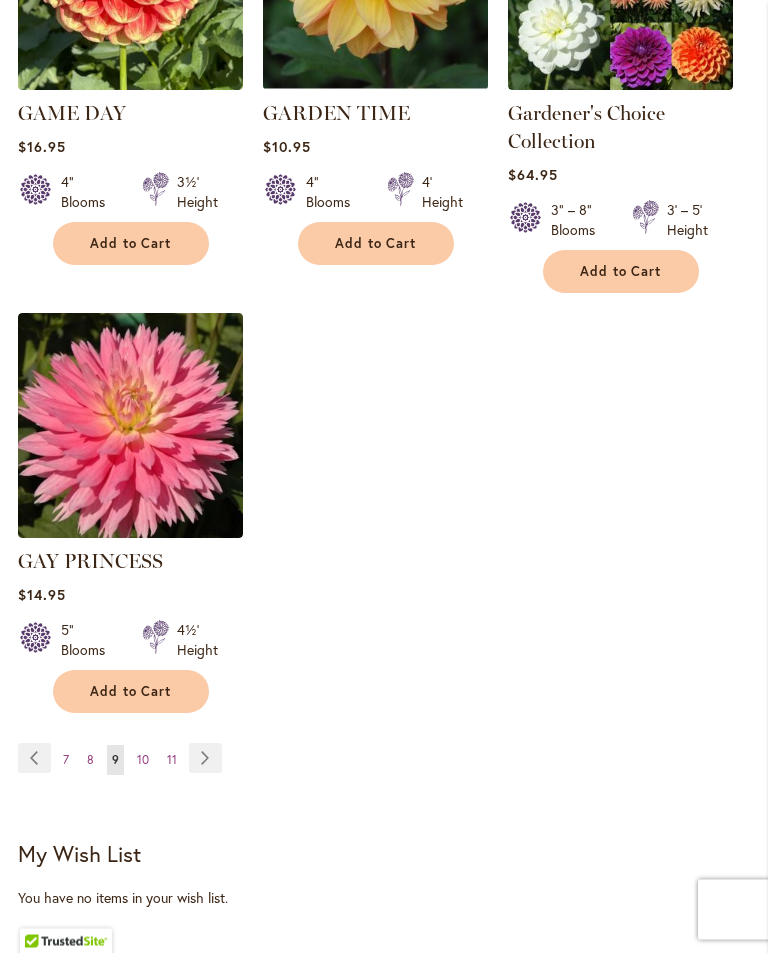 scroll, scrollTop: 2685, scrollLeft: 0, axis: vertical 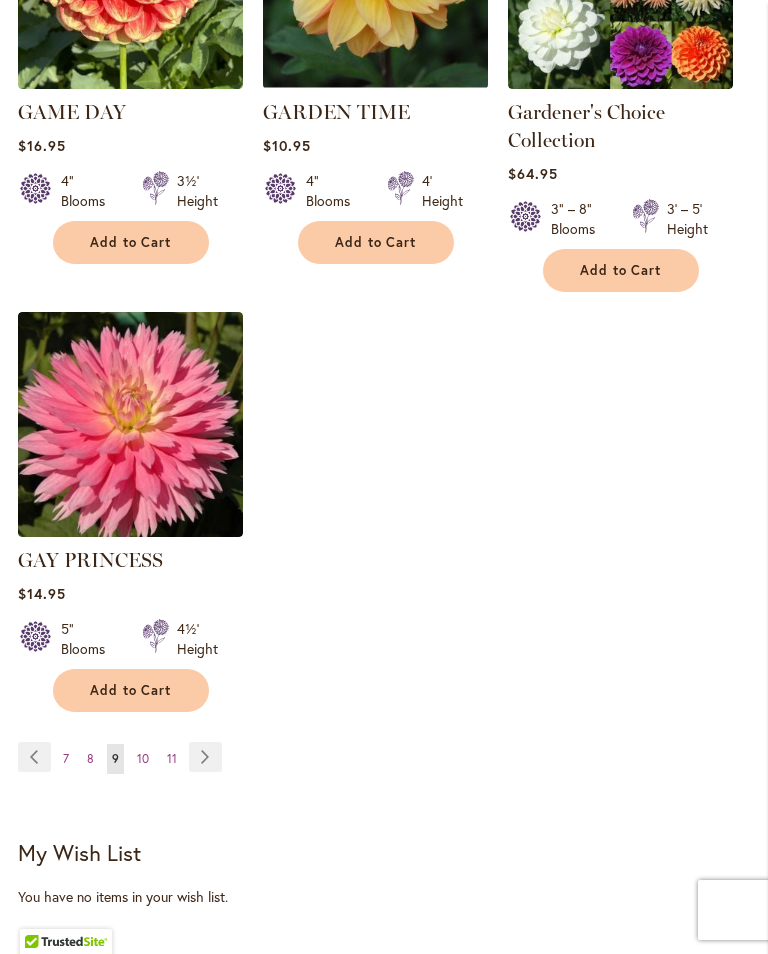 click on "Page
10" at bounding box center (143, 759) 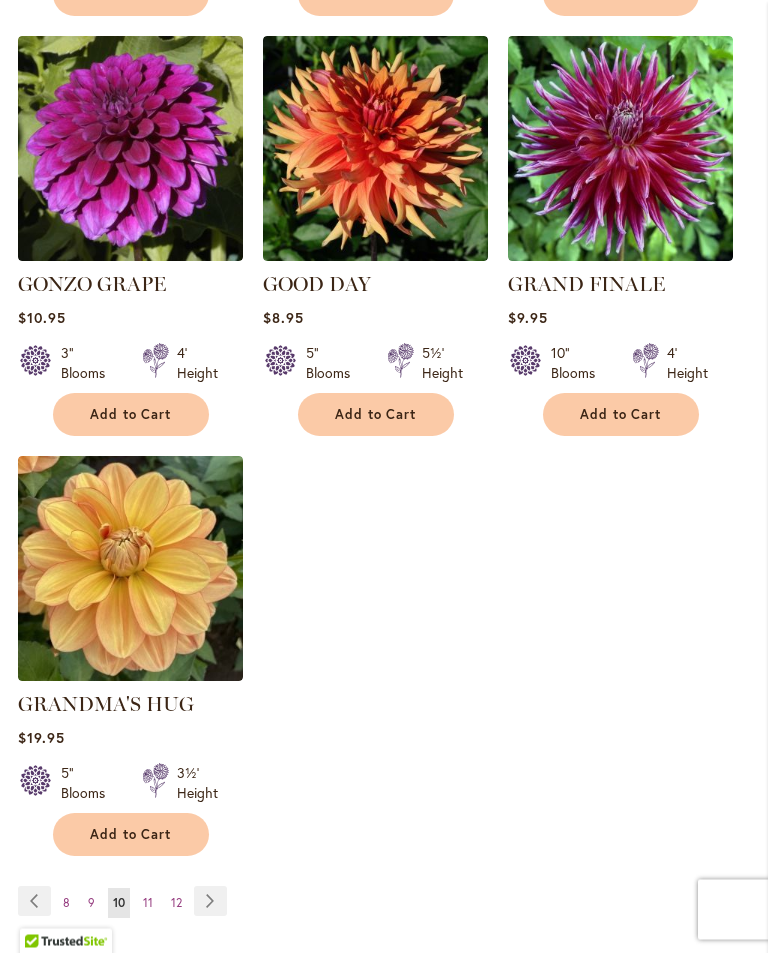 scroll, scrollTop: 2460, scrollLeft: 0, axis: vertical 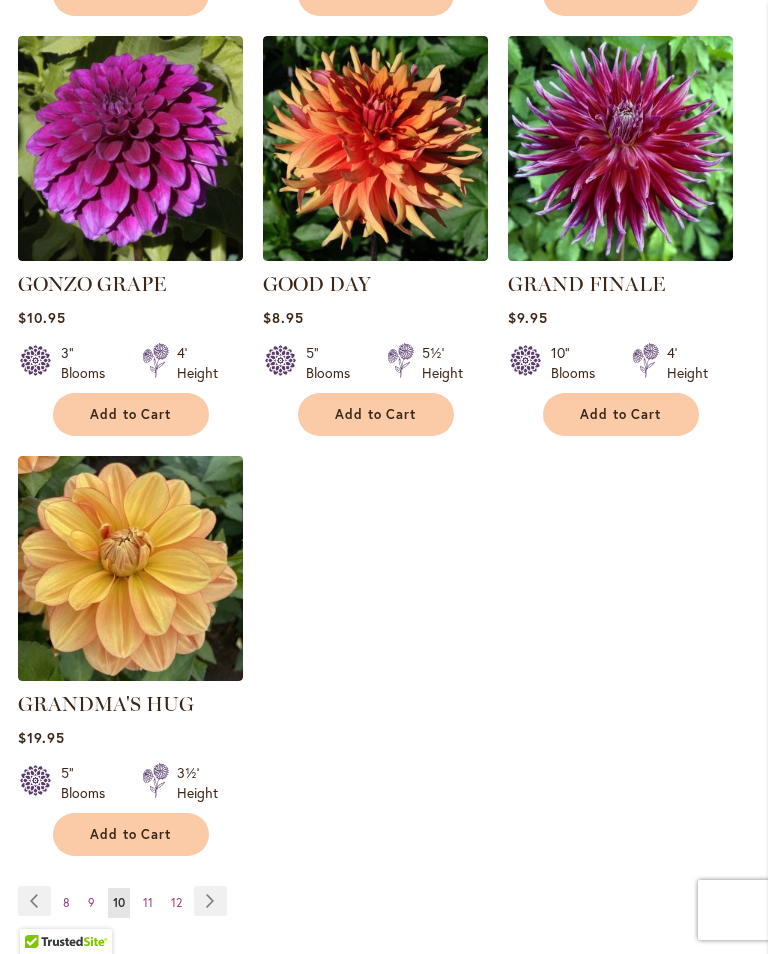 click on "Add to Cart" at bounding box center (131, 834) 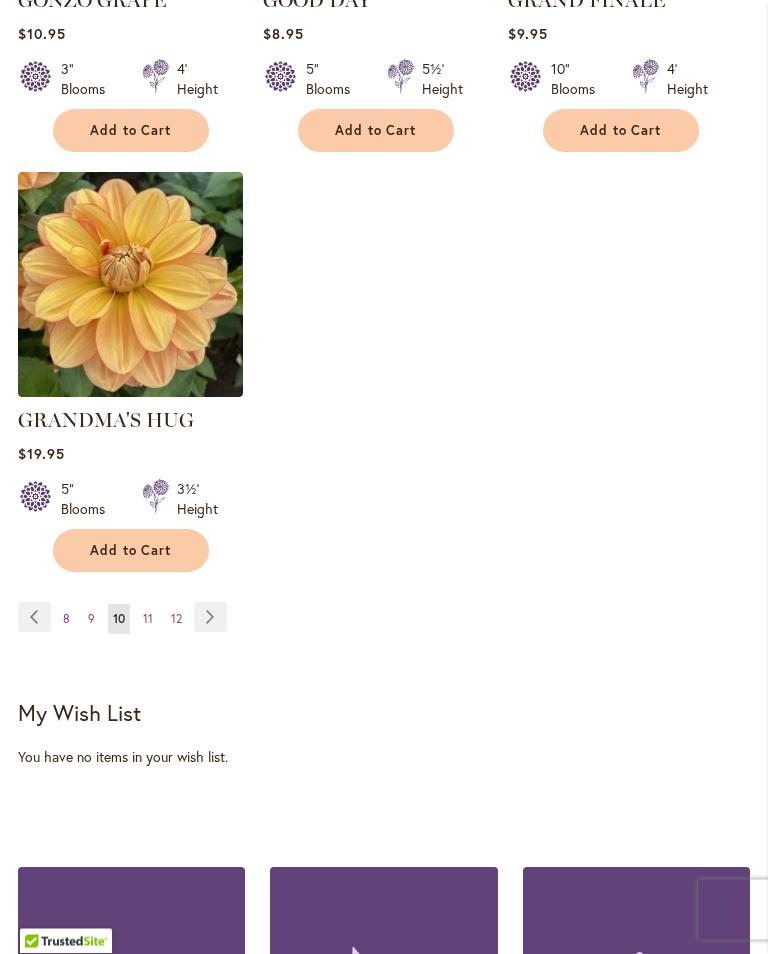 scroll, scrollTop: 2807, scrollLeft: 0, axis: vertical 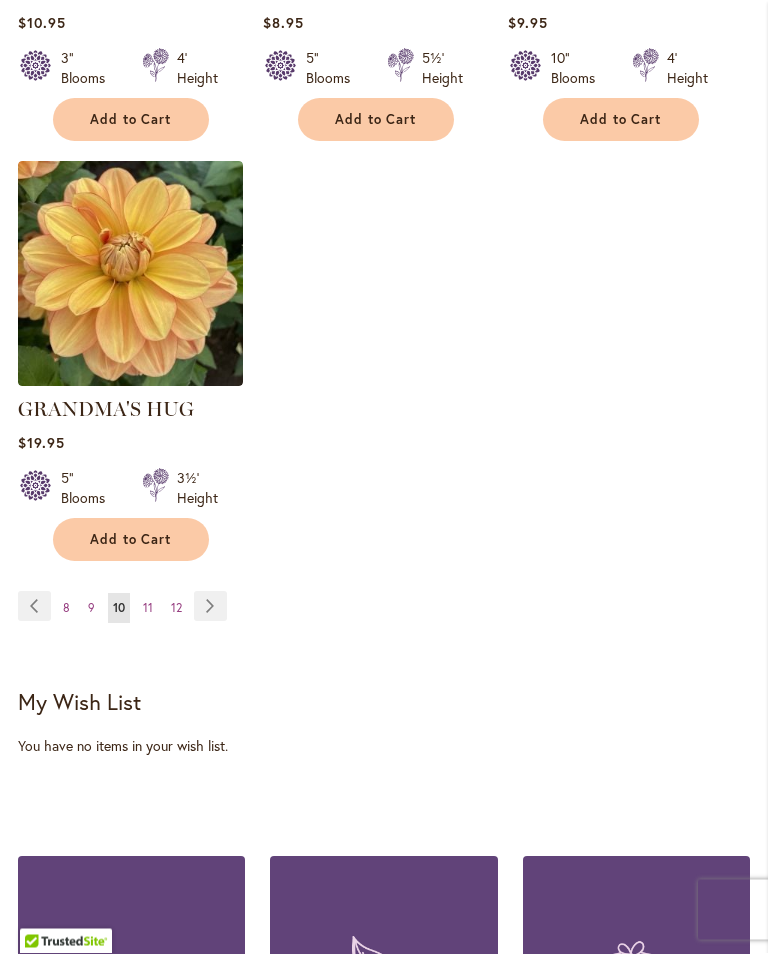 click on "Page
11" at bounding box center [148, 609] 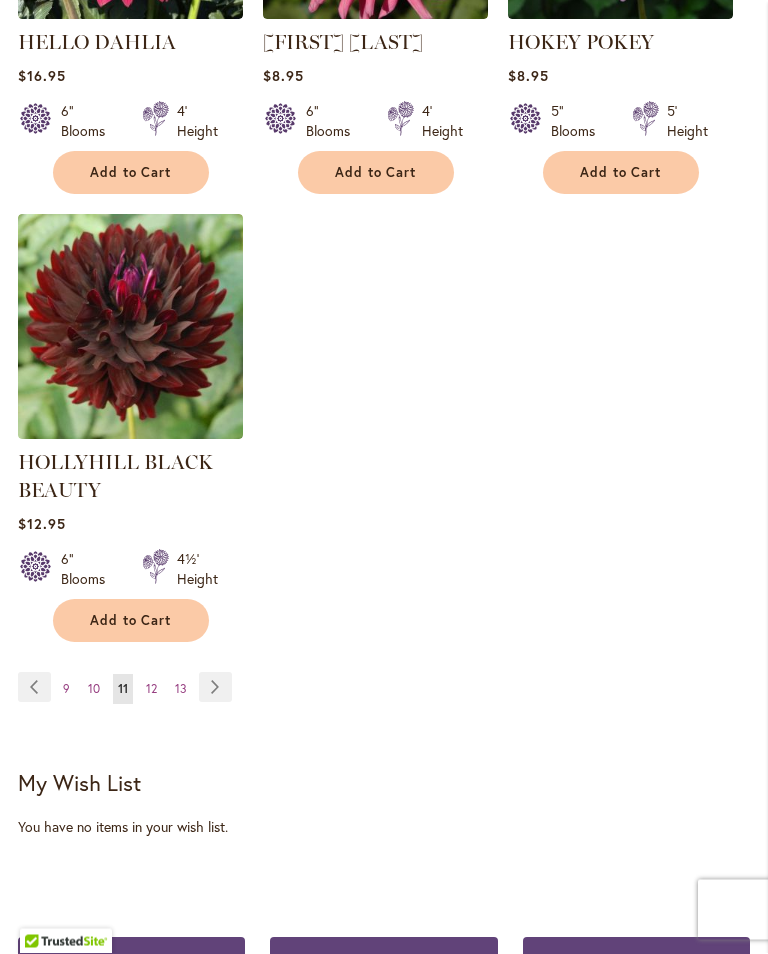 scroll, scrollTop: 2778, scrollLeft: 0, axis: vertical 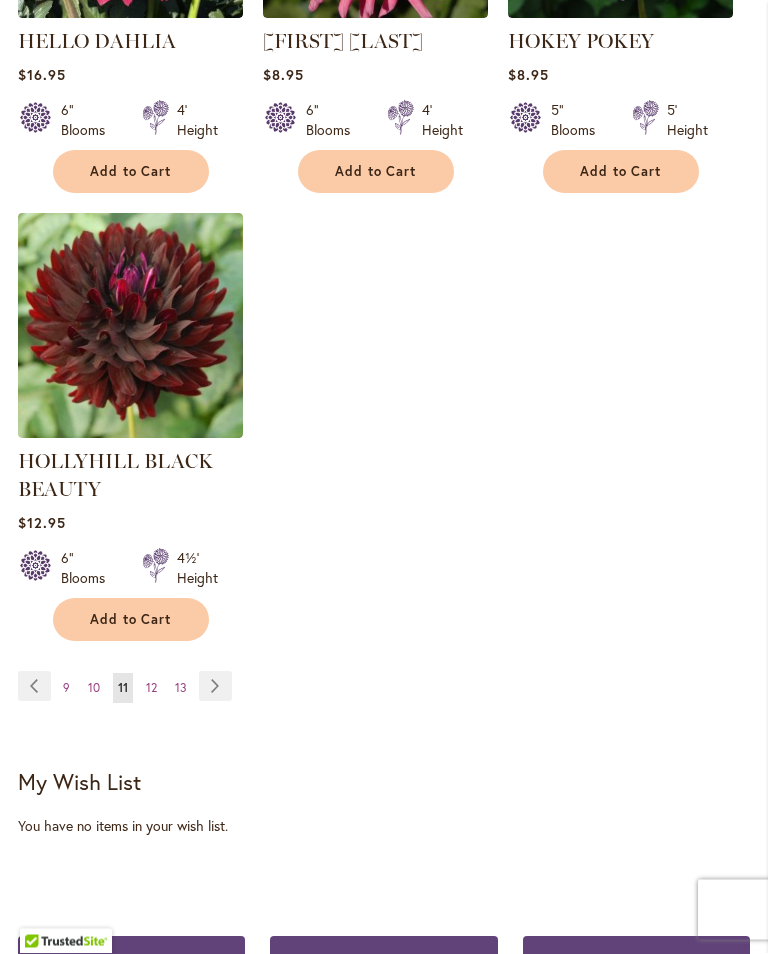 click on "12" at bounding box center (151, 688) 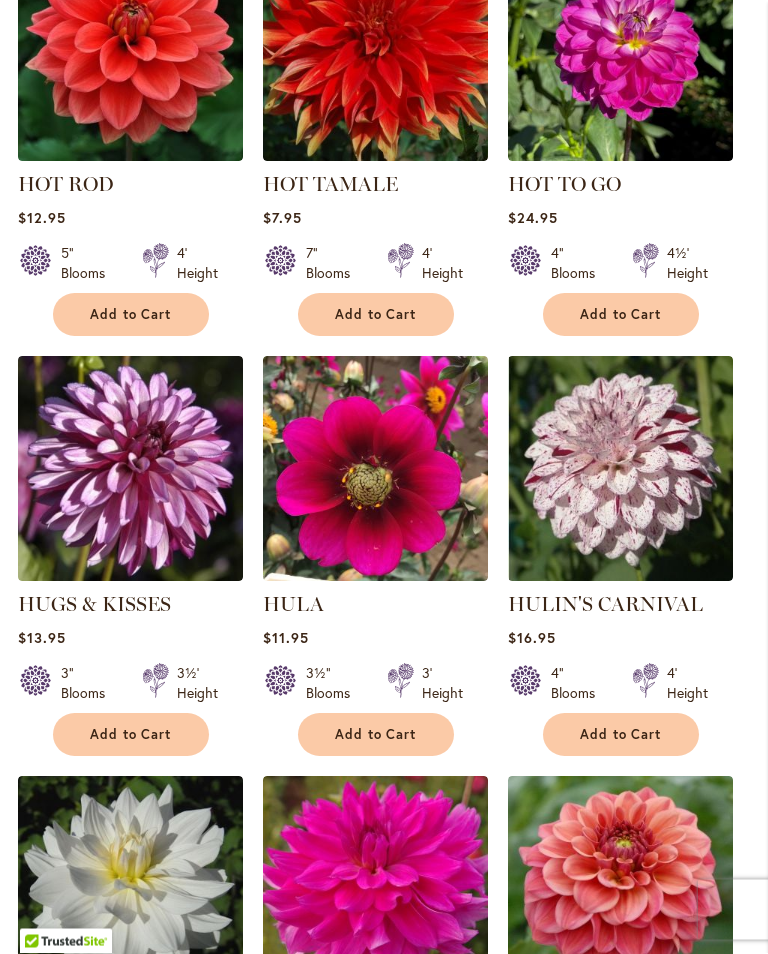 scroll, scrollTop: 1720, scrollLeft: 0, axis: vertical 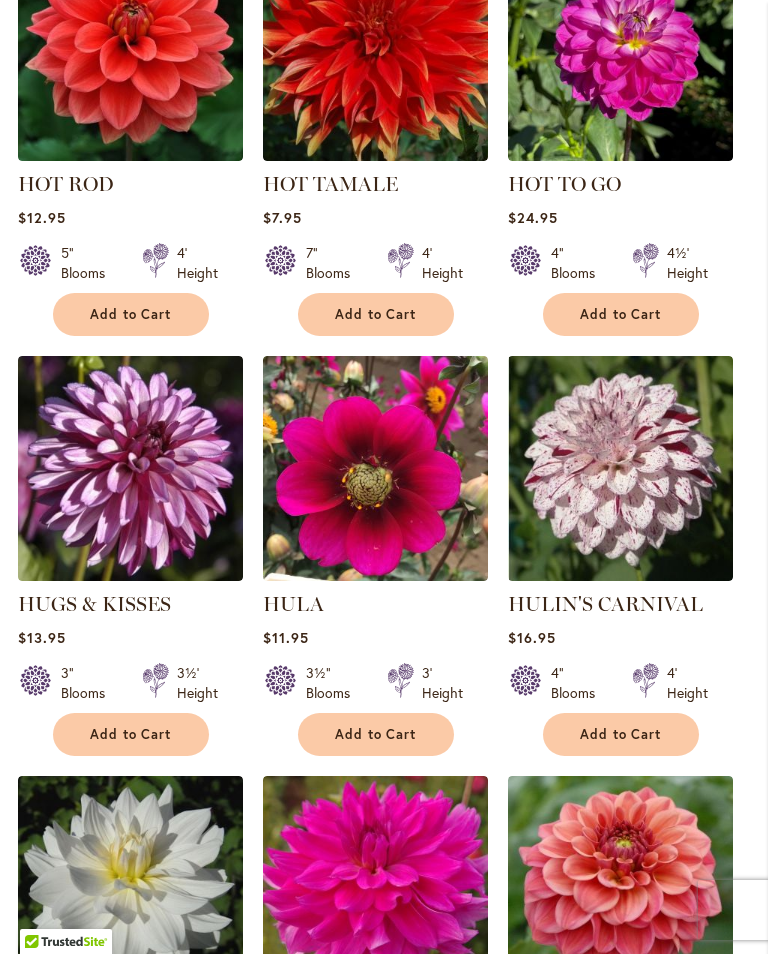 click on "Add to Cart" at bounding box center (131, 734) 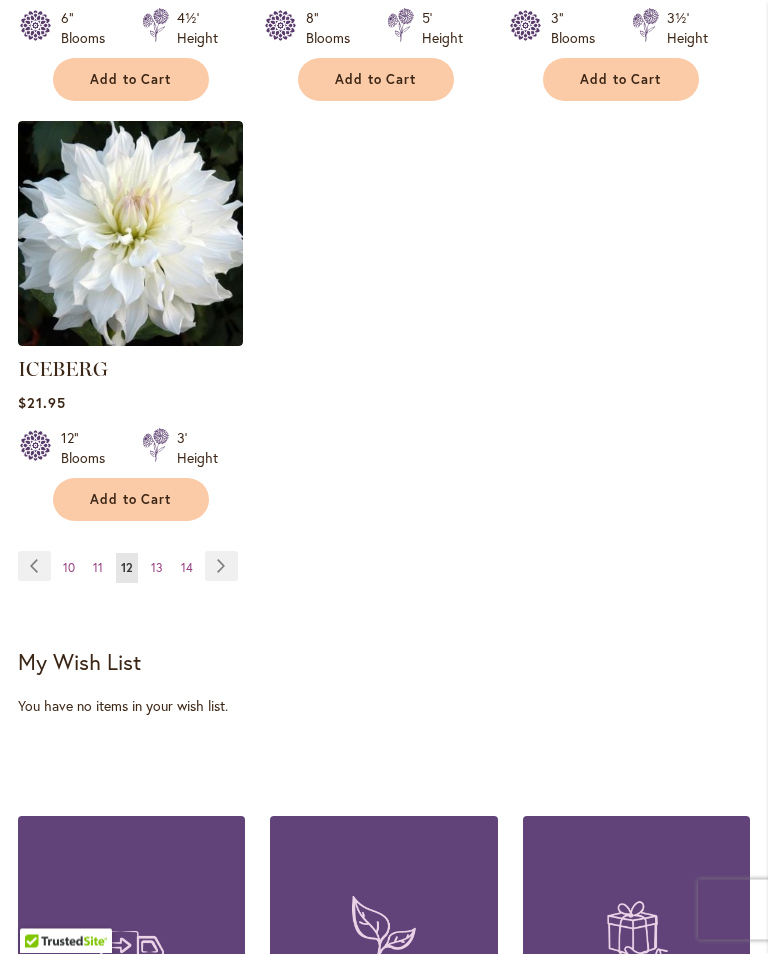 scroll, scrollTop: 2848, scrollLeft: 0, axis: vertical 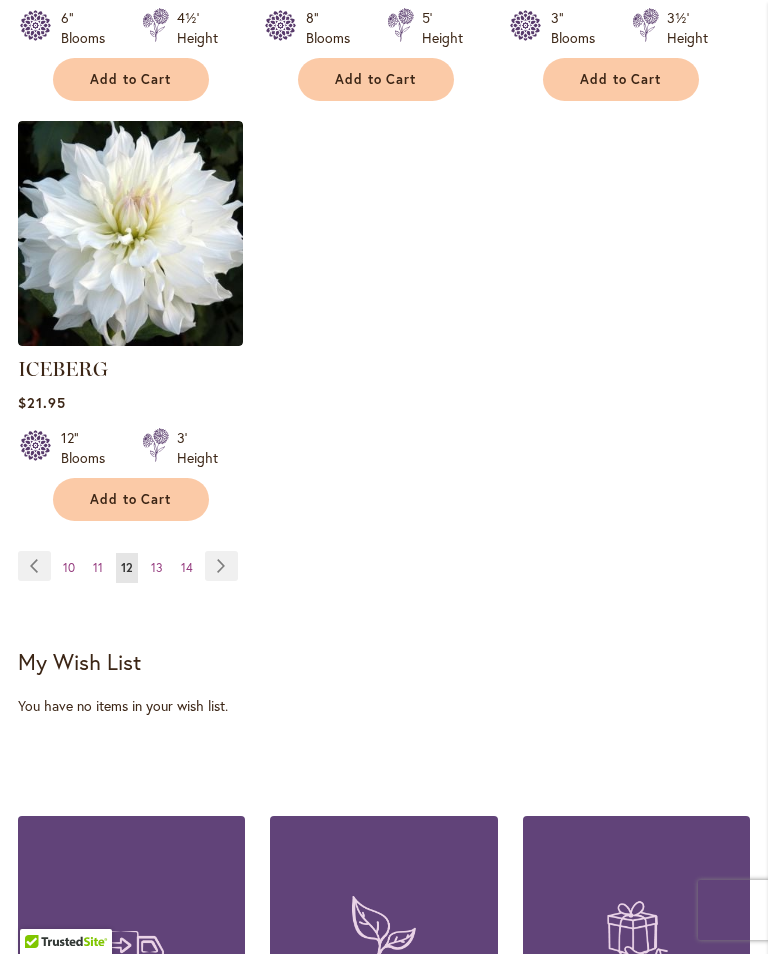 click on "13" at bounding box center (157, 567) 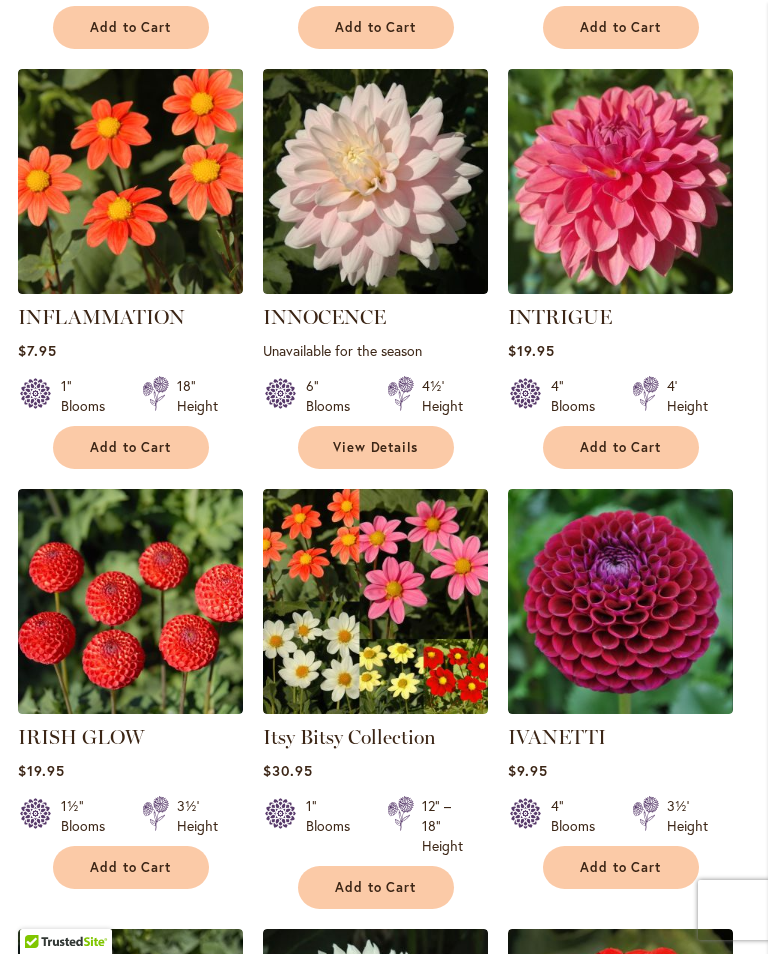 scroll, scrollTop: 1166, scrollLeft: 0, axis: vertical 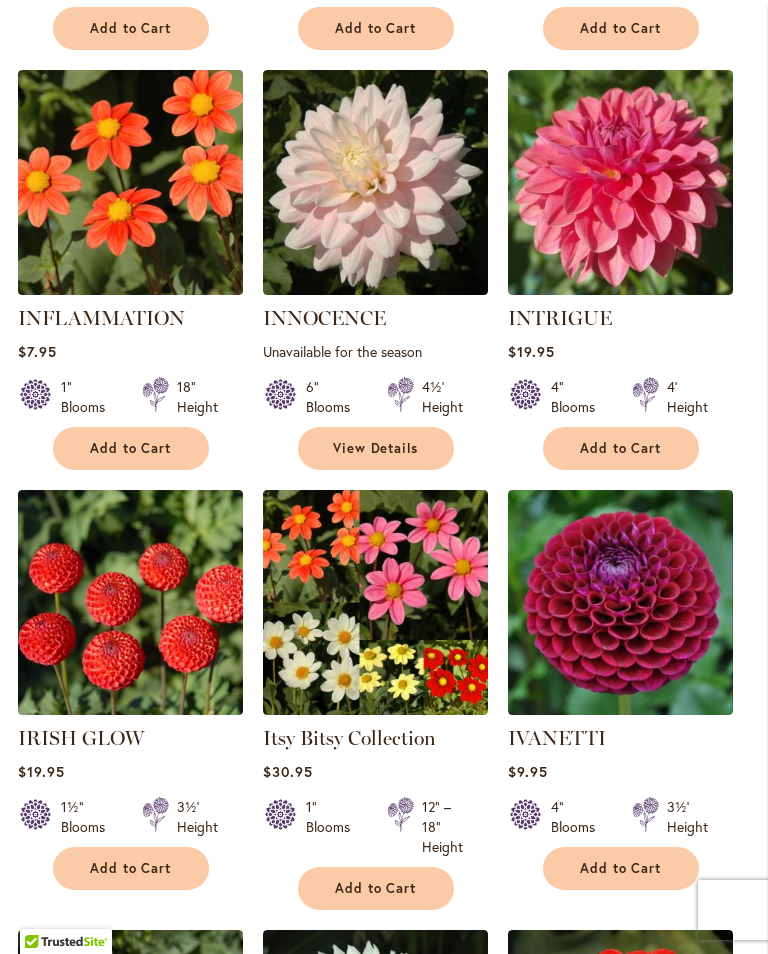 click on "Add to Cart" at bounding box center (621, 448) 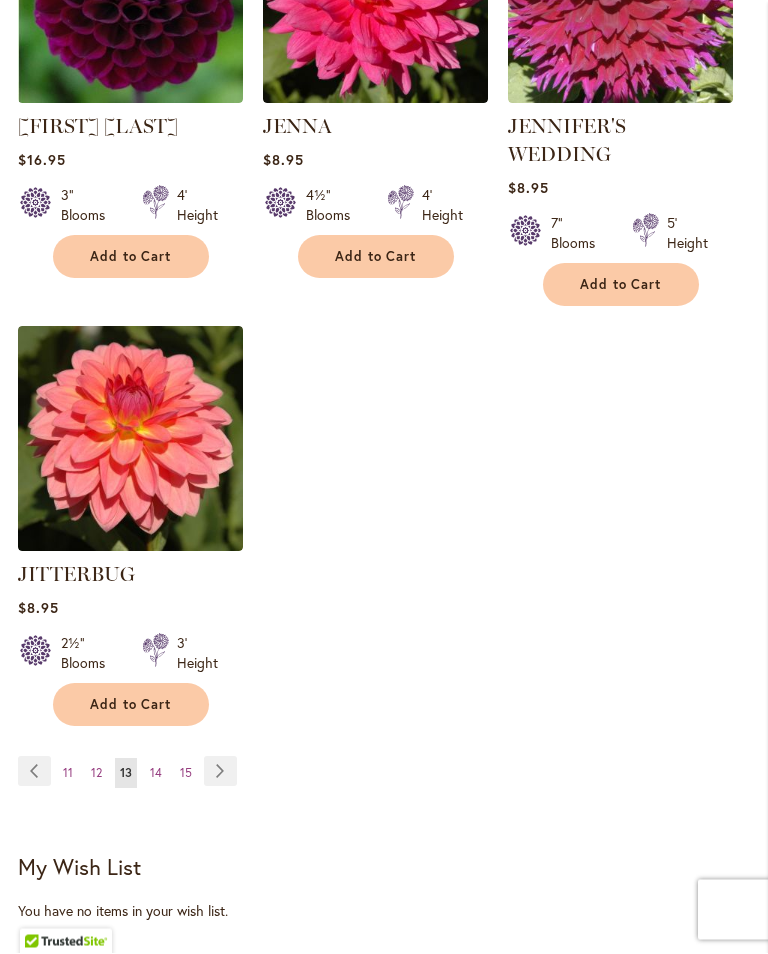 scroll, scrollTop: 2689, scrollLeft: 0, axis: vertical 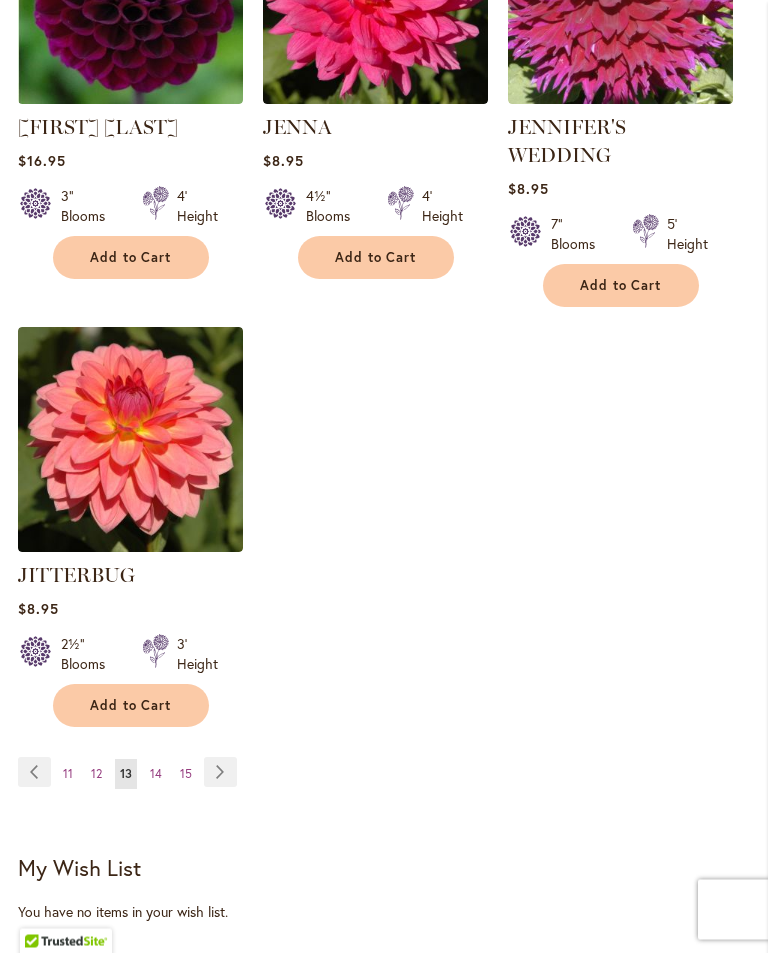 click on "14" at bounding box center (156, 774) 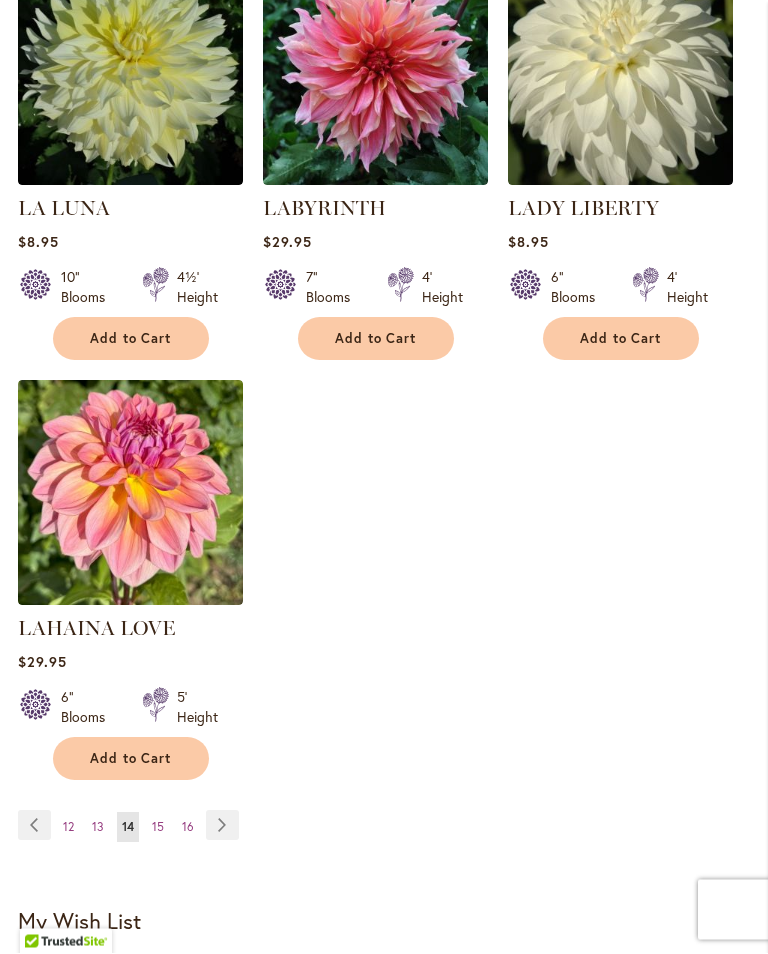 scroll, scrollTop: 2536, scrollLeft: 0, axis: vertical 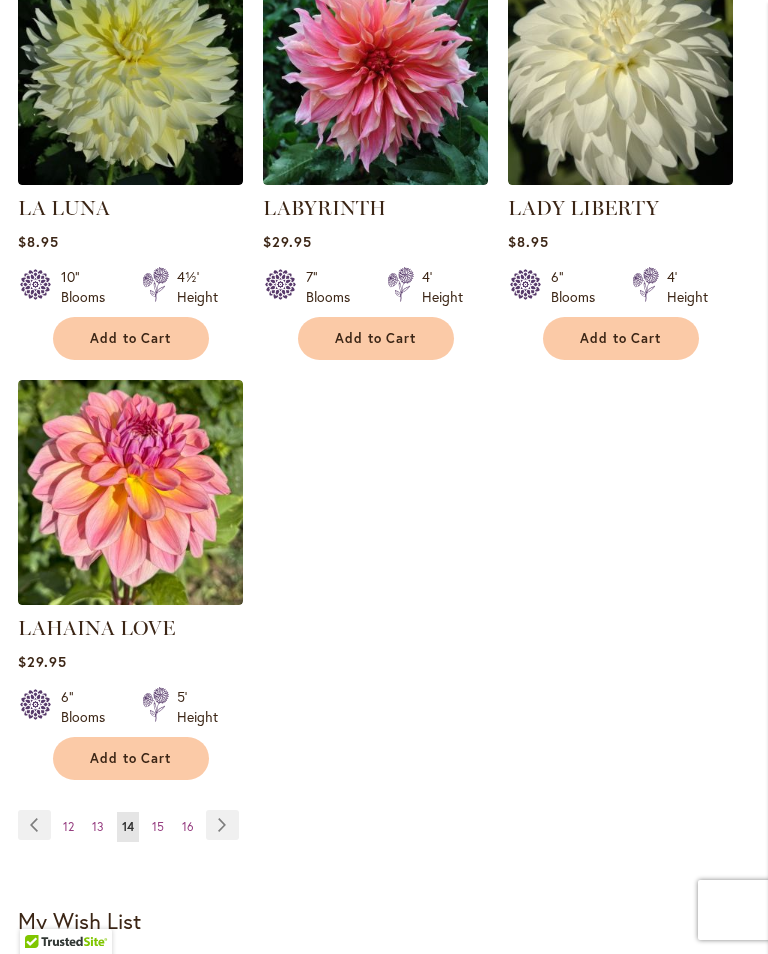 click on "15" at bounding box center [158, 826] 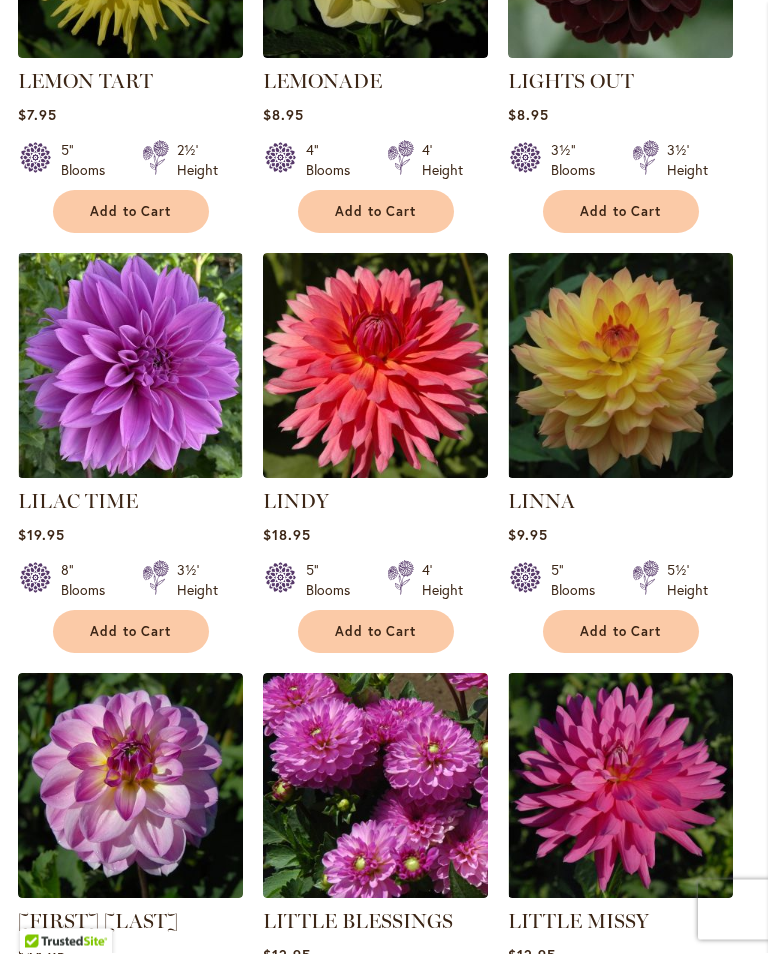 scroll, scrollTop: 1433, scrollLeft: 0, axis: vertical 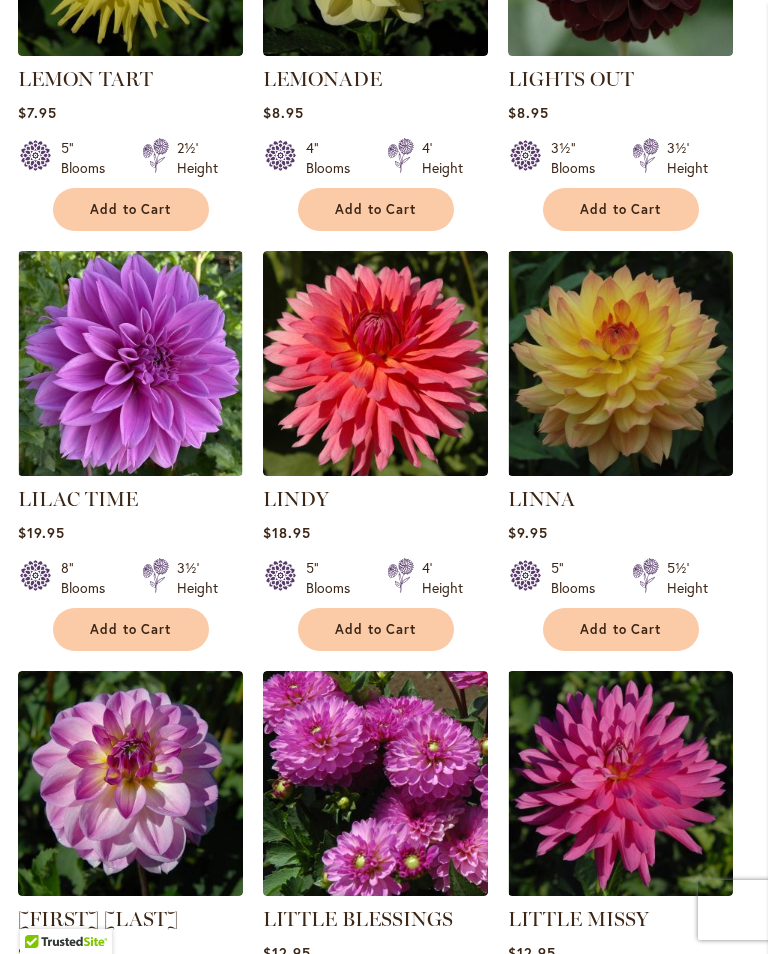 click on "Add to Cart" at bounding box center (131, 629) 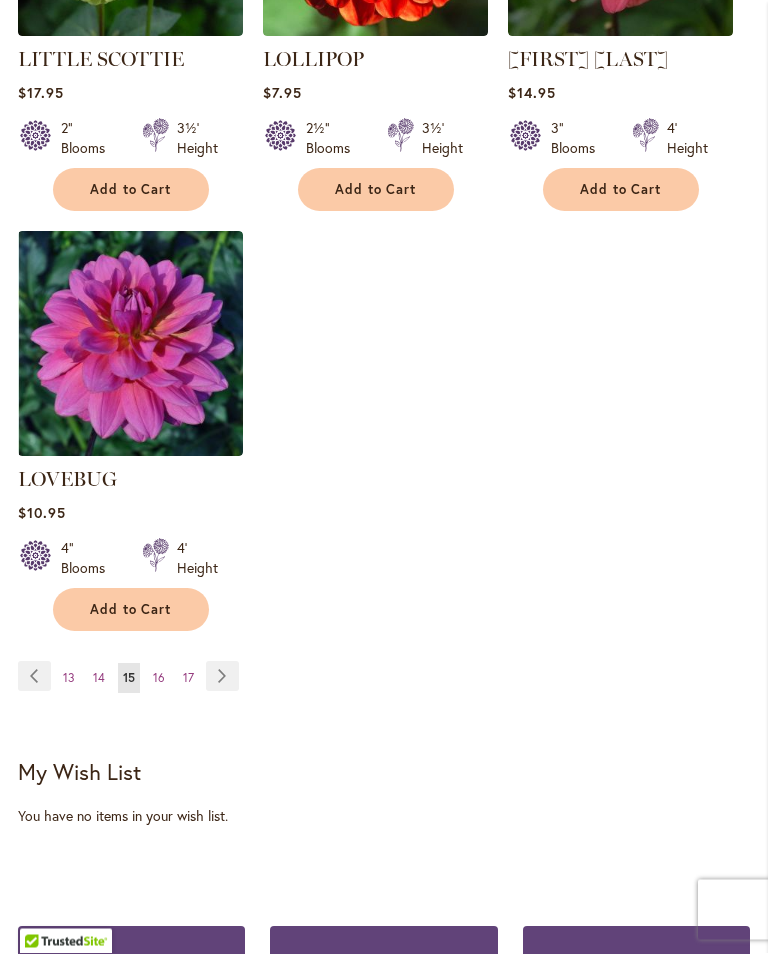 scroll, scrollTop: 2766, scrollLeft: 0, axis: vertical 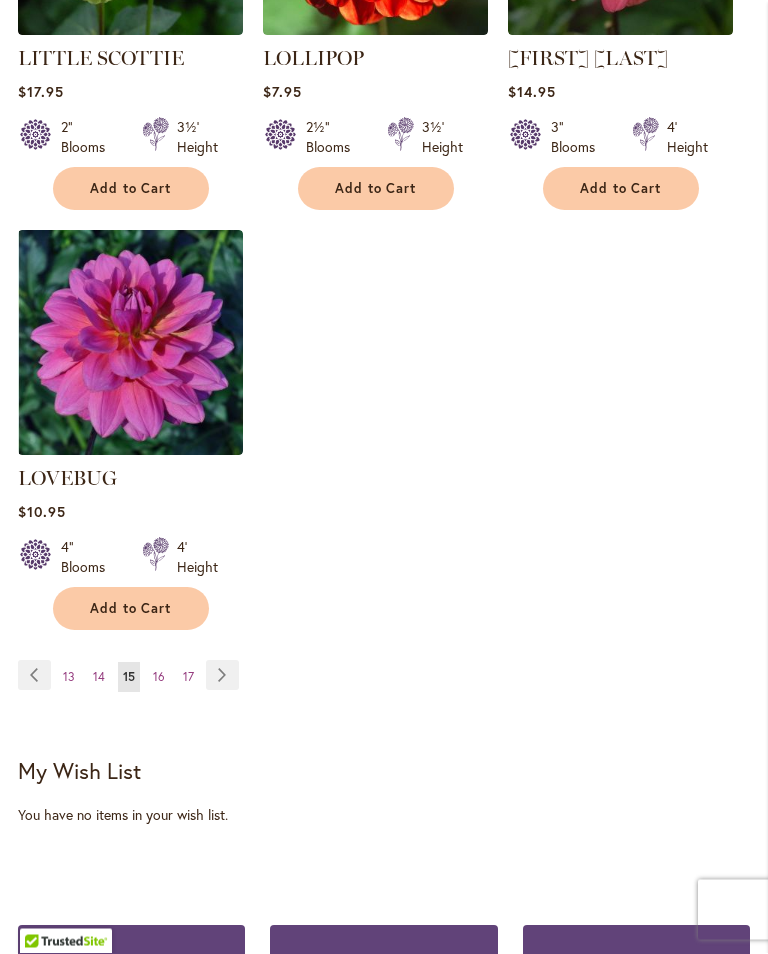 click on "16" at bounding box center (159, 677) 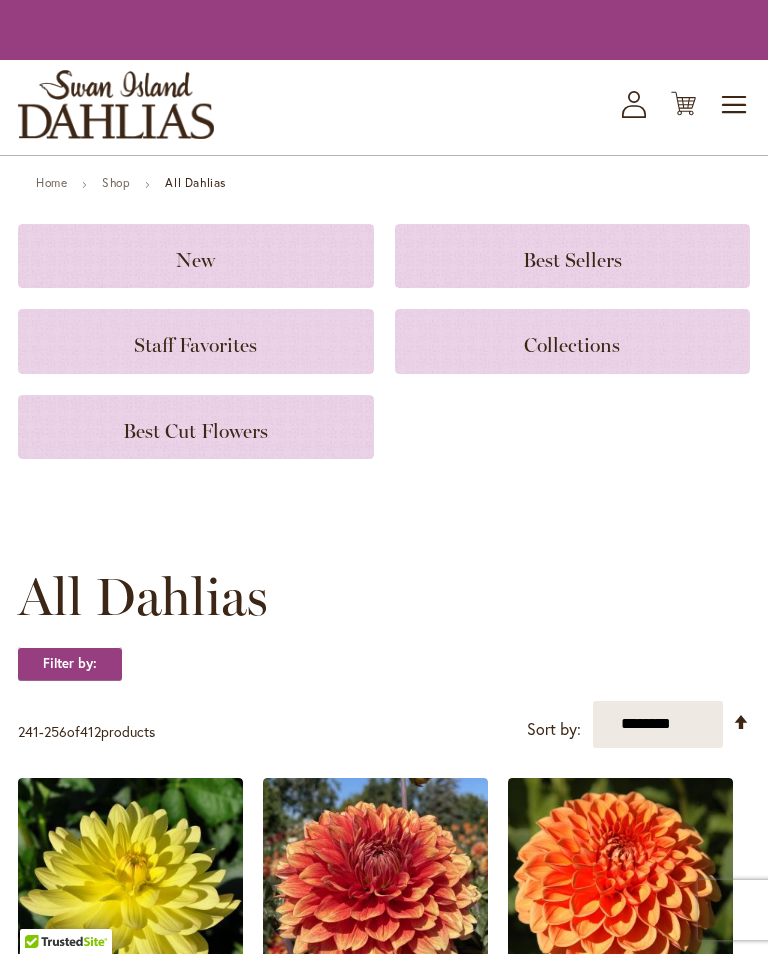 scroll, scrollTop: 0, scrollLeft: 0, axis: both 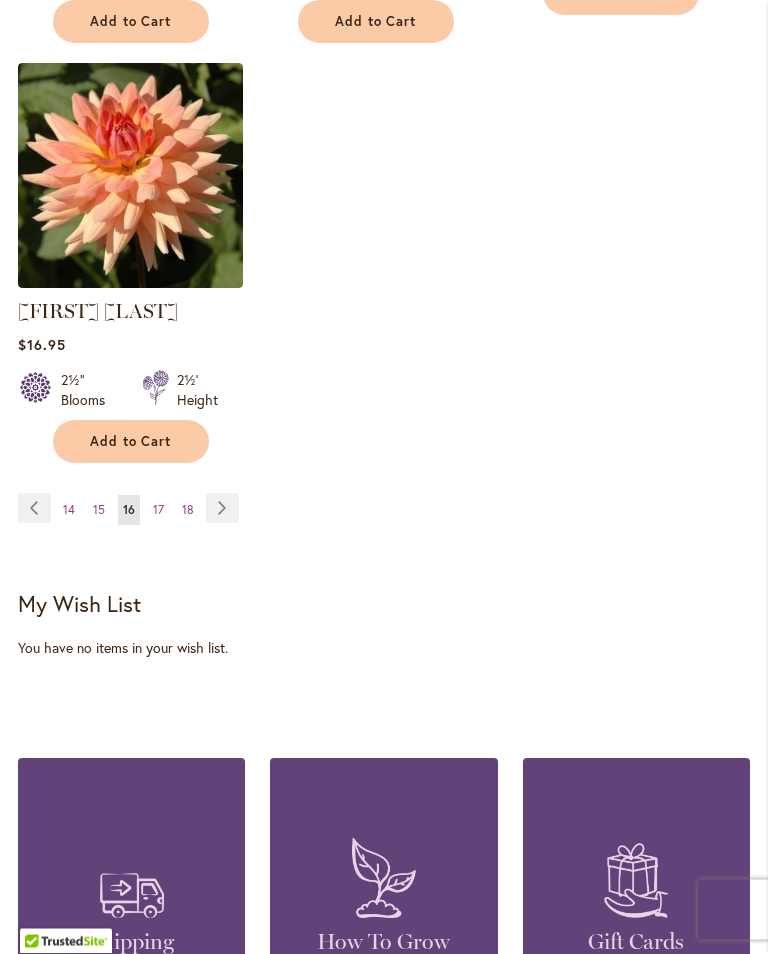 click on "17" at bounding box center (158, 510) 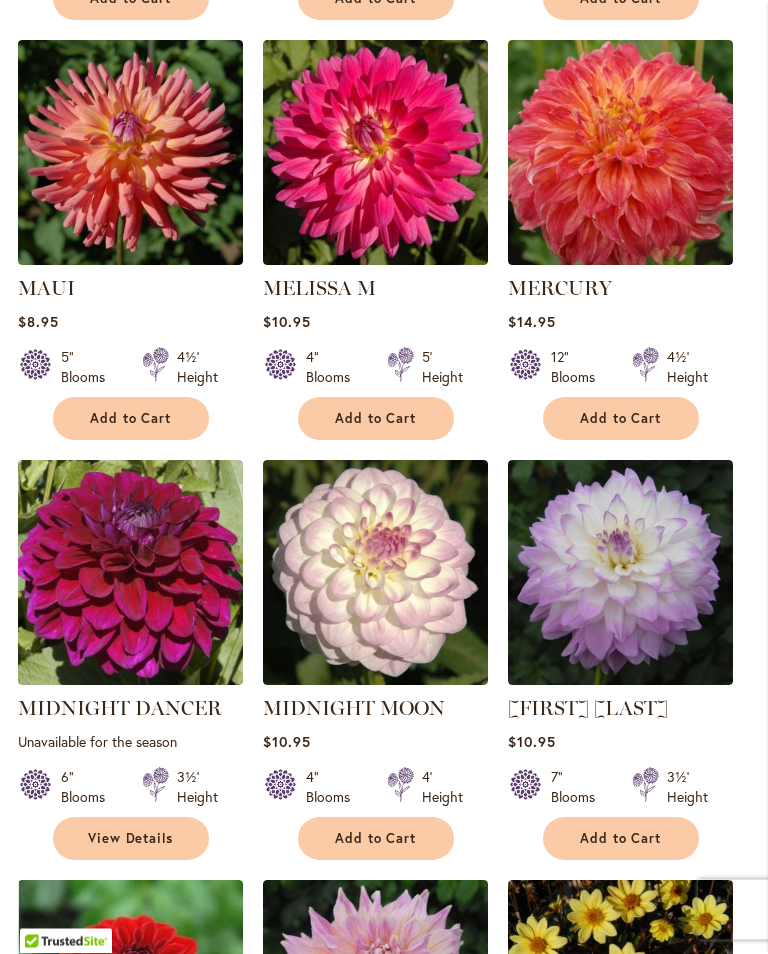 scroll, scrollTop: 1196, scrollLeft: 0, axis: vertical 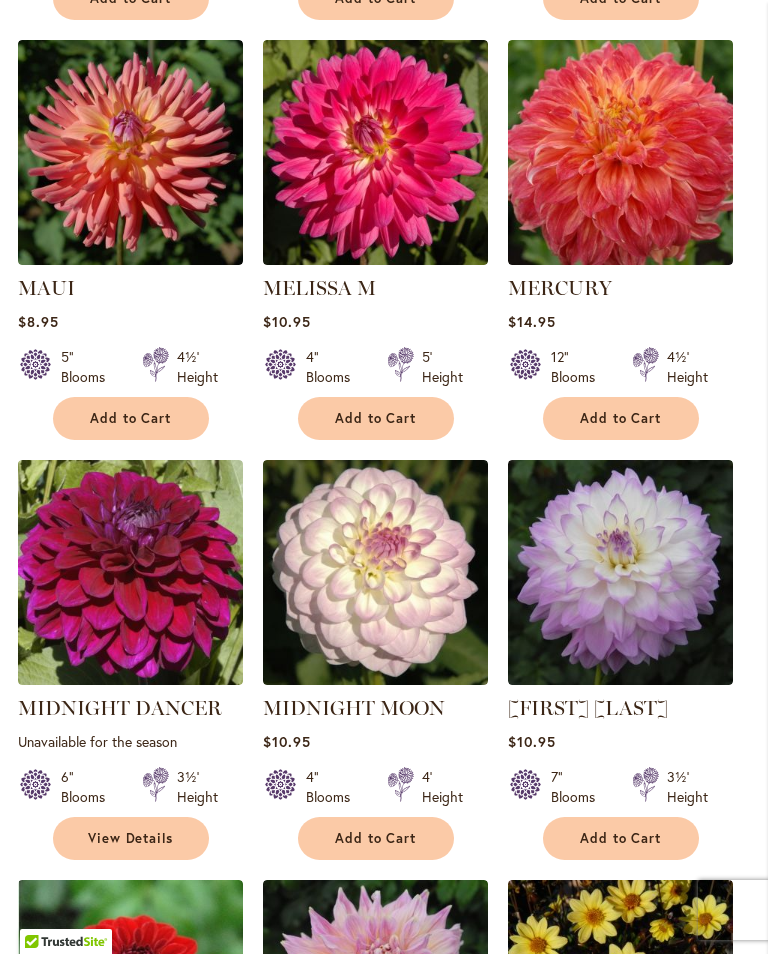 click on "Add to Cart" at bounding box center [621, 418] 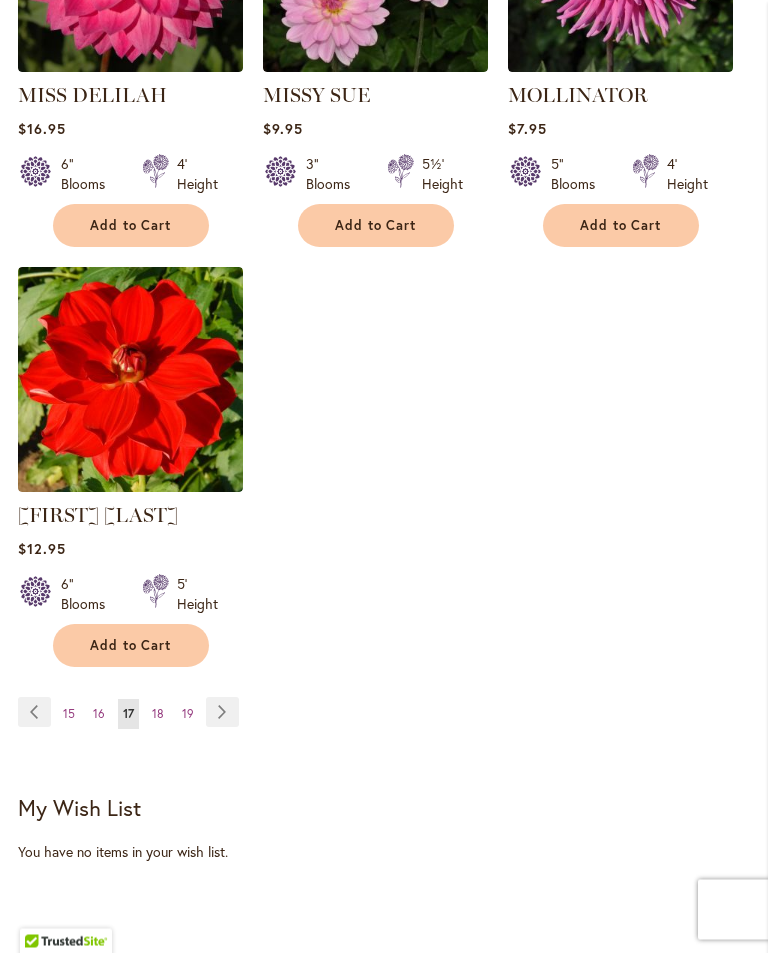 scroll, scrollTop: 2731, scrollLeft: 0, axis: vertical 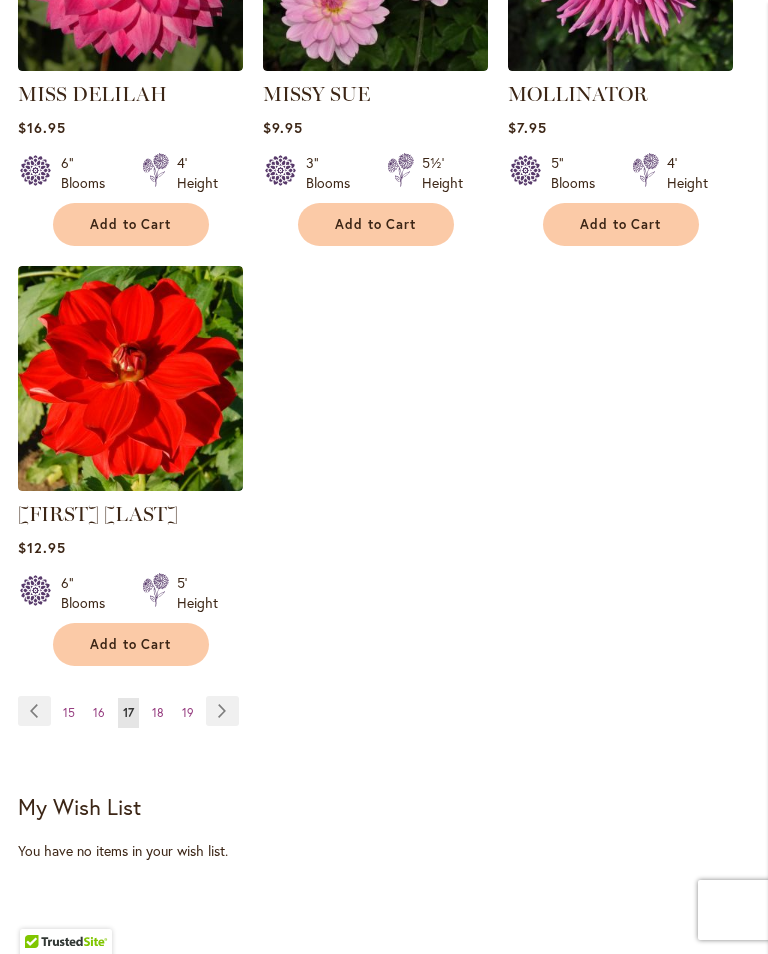 click on "18" at bounding box center [158, 712] 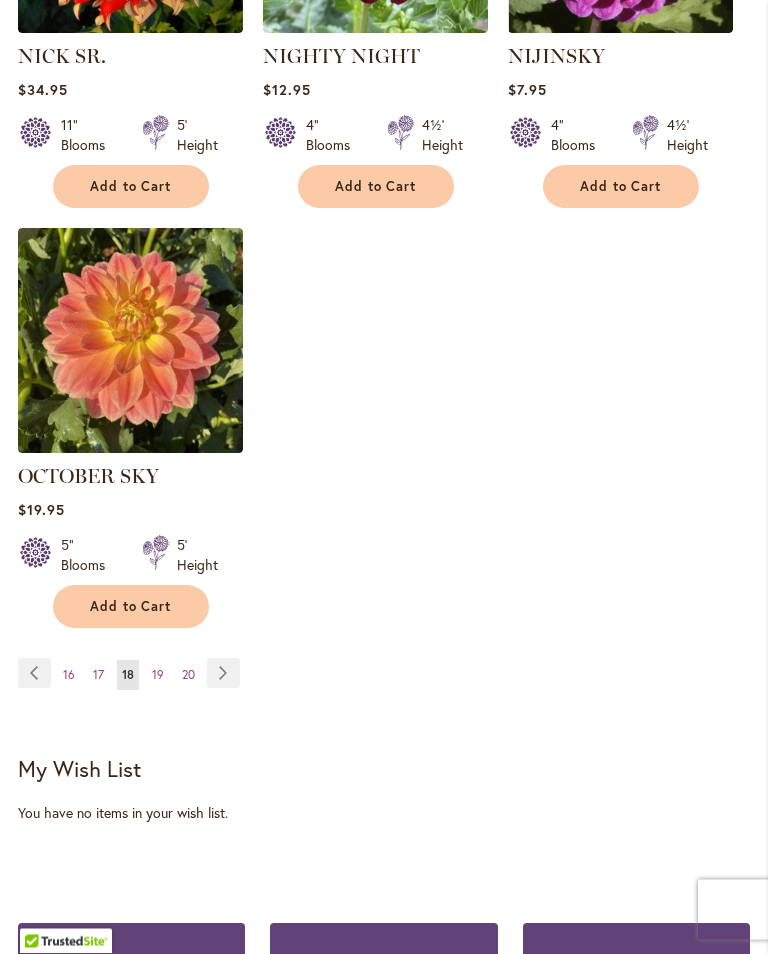 scroll, scrollTop: 2689, scrollLeft: 0, axis: vertical 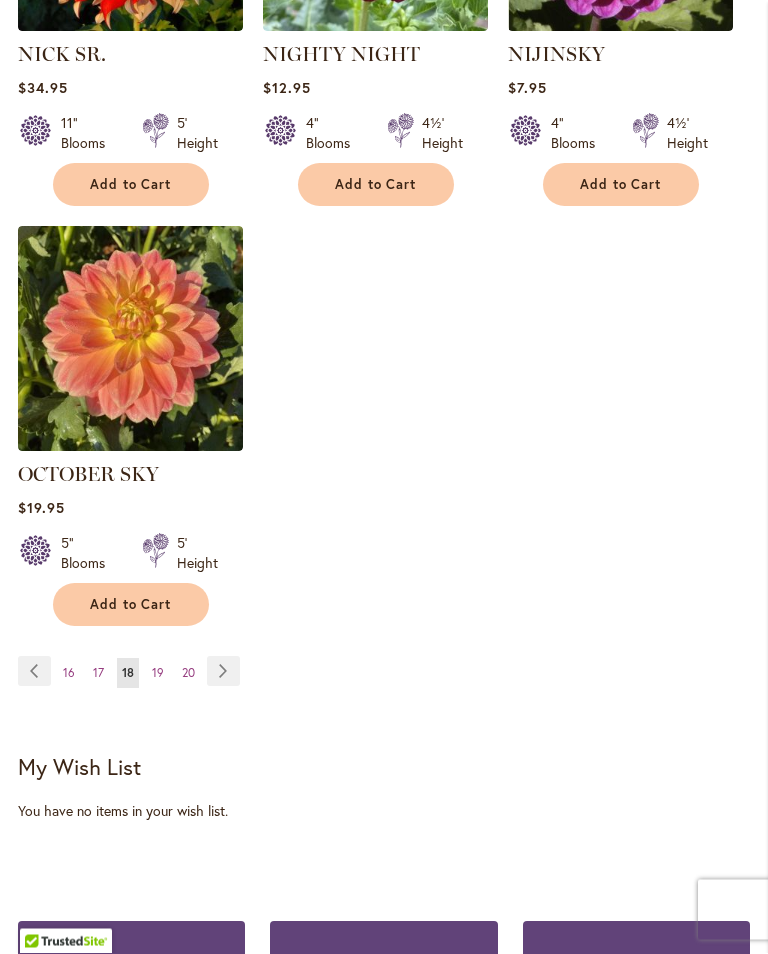 click on "Page
19" at bounding box center (158, 674) 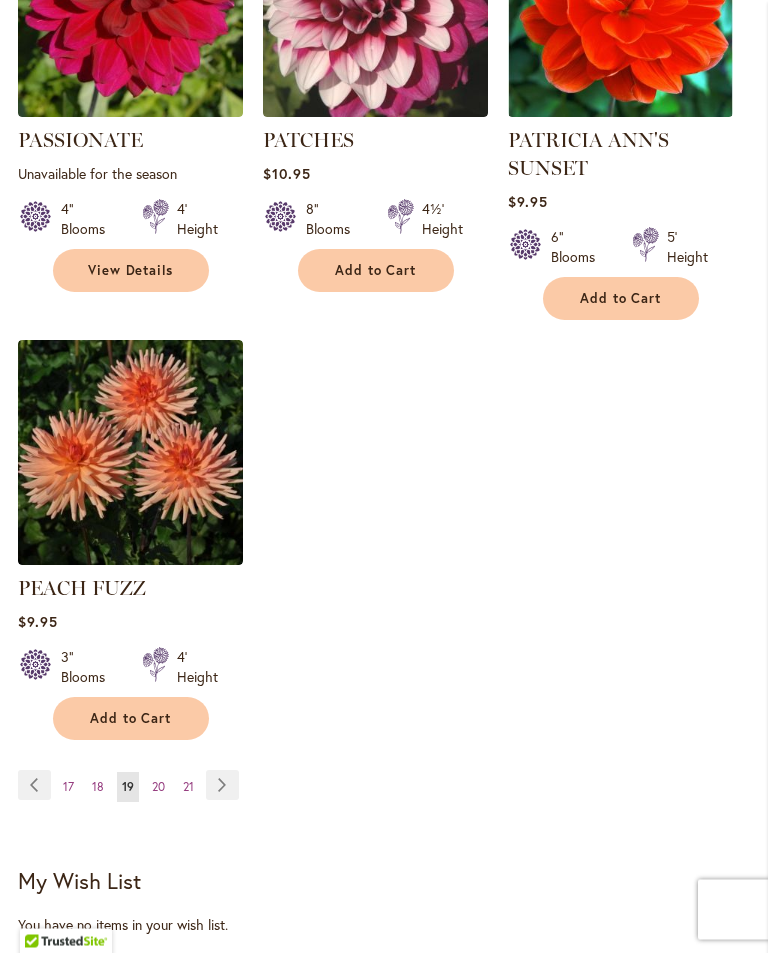 scroll, scrollTop: 2614, scrollLeft: 0, axis: vertical 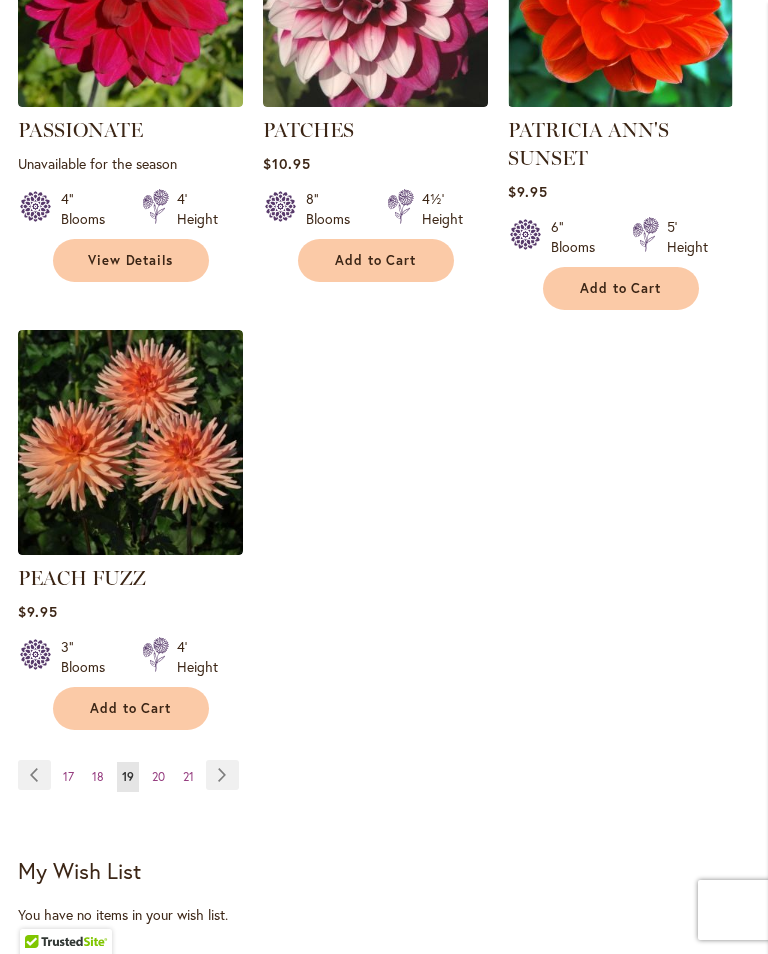 click on "Add to Cart" at bounding box center (131, 708) 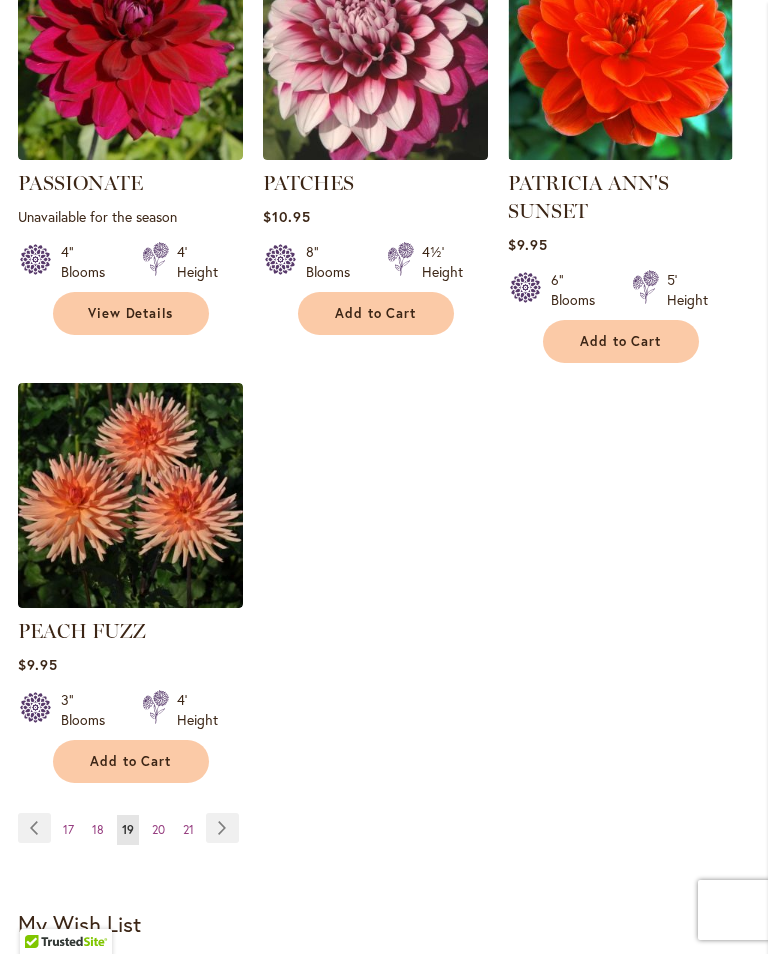 click on "20" at bounding box center (158, 829) 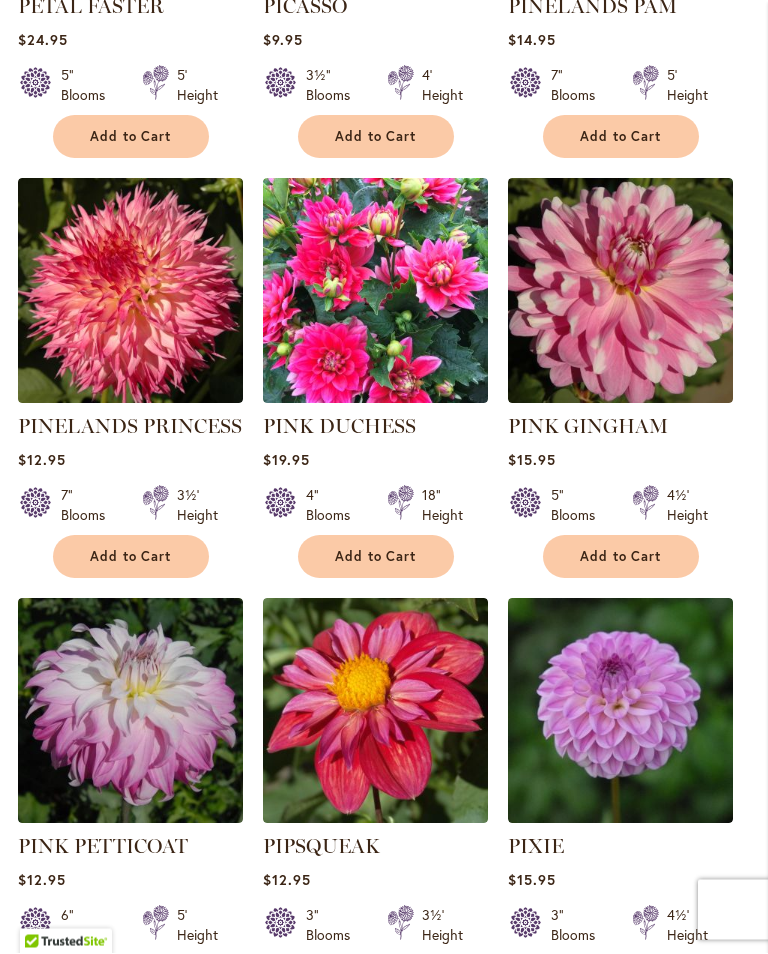 scroll, scrollTop: 1927, scrollLeft: 0, axis: vertical 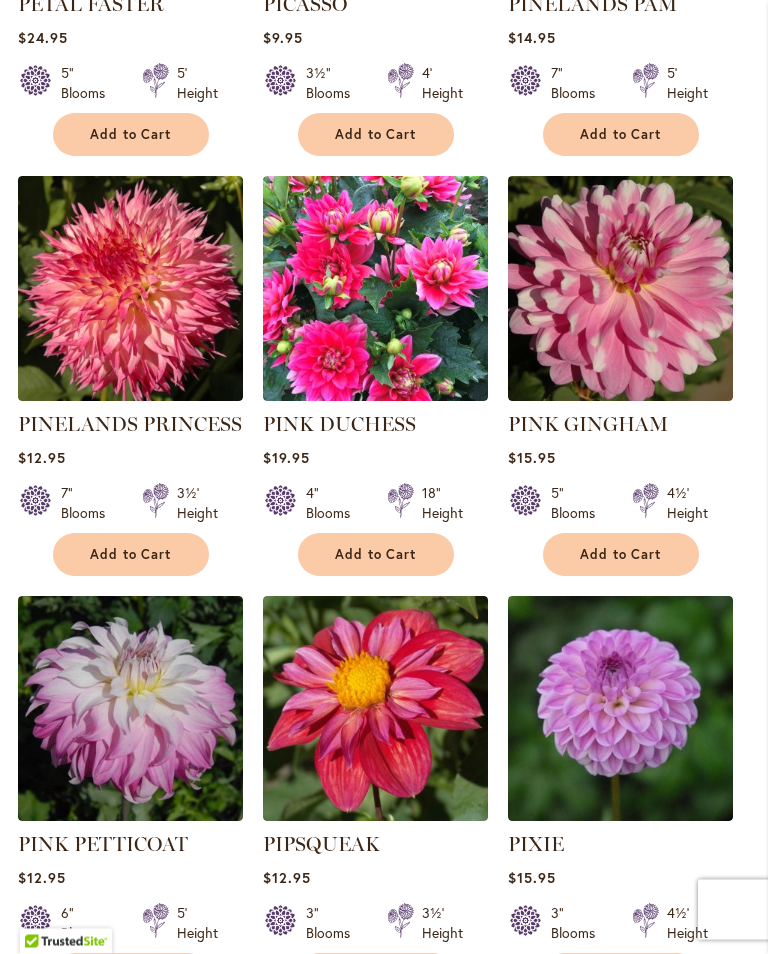 click on "Add to Cart" at bounding box center [621, 555] 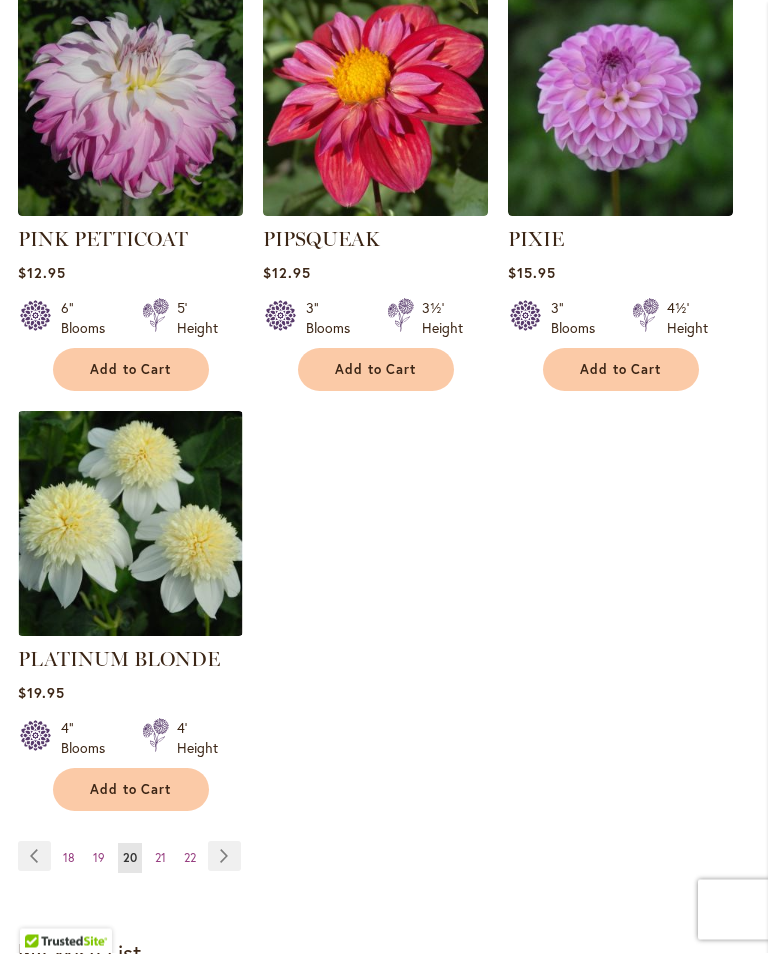 scroll, scrollTop: 2596, scrollLeft: 0, axis: vertical 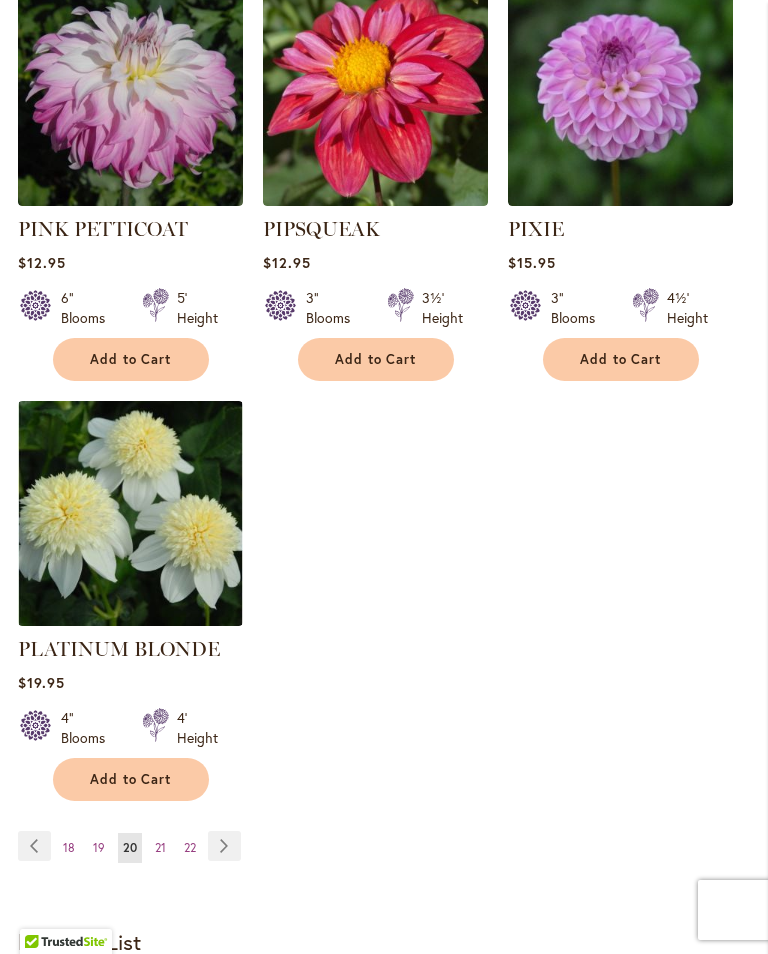 click on "Page
21" at bounding box center [160, 848] 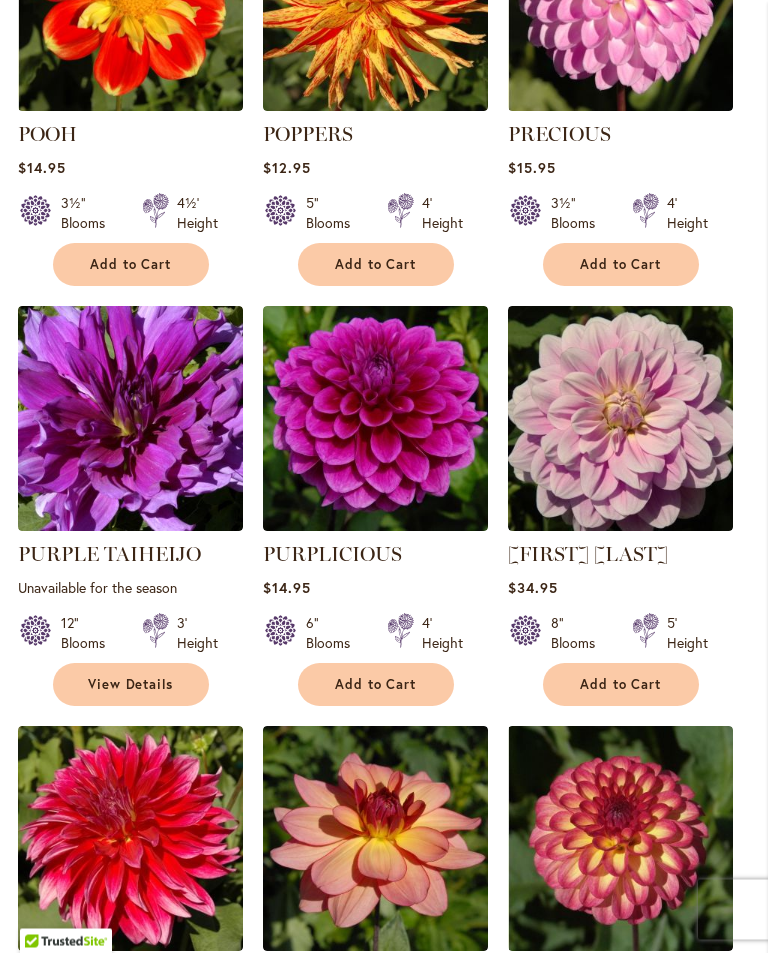 scroll, scrollTop: 1378, scrollLeft: 0, axis: vertical 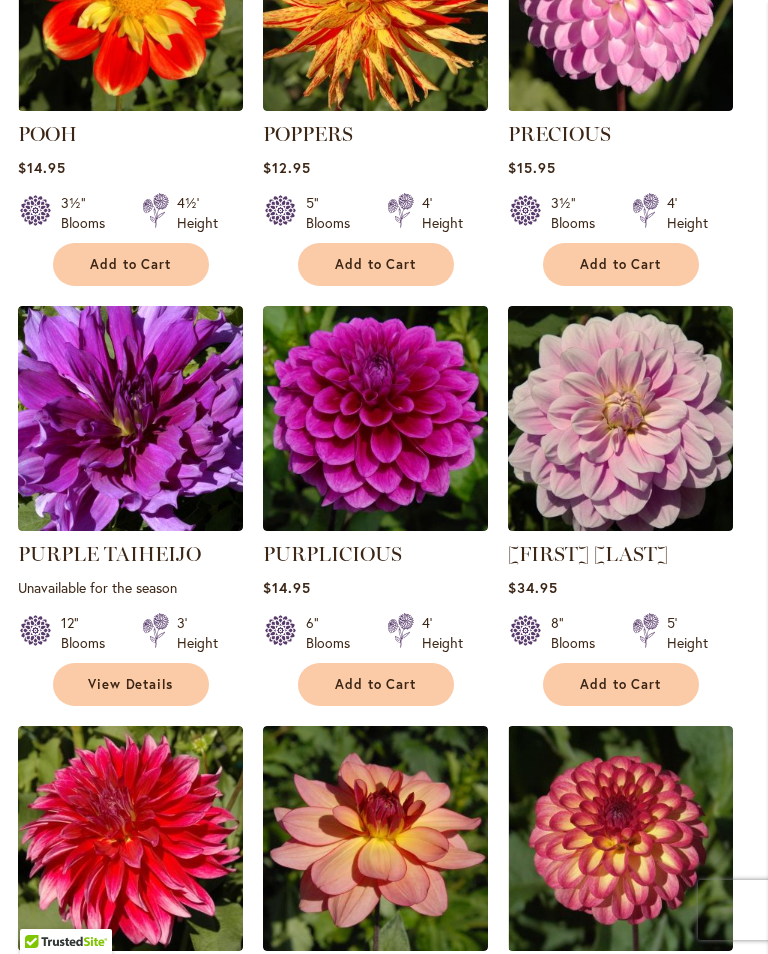 click on "Add to Cart" at bounding box center [376, 684] 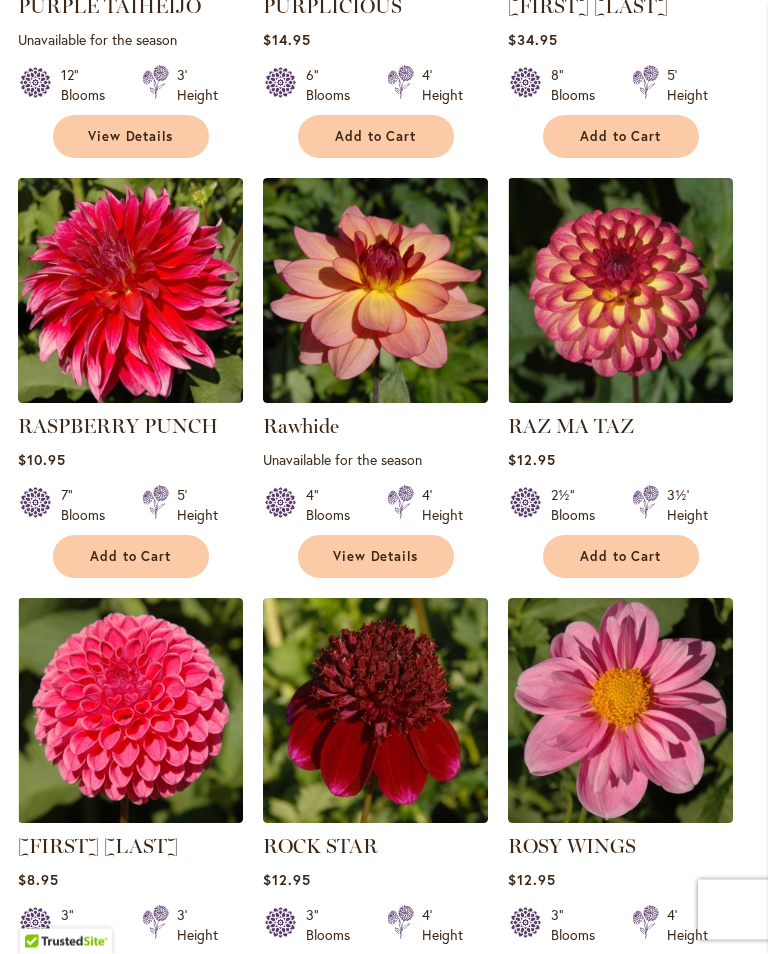 scroll, scrollTop: 1980, scrollLeft: 0, axis: vertical 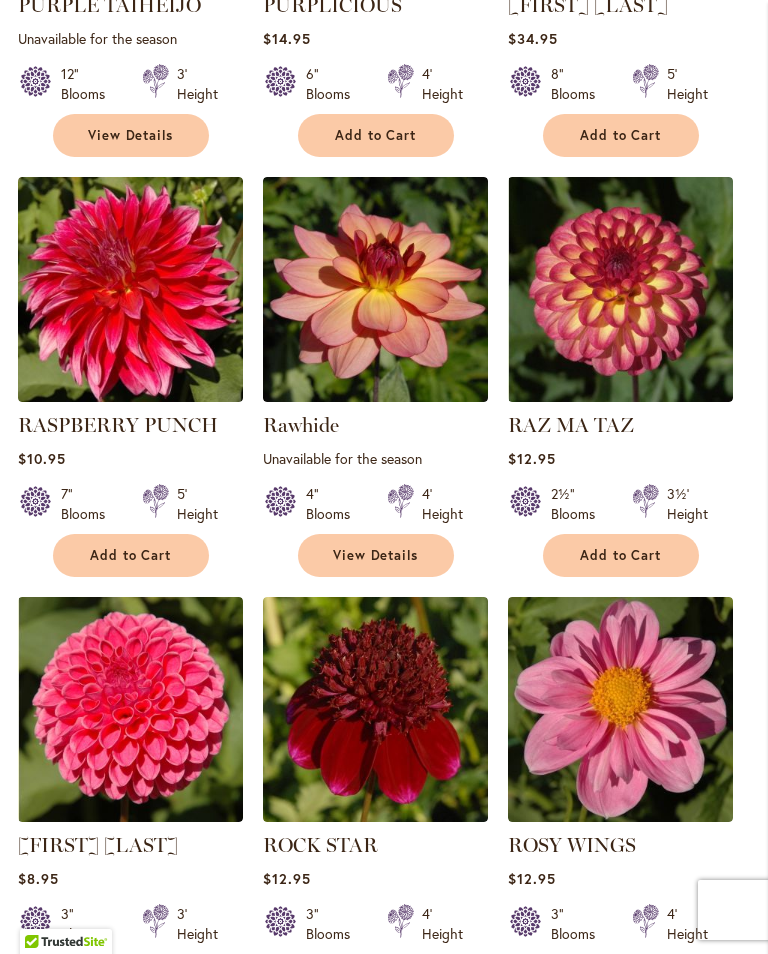 click on "Add to Cart" at bounding box center (621, 555) 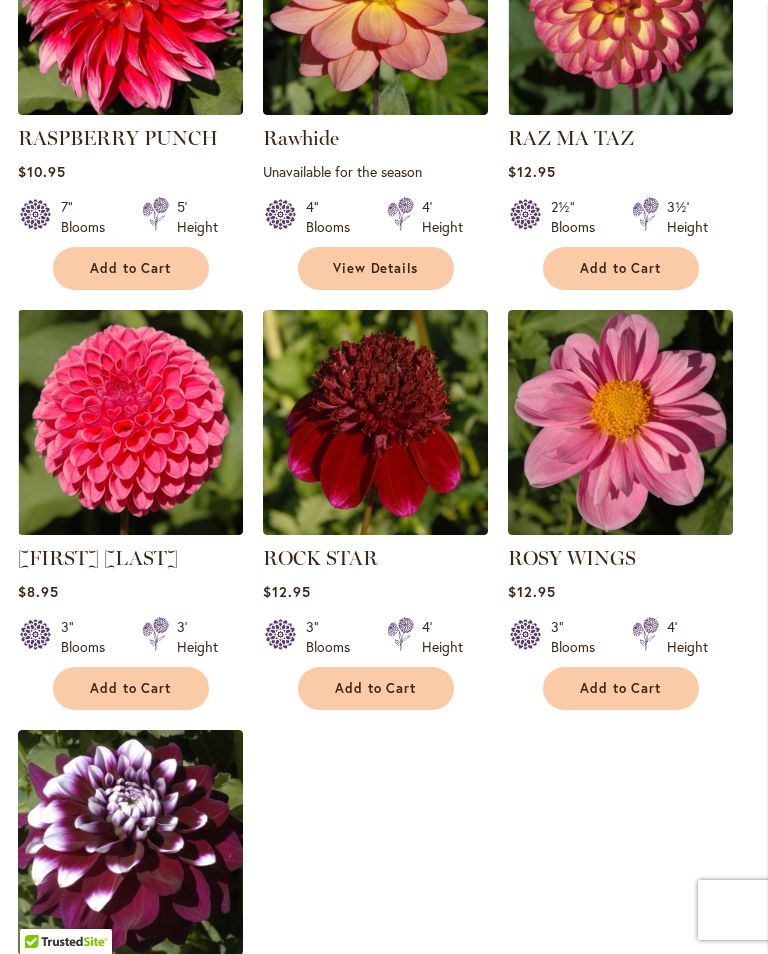 scroll, scrollTop: 2275, scrollLeft: 0, axis: vertical 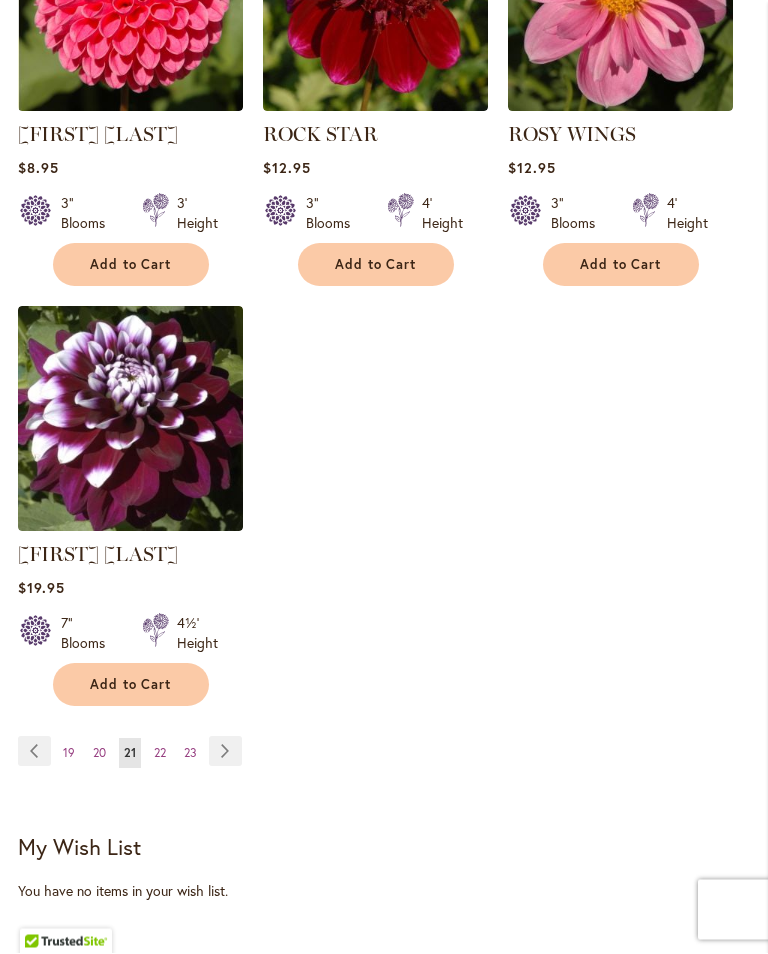 click on "22" at bounding box center [160, 753] 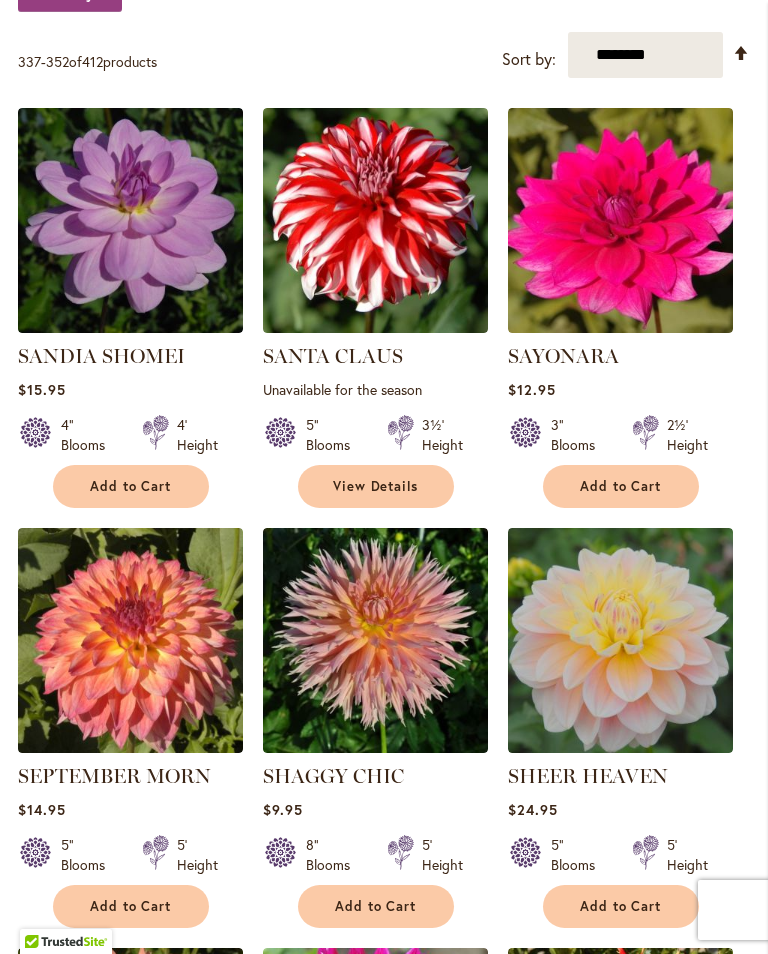 scroll, scrollTop: 712, scrollLeft: 0, axis: vertical 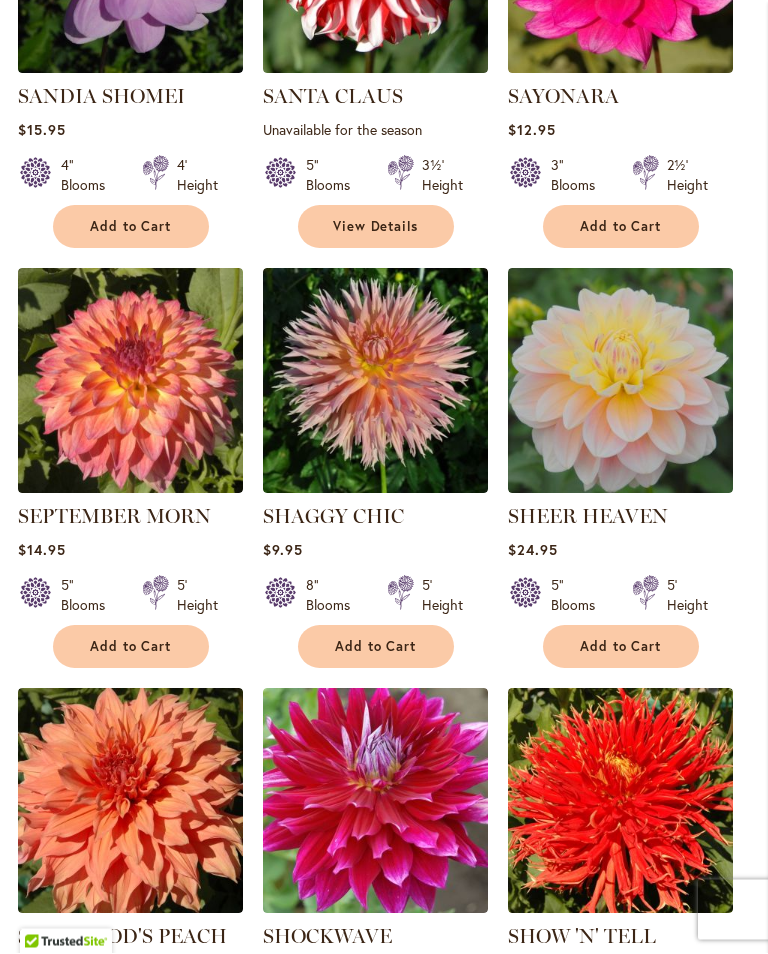 click on "Add to Cart" at bounding box center (621, 647) 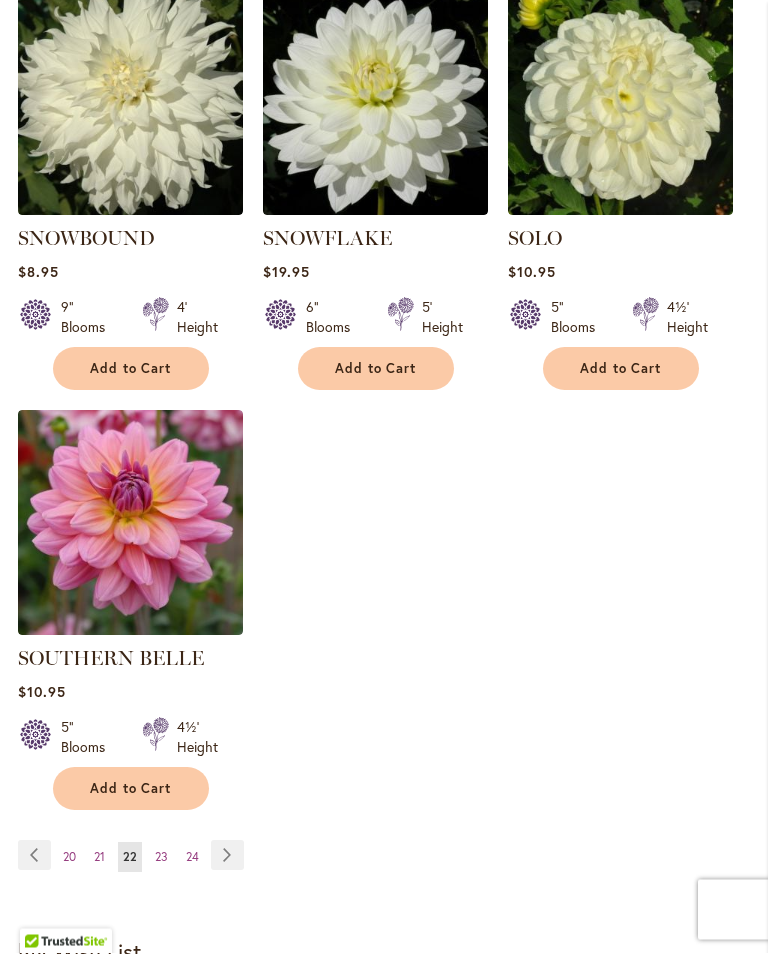 scroll, scrollTop: 2559, scrollLeft: 0, axis: vertical 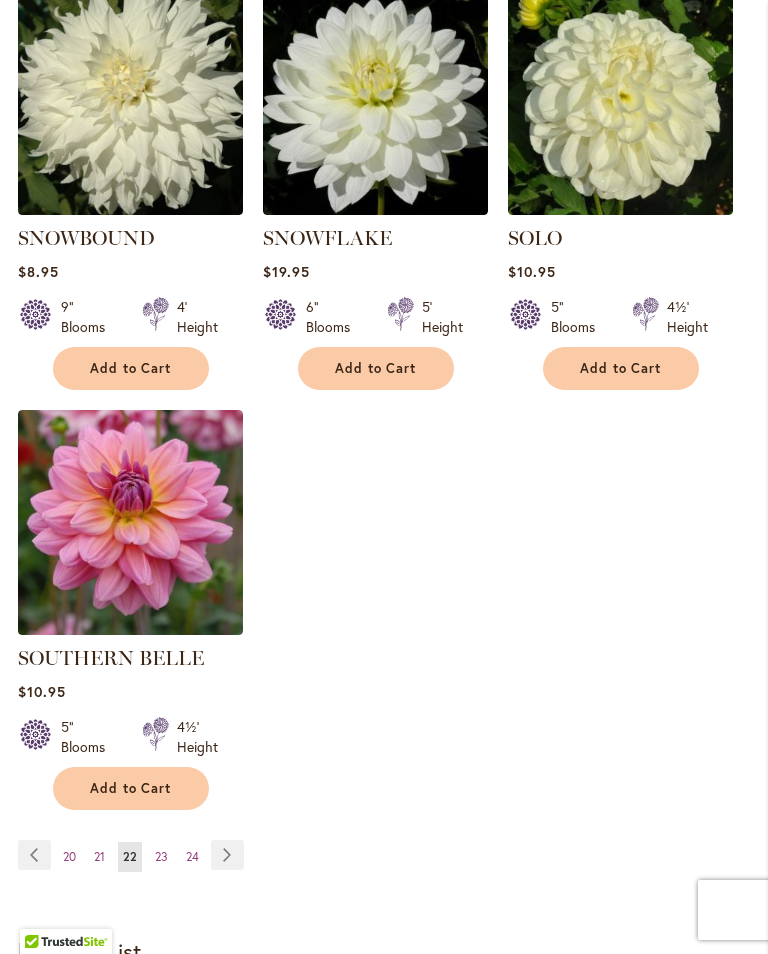 click on "Add to Cart" at bounding box center [131, 788] 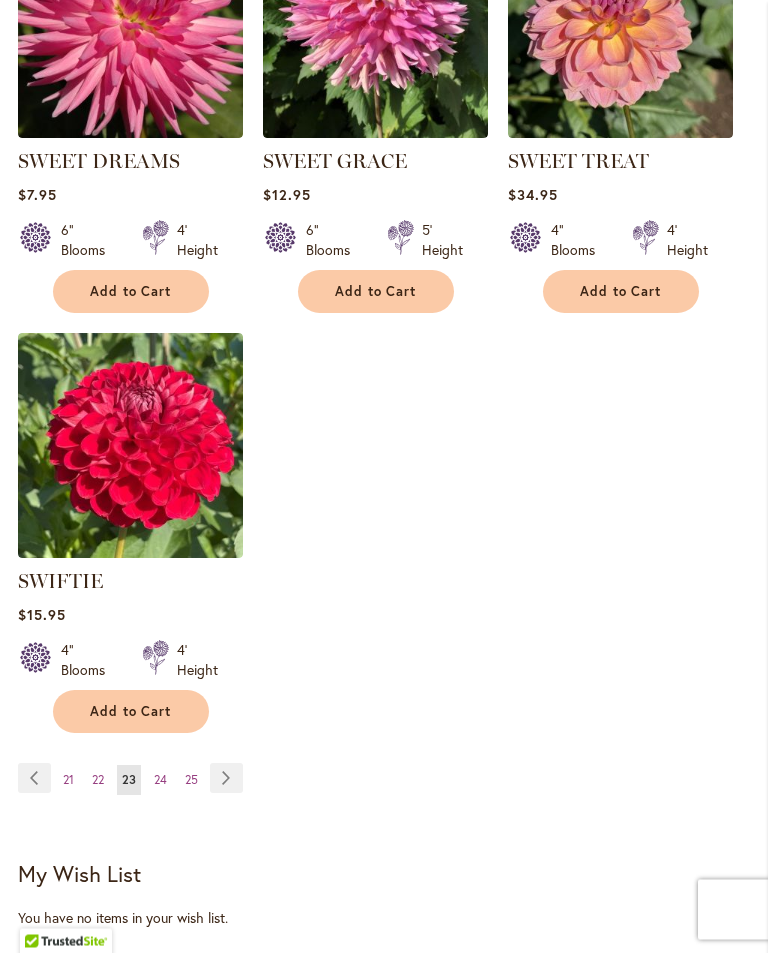 scroll, scrollTop: 2611, scrollLeft: 0, axis: vertical 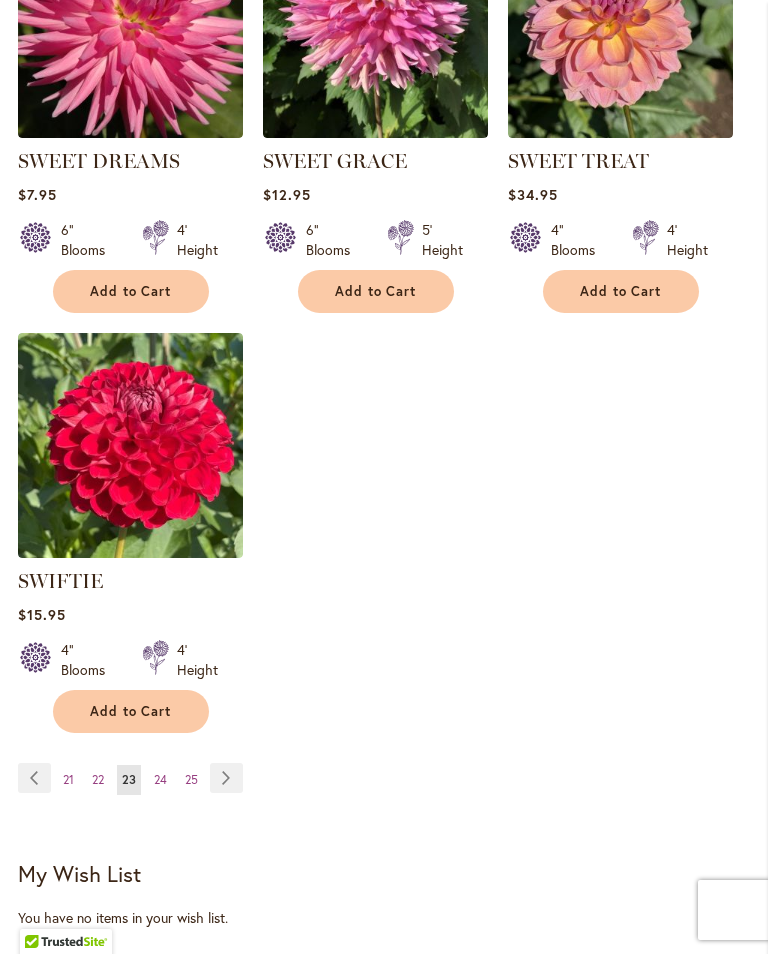 click on "24" at bounding box center [160, 779] 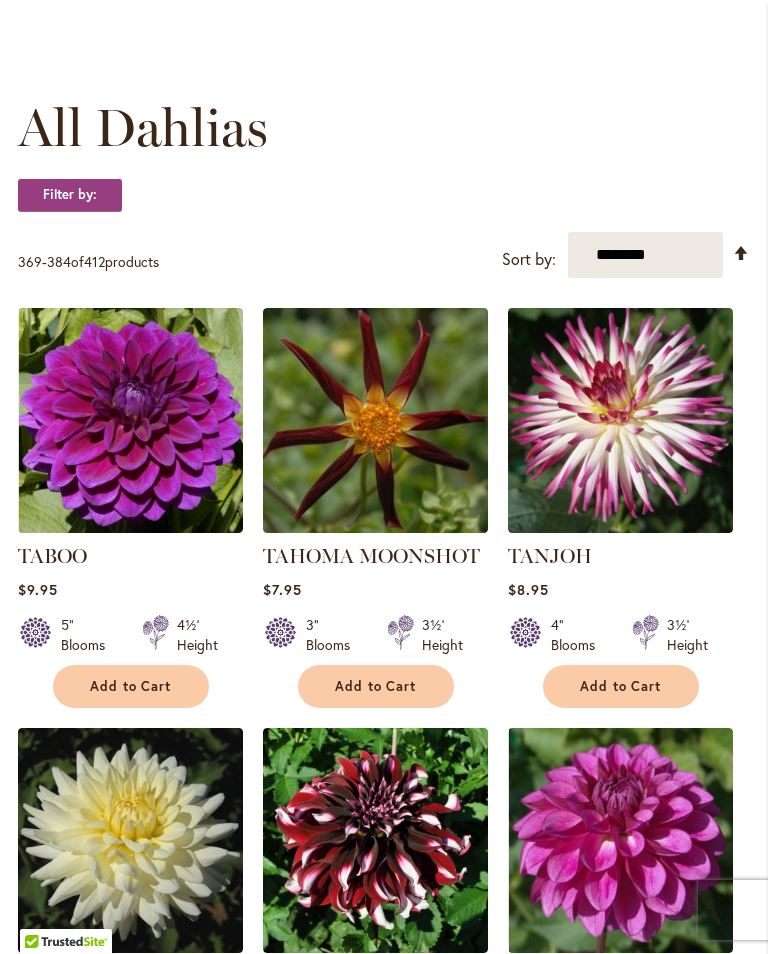 scroll, scrollTop: 637, scrollLeft: 0, axis: vertical 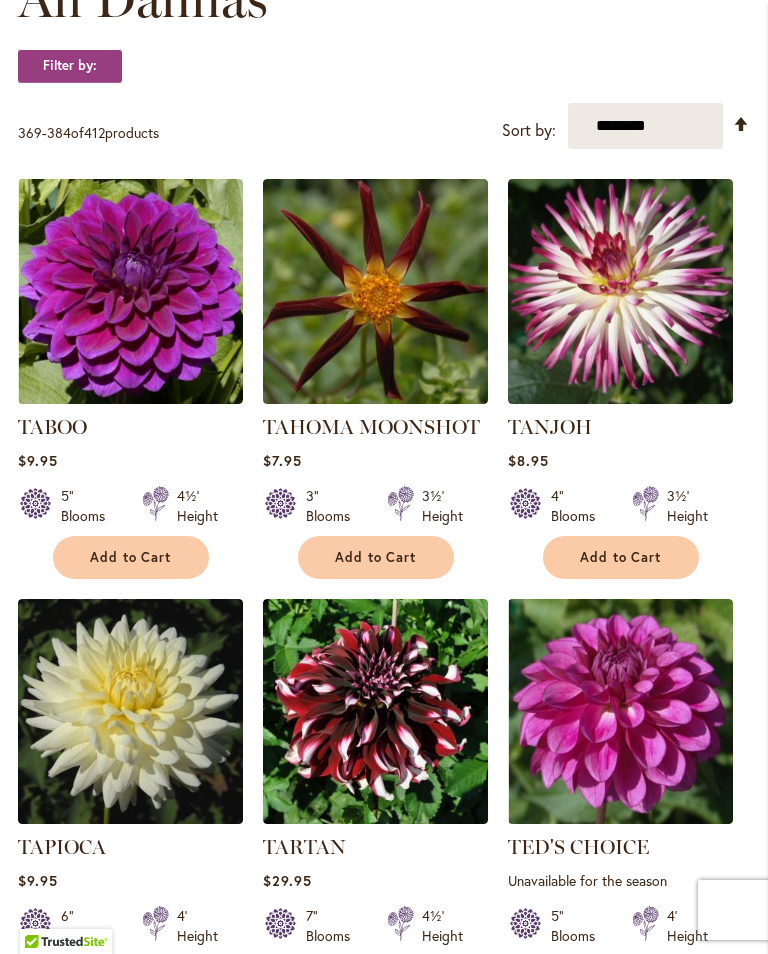 click on "Add to Cart" at bounding box center [131, 557] 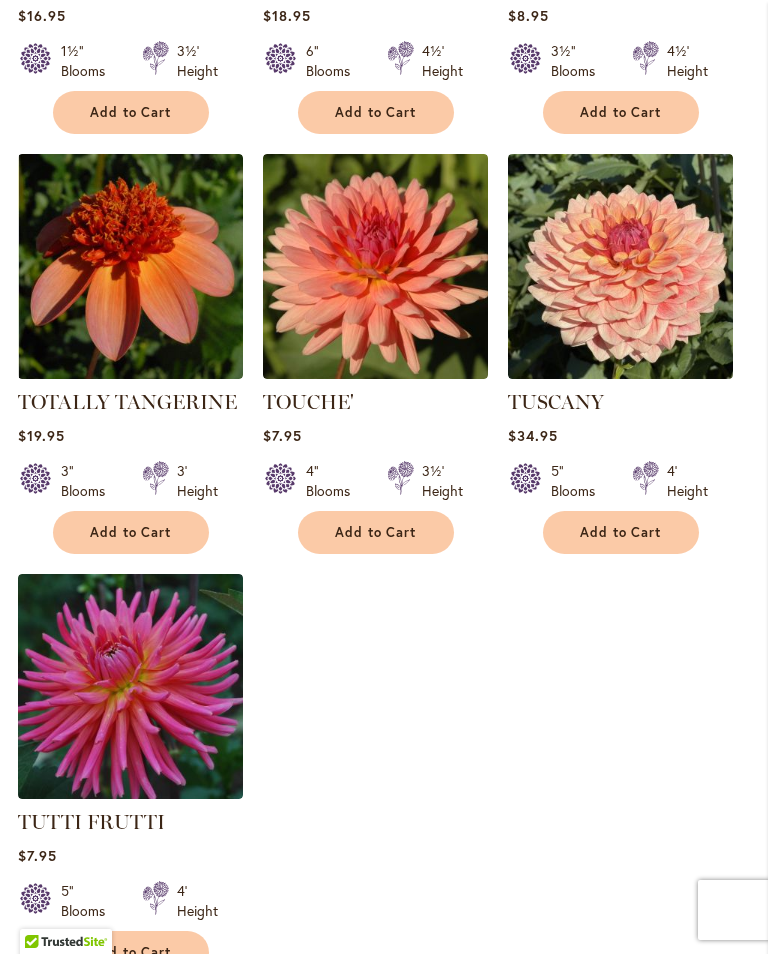 scroll, scrollTop: 2394, scrollLeft: 0, axis: vertical 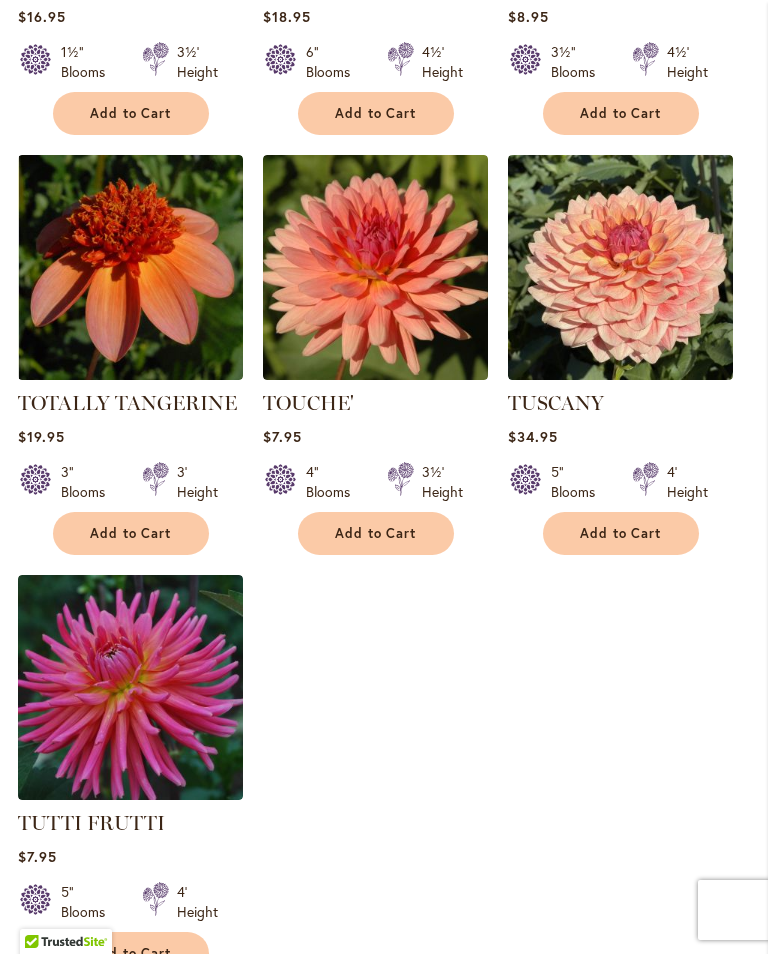 click on "Add to Cart" at bounding box center (376, 533) 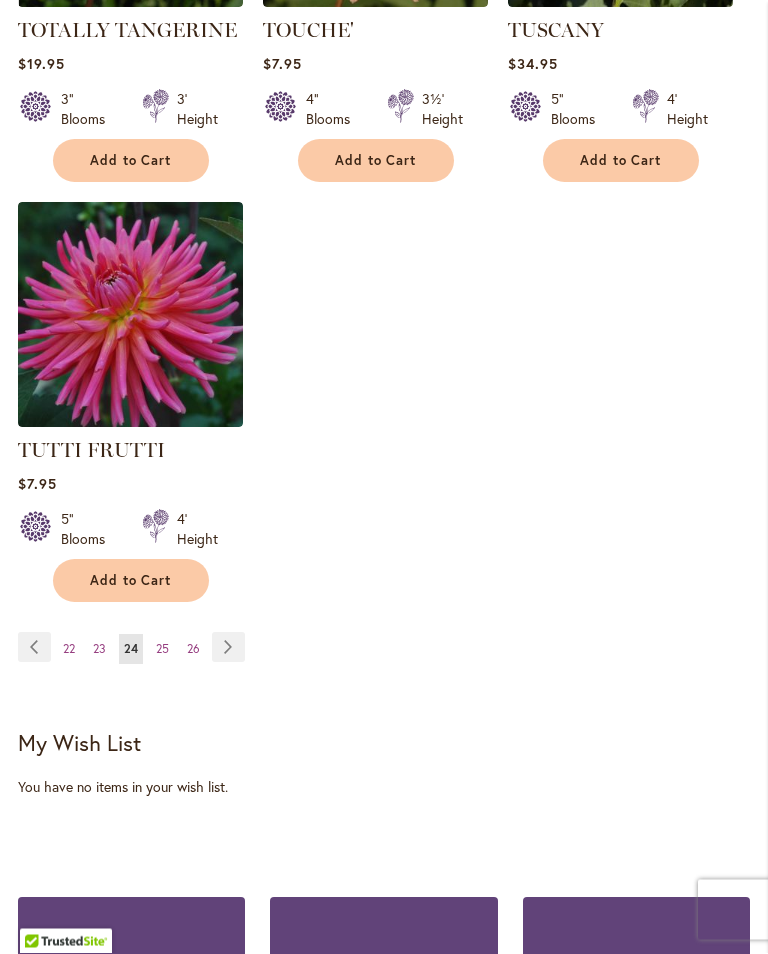 scroll, scrollTop: 2769, scrollLeft: 0, axis: vertical 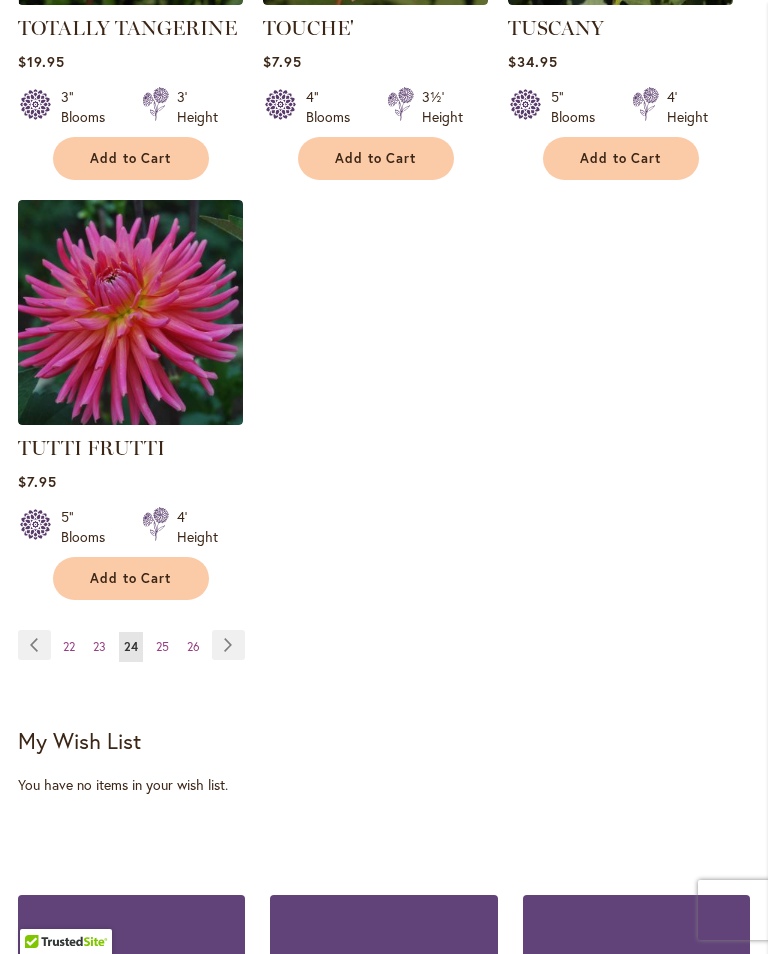 click on "Page
25" at bounding box center (162, 647) 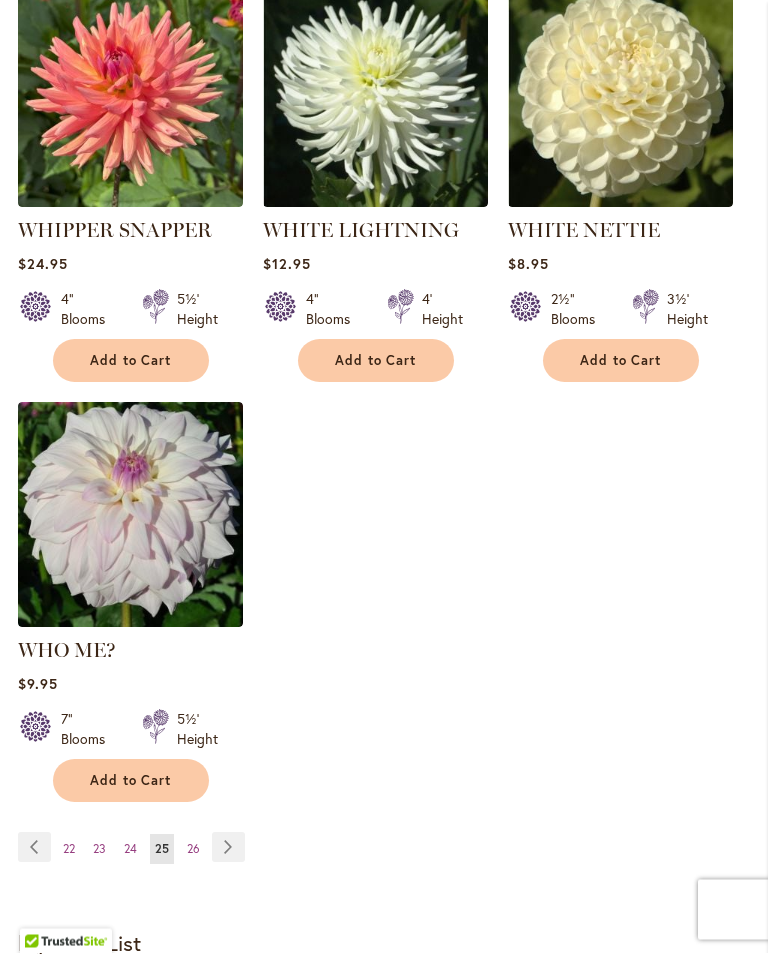 scroll, scrollTop: 2516, scrollLeft: 0, axis: vertical 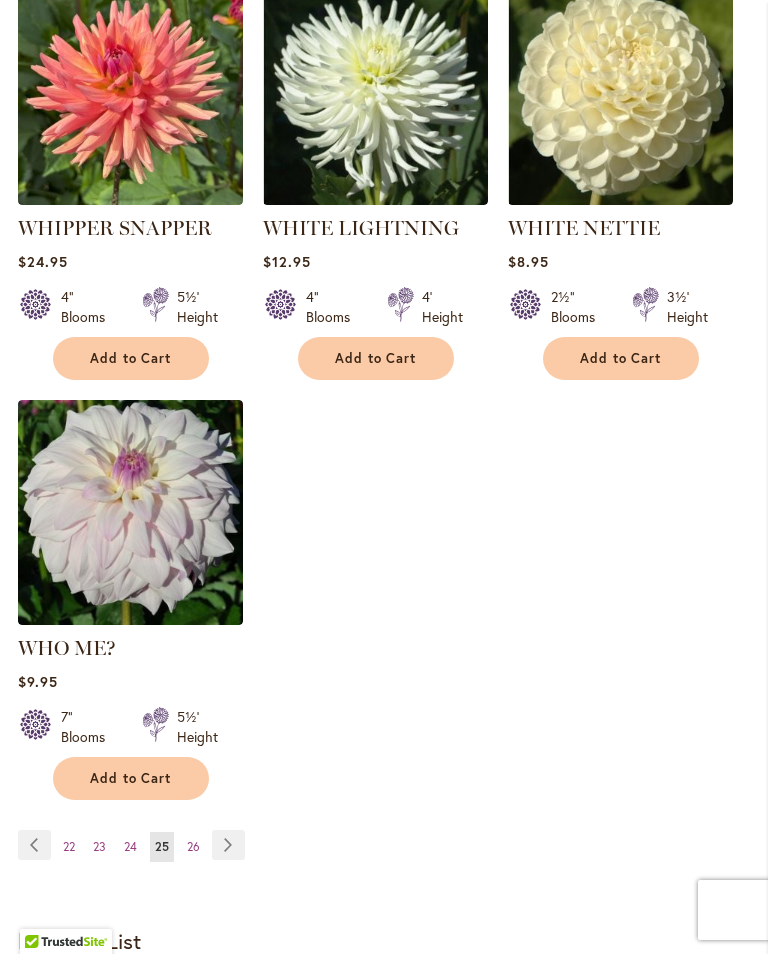 click on "Page
26" at bounding box center (193, 847) 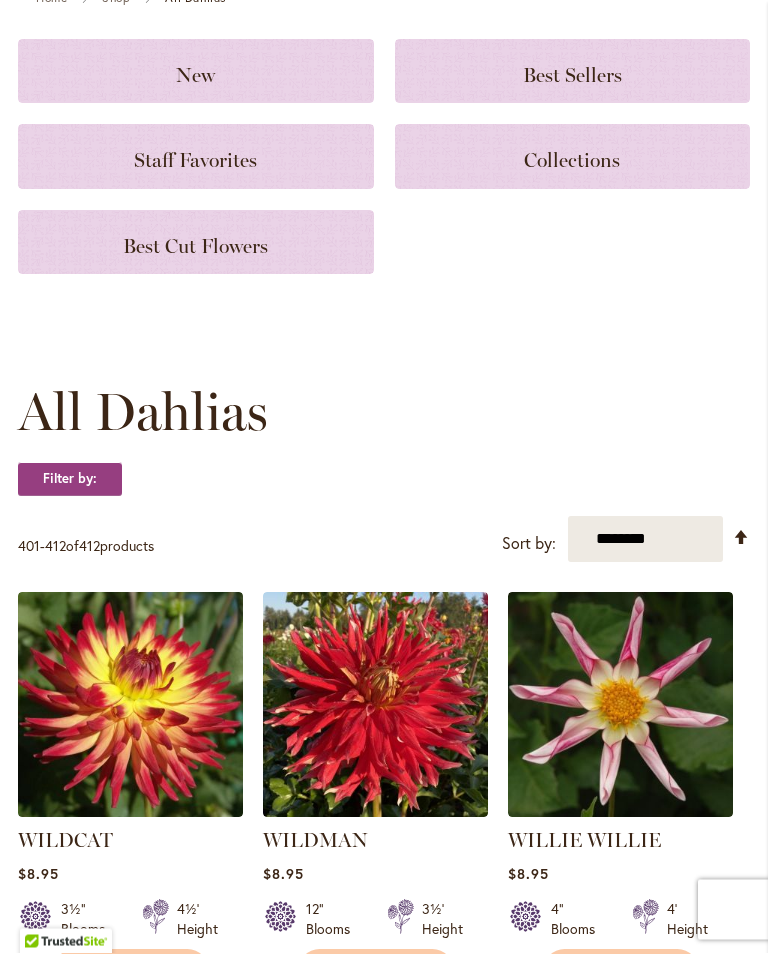 scroll, scrollTop: 0, scrollLeft: 0, axis: both 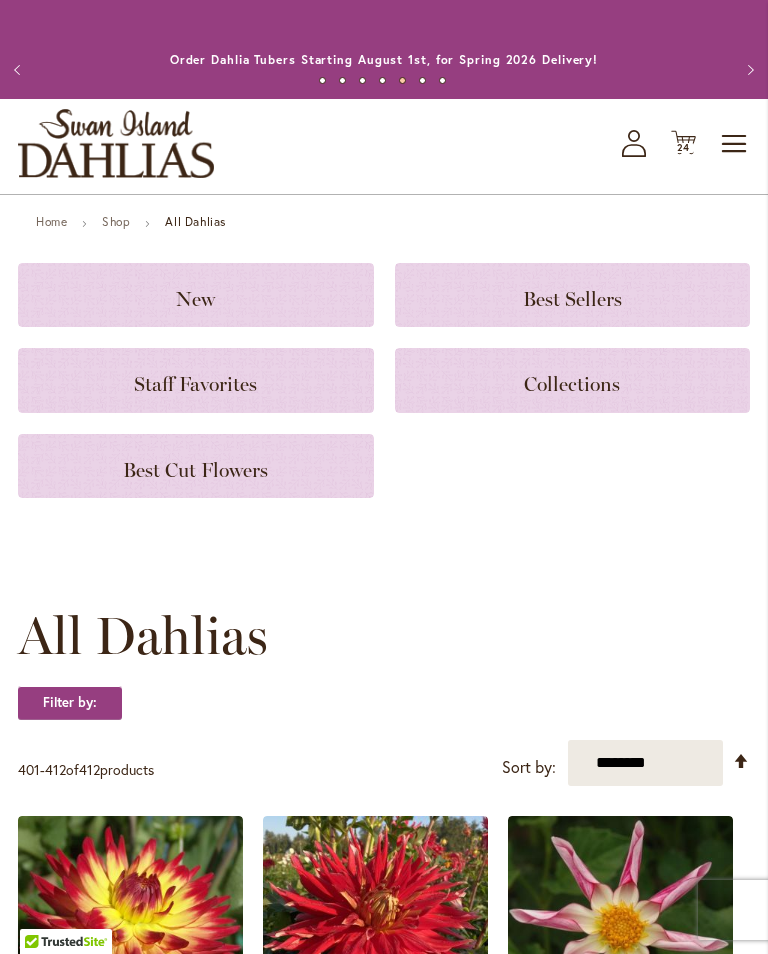 click on "24" at bounding box center (684, 147) 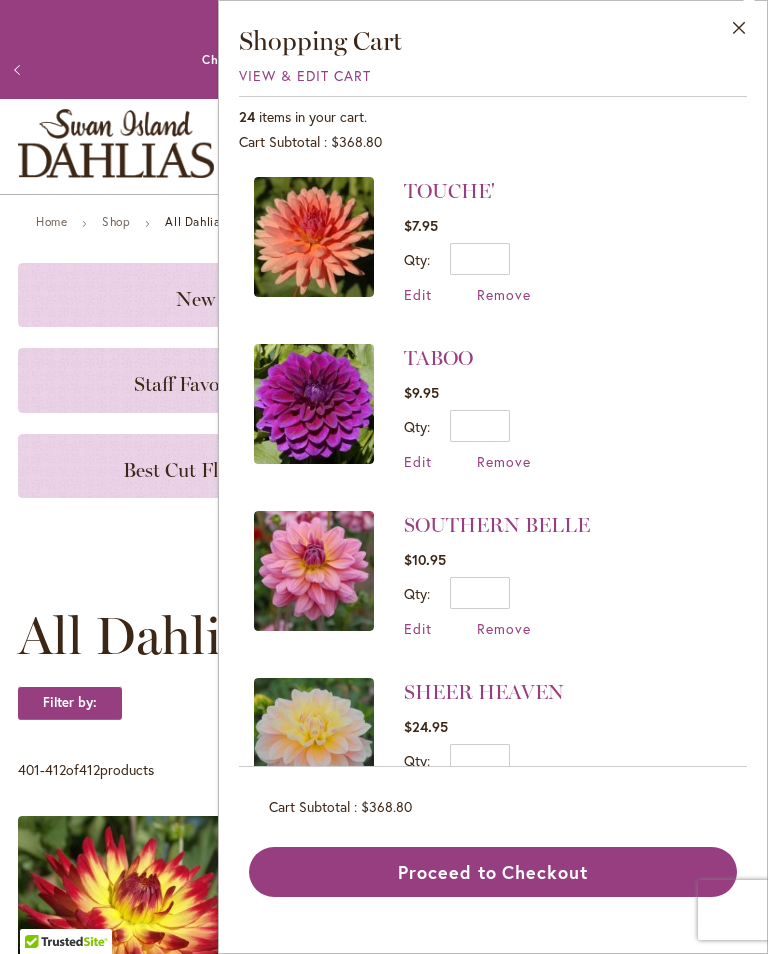 scroll, scrollTop: 0, scrollLeft: 0, axis: both 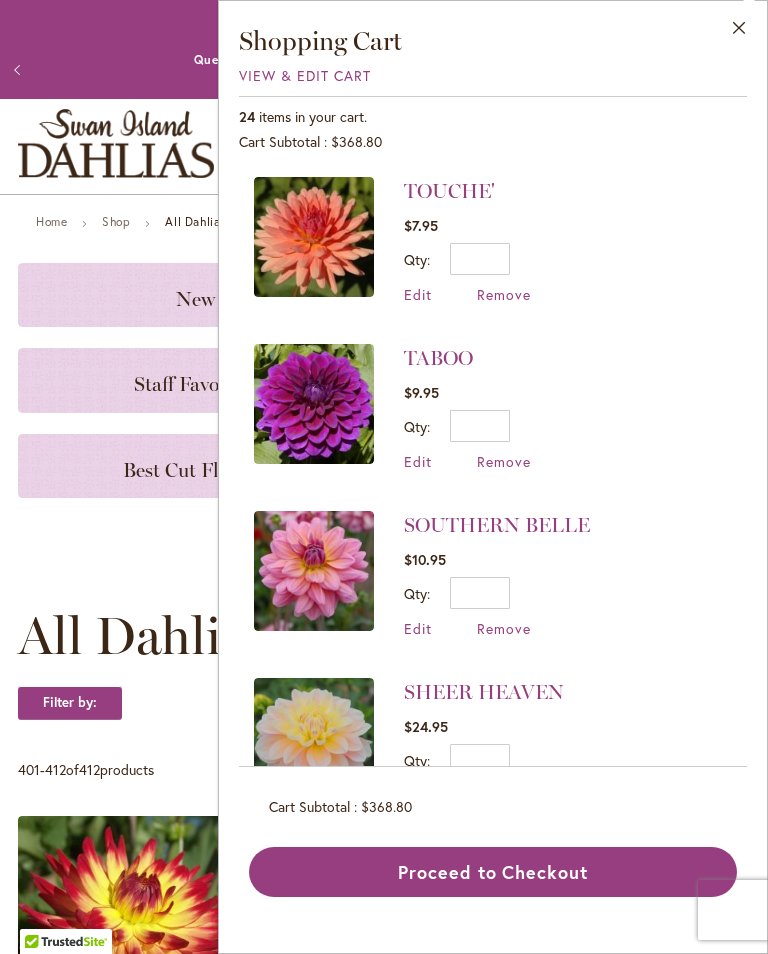 click on "Close" at bounding box center [739, 32] 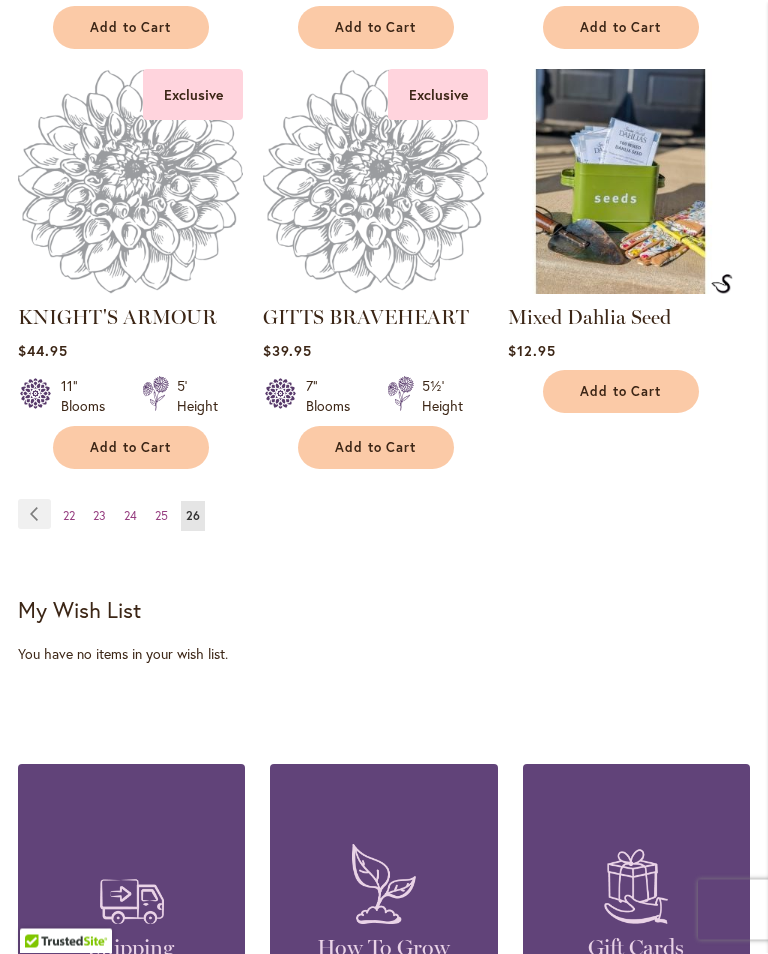 scroll, scrollTop: 2007, scrollLeft: 0, axis: vertical 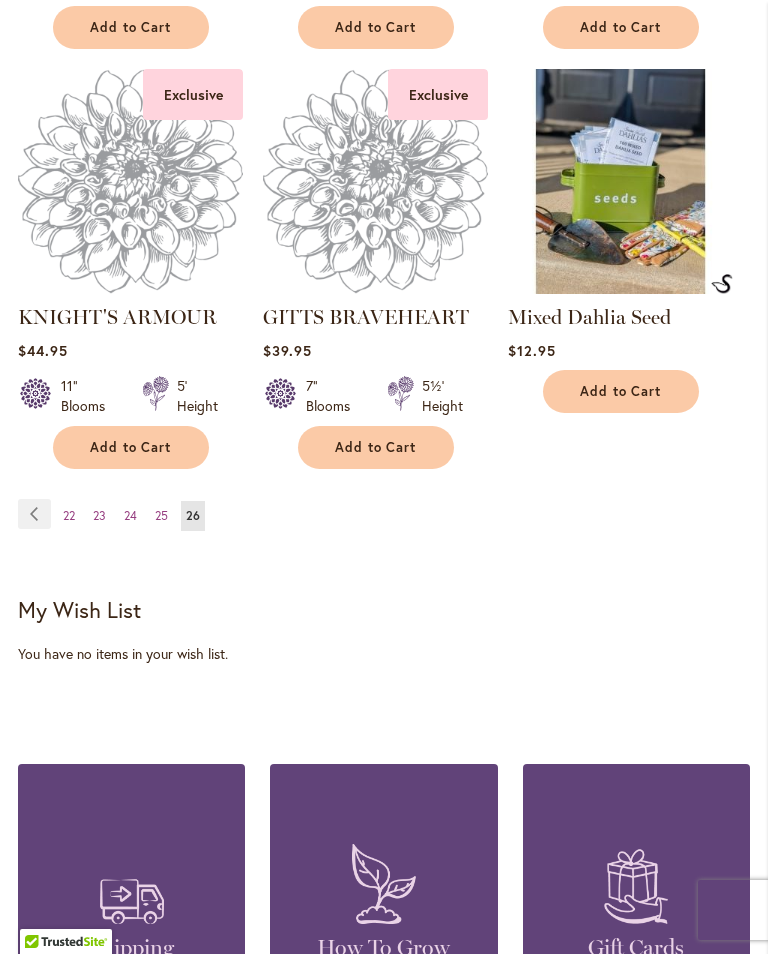 click on "Page
Previous" at bounding box center (34, 514) 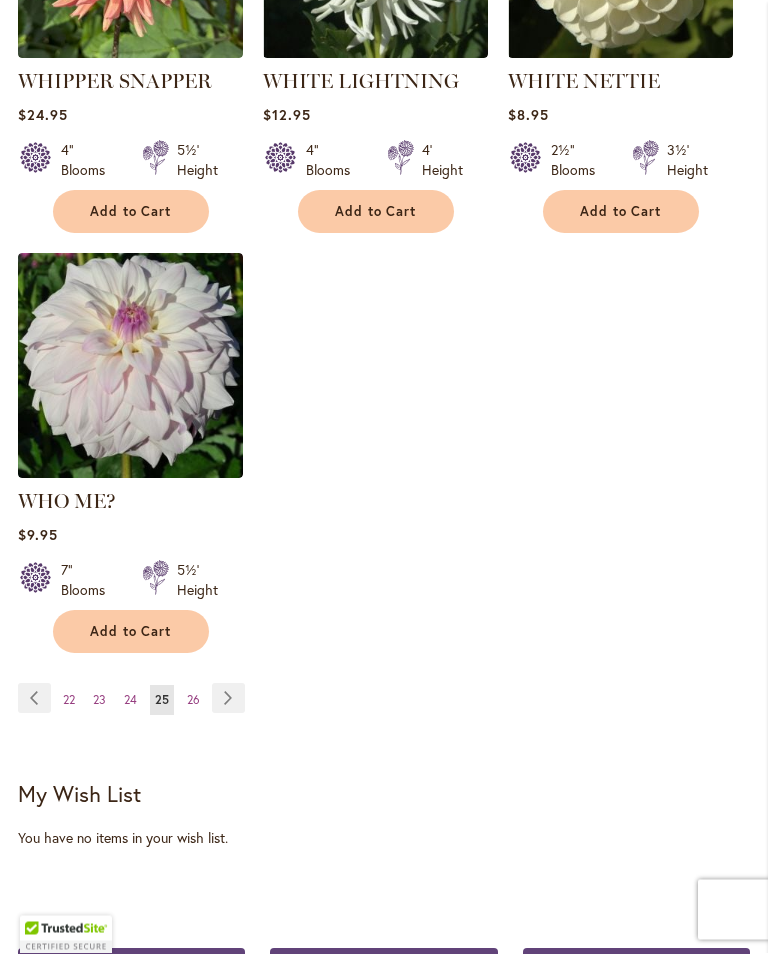 scroll, scrollTop: 2665, scrollLeft: 0, axis: vertical 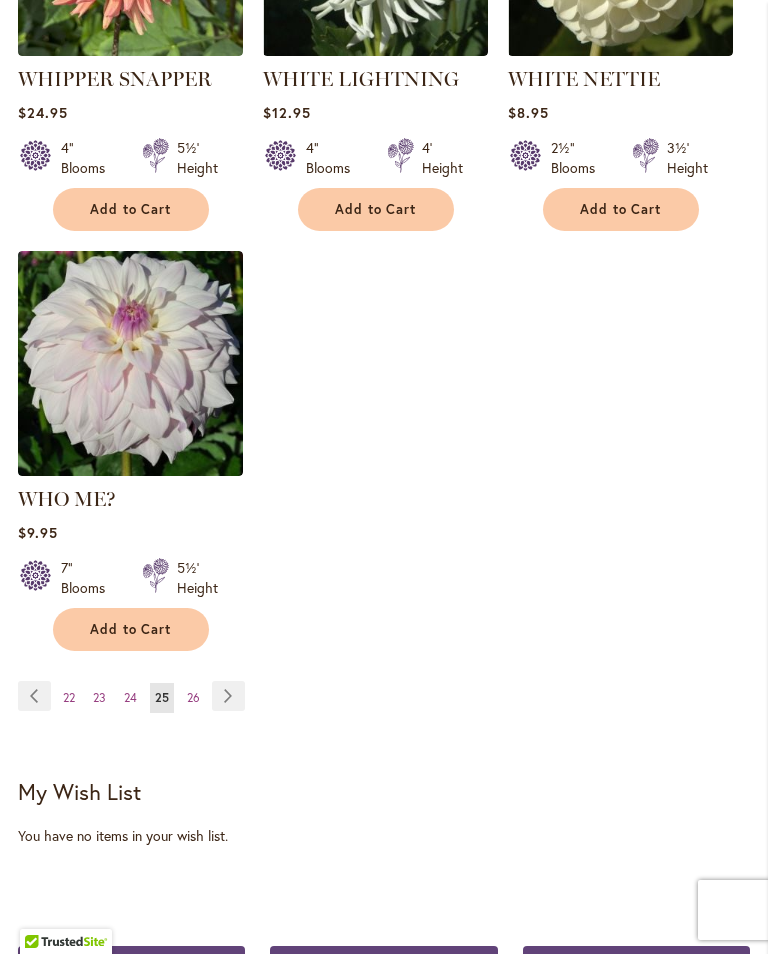 click on "Page
22" at bounding box center (69, 698) 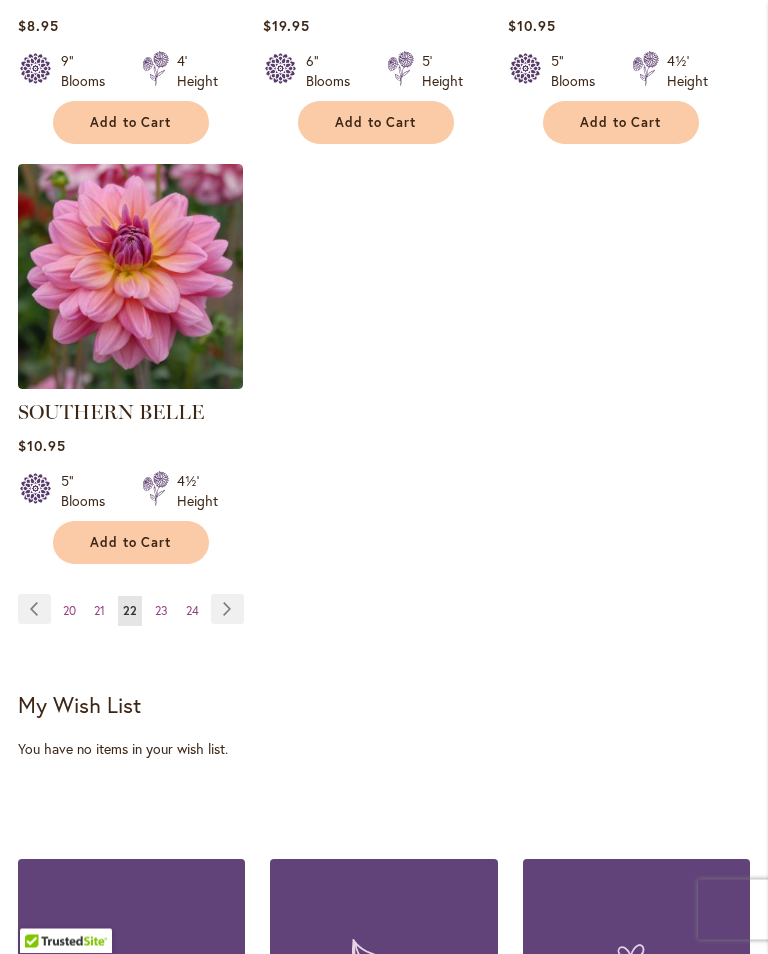 scroll, scrollTop: 2796, scrollLeft: 0, axis: vertical 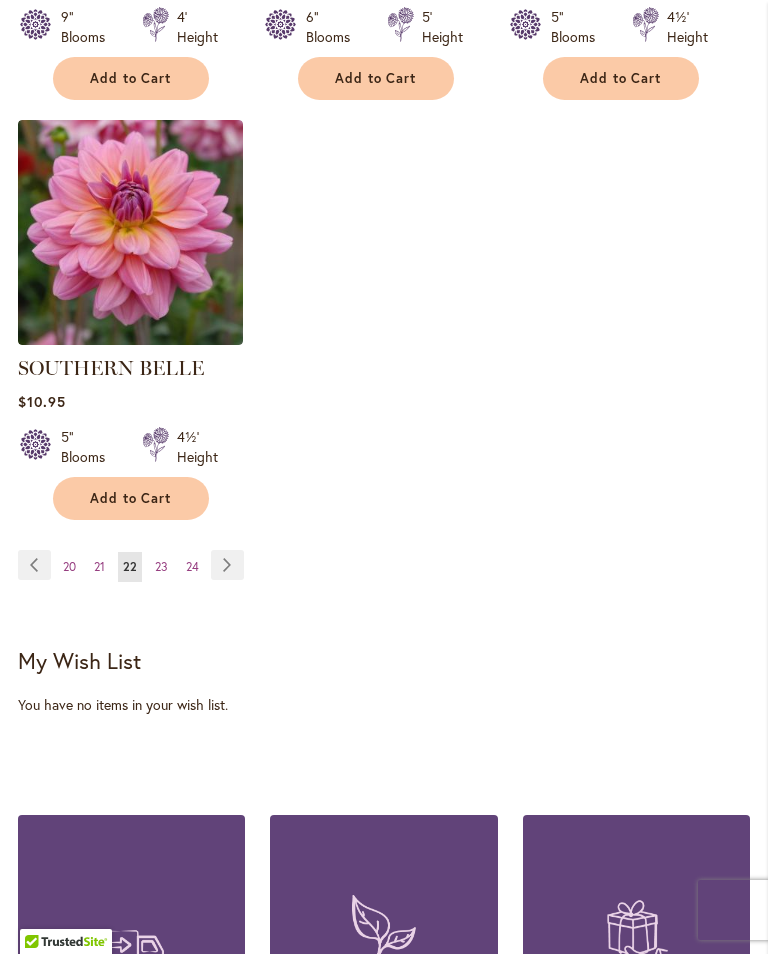 click on "20" at bounding box center [69, 566] 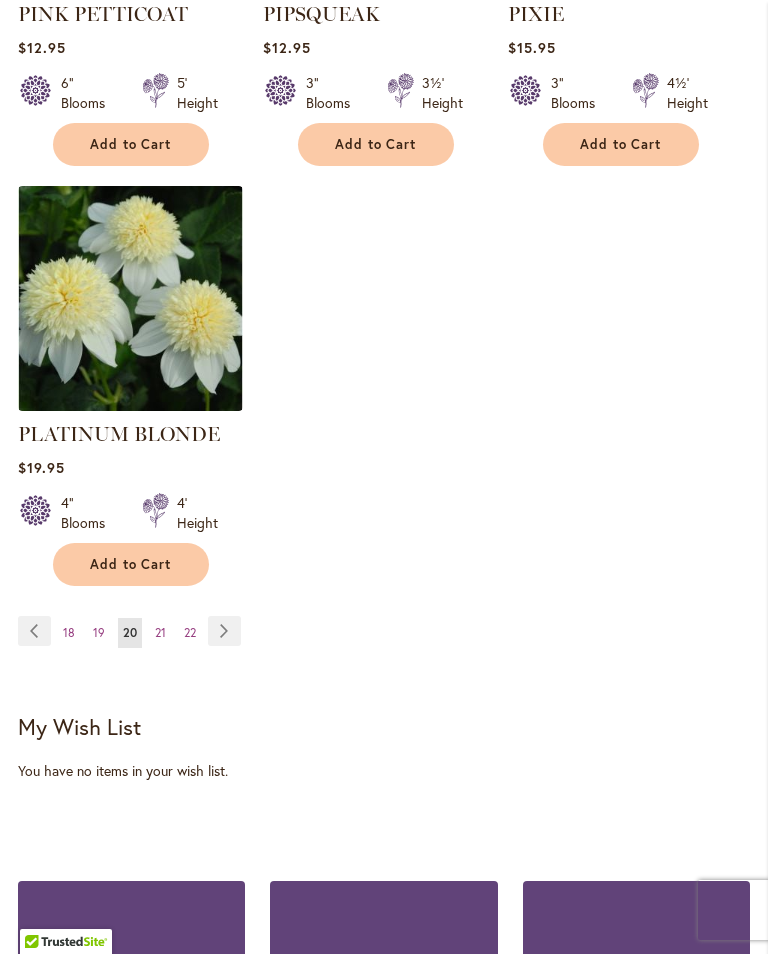 scroll, scrollTop: 2761, scrollLeft: 0, axis: vertical 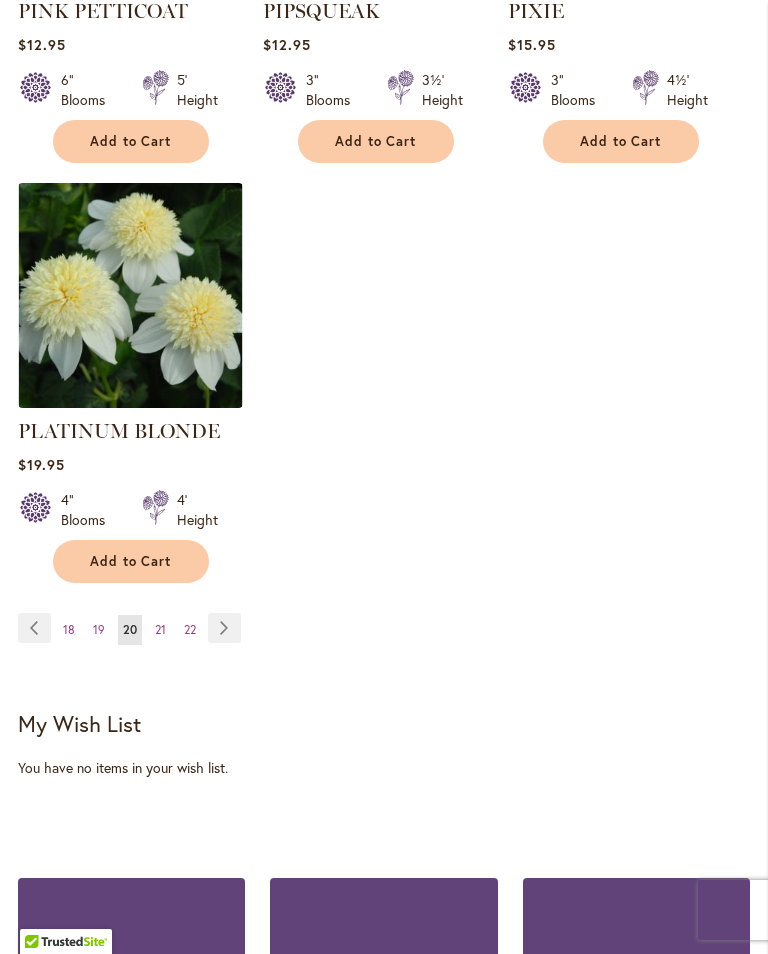 click on "Page
18" at bounding box center [69, 630] 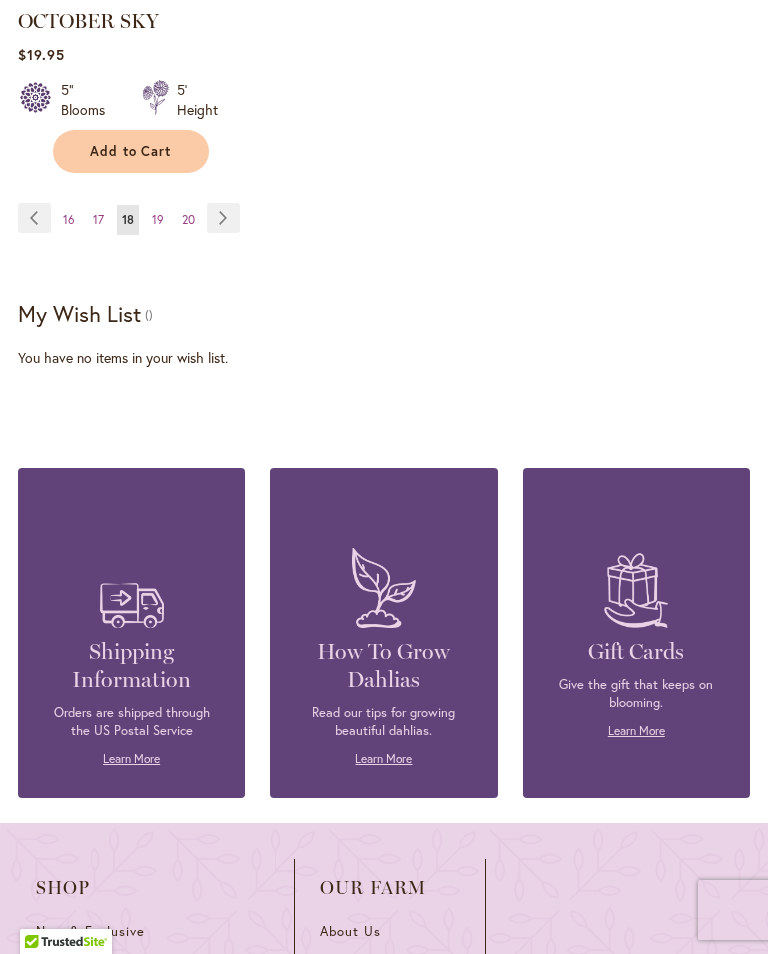 scroll, scrollTop: 2970, scrollLeft: 0, axis: vertical 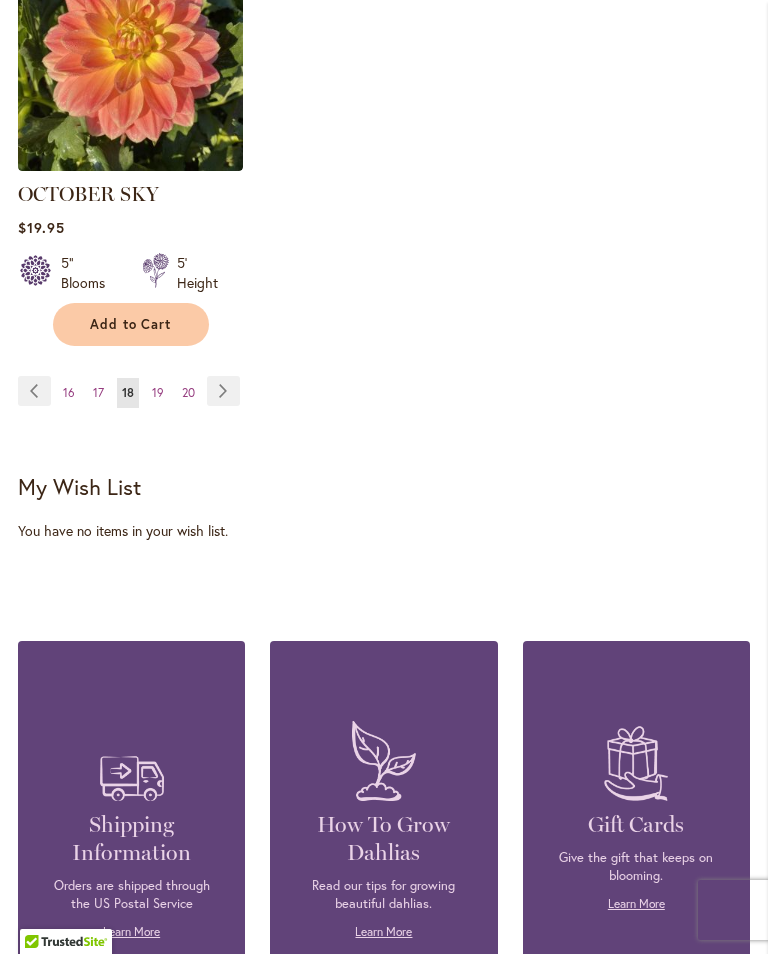 click on "16" at bounding box center (69, 392) 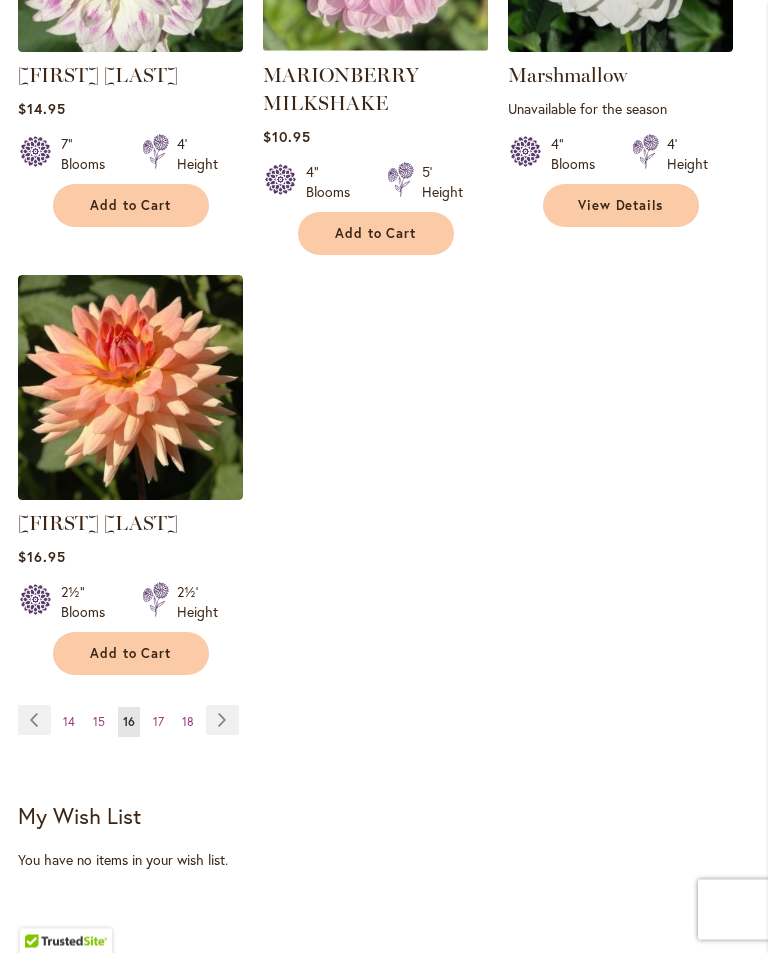 scroll, scrollTop: 2669, scrollLeft: 0, axis: vertical 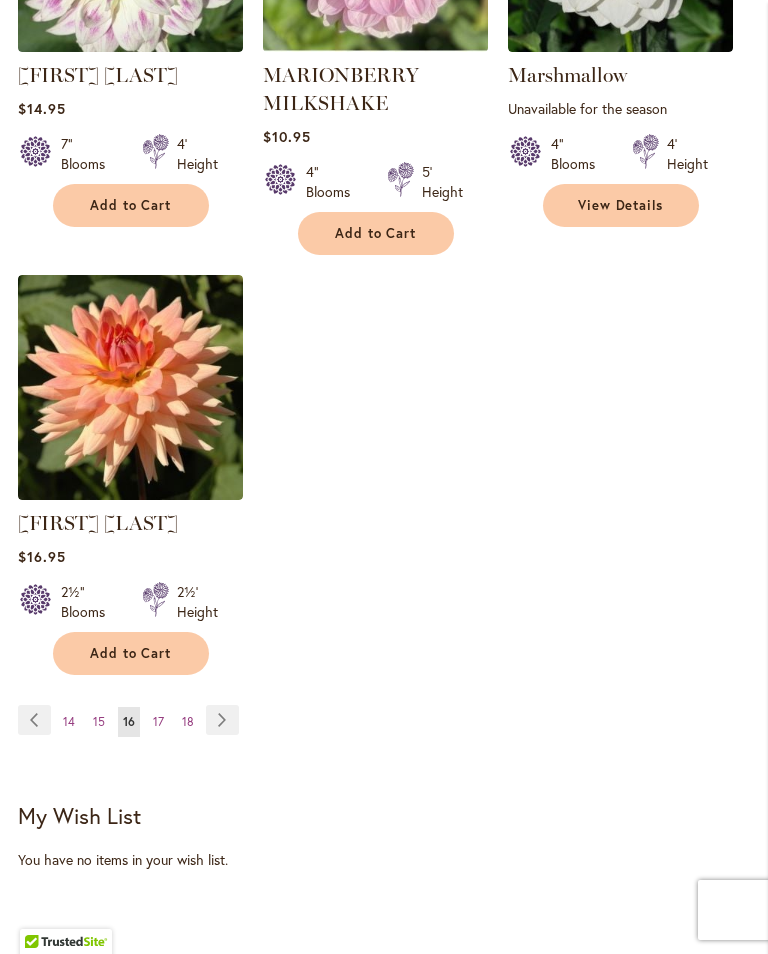 click on "Page
14" at bounding box center (69, 722) 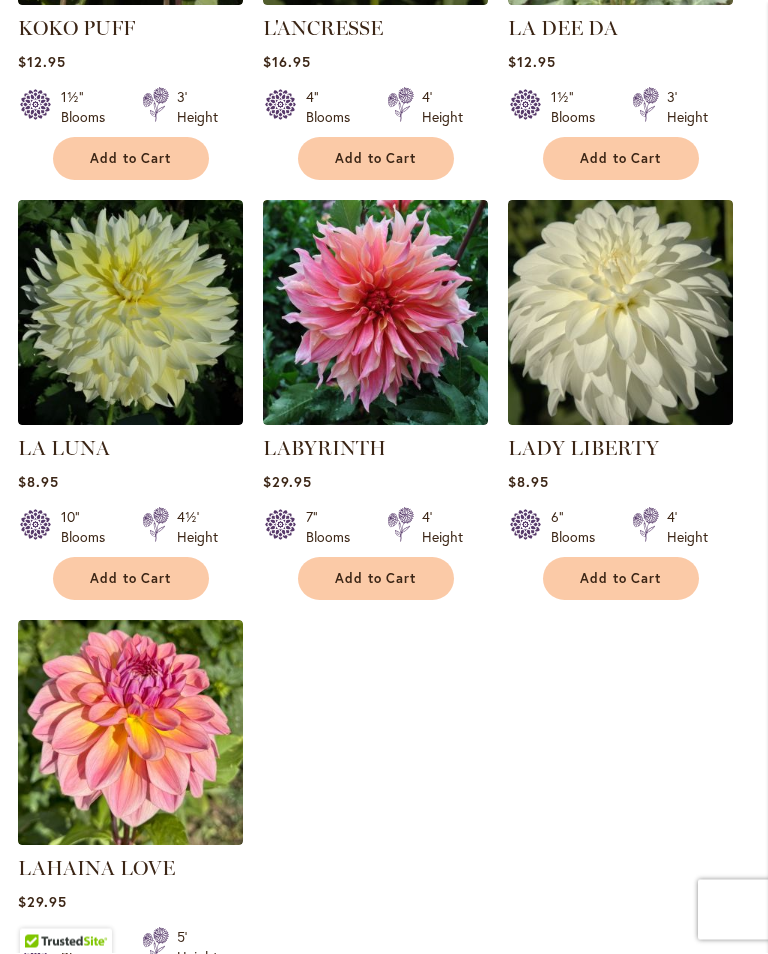 scroll, scrollTop: 2347, scrollLeft: 0, axis: vertical 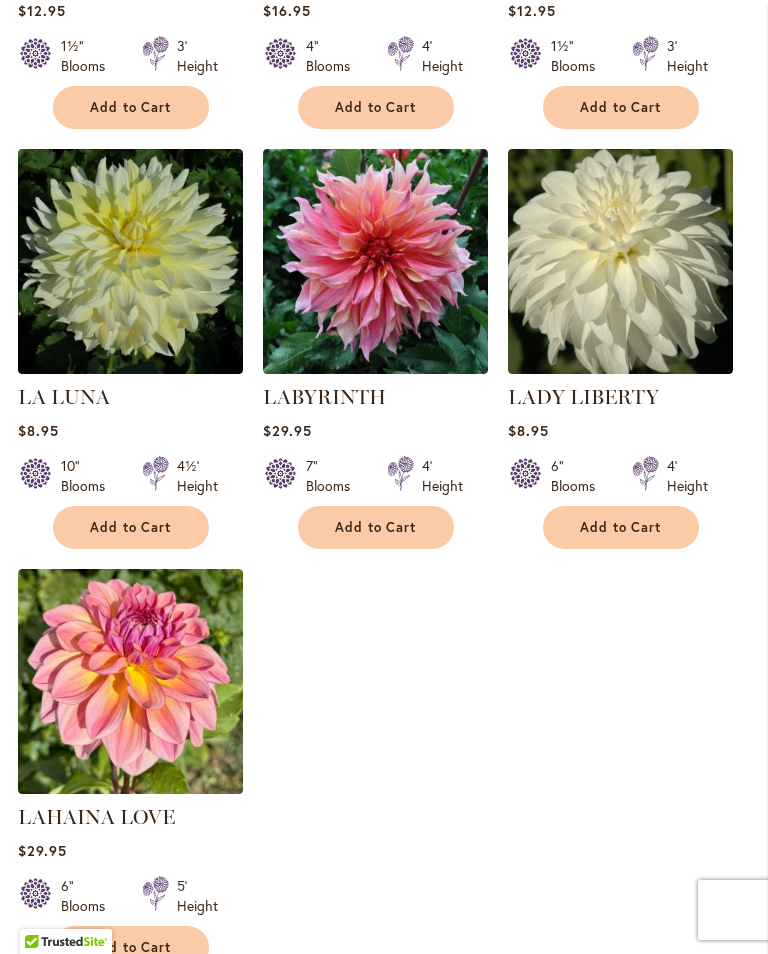 click on "12" at bounding box center [68, 1015] 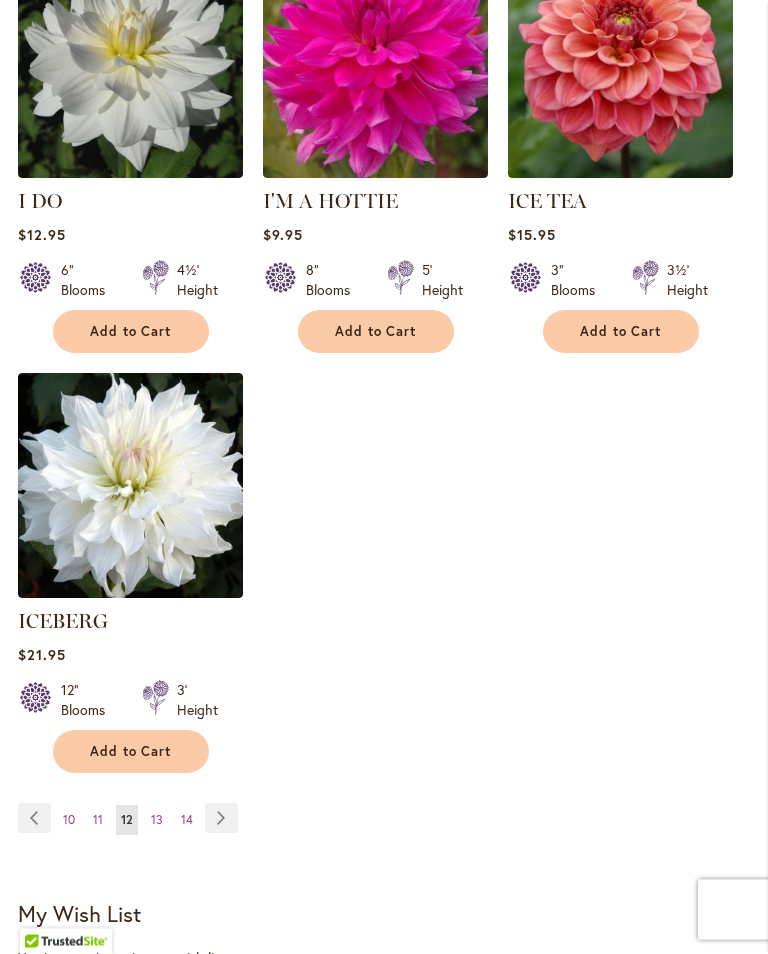 scroll, scrollTop: 2543, scrollLeft: 0, axis: vertical 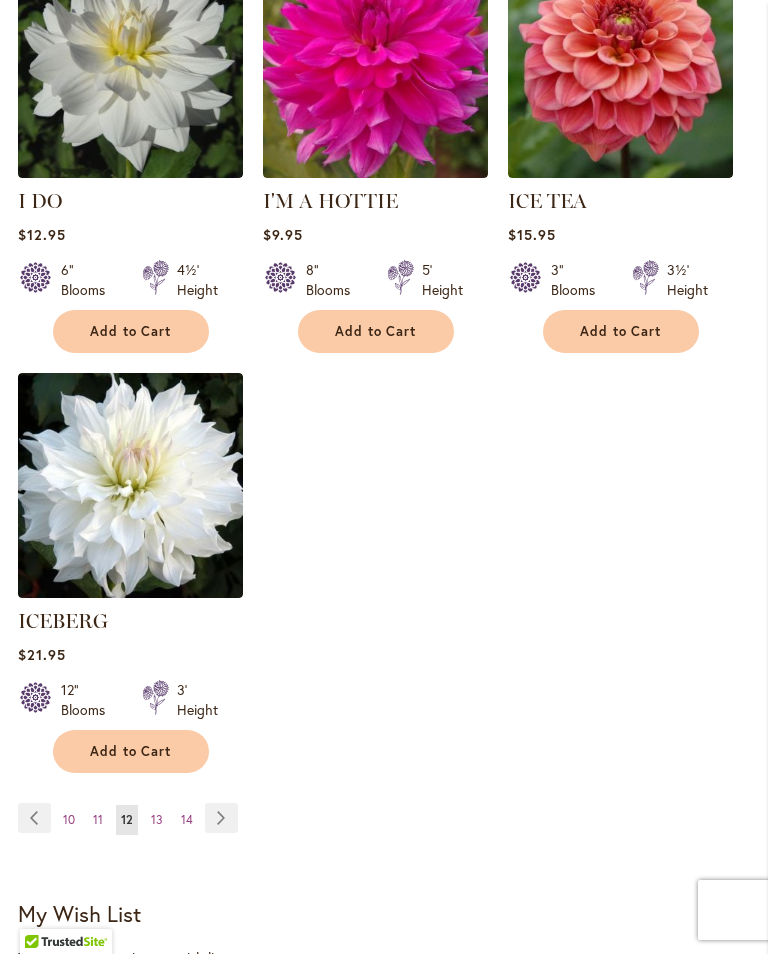 click on "10" at bounding box center [69, 819] 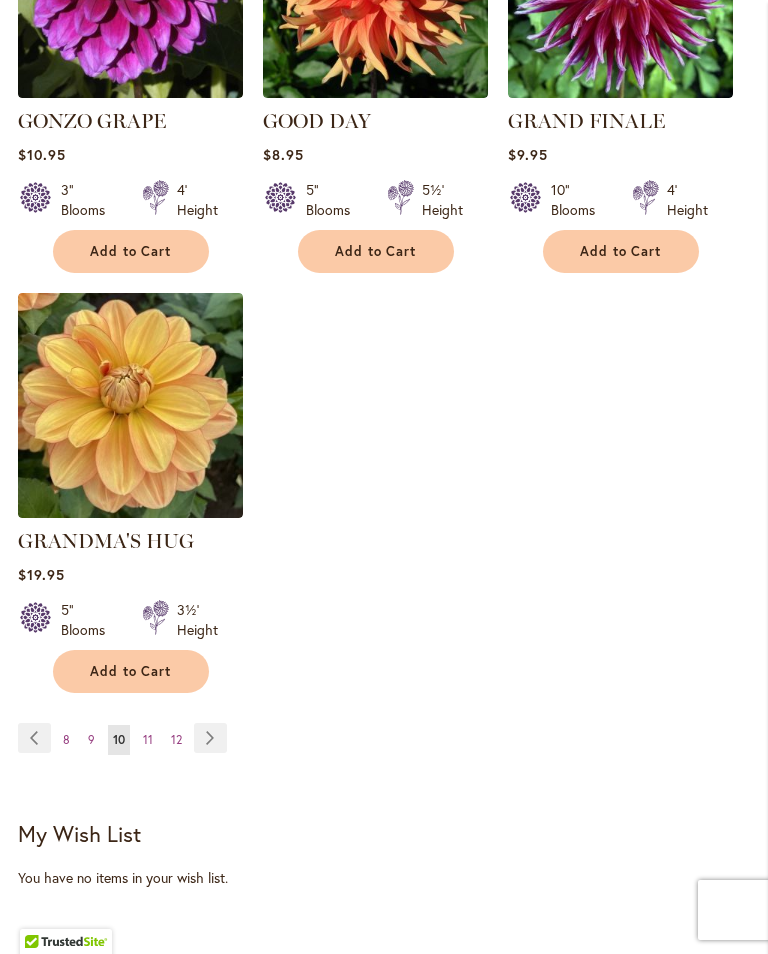 scroll, scrollTop: 2737, scrollLeft: 0, axis: vertical 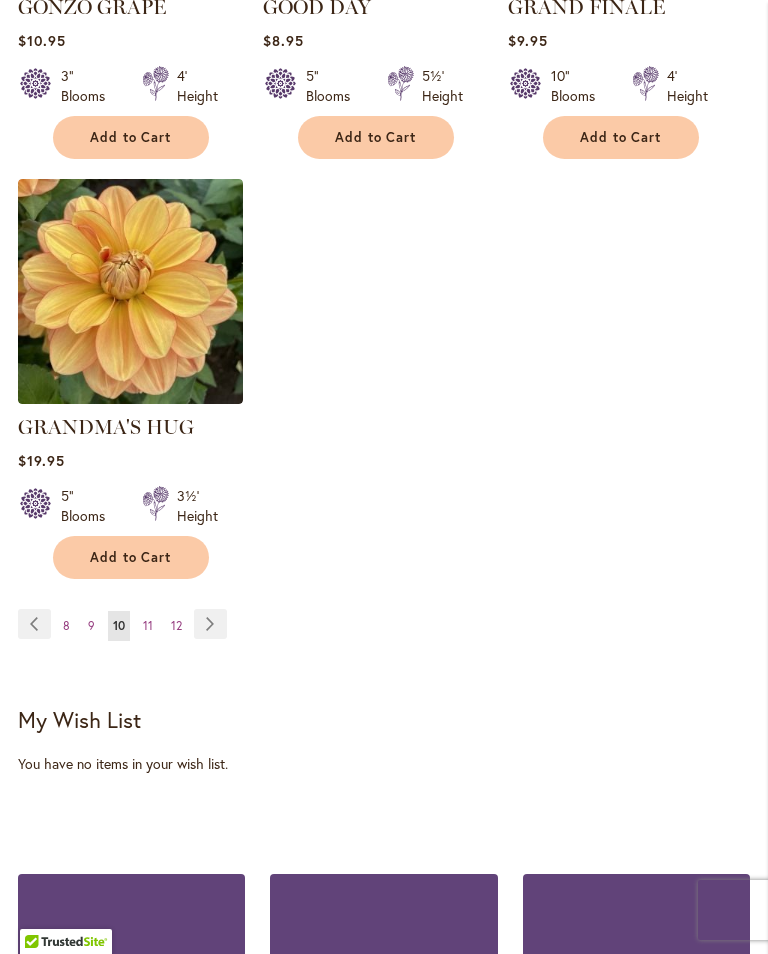 click on "Page
Previous" 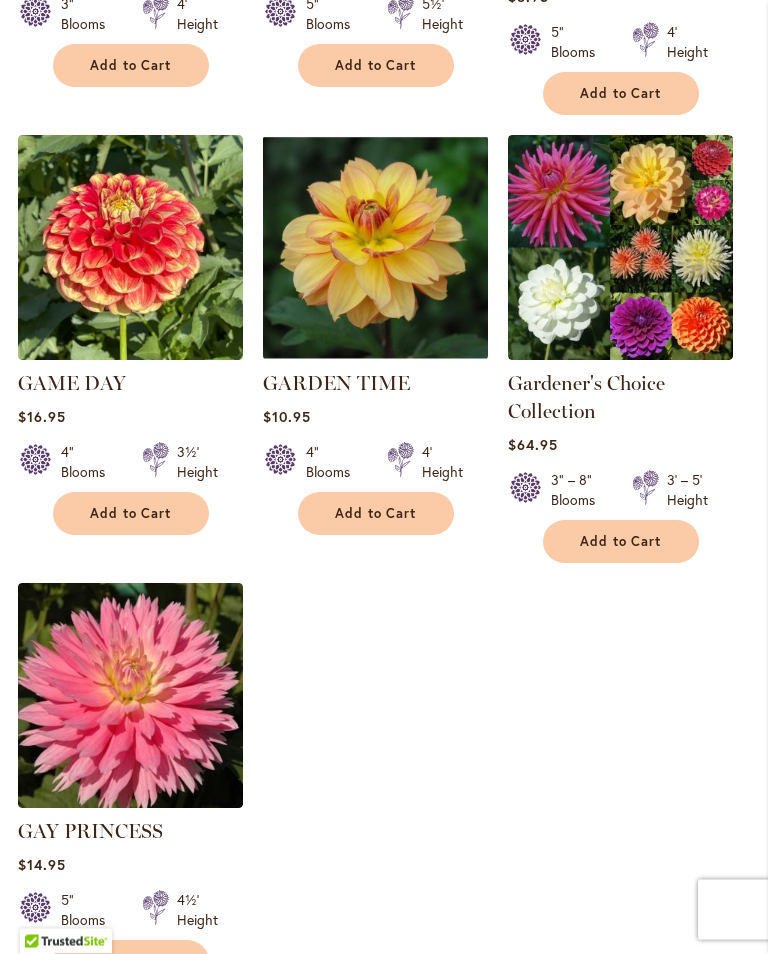 scroll, scrollTop: 2733, scrollLeft: 0, axis: vertical 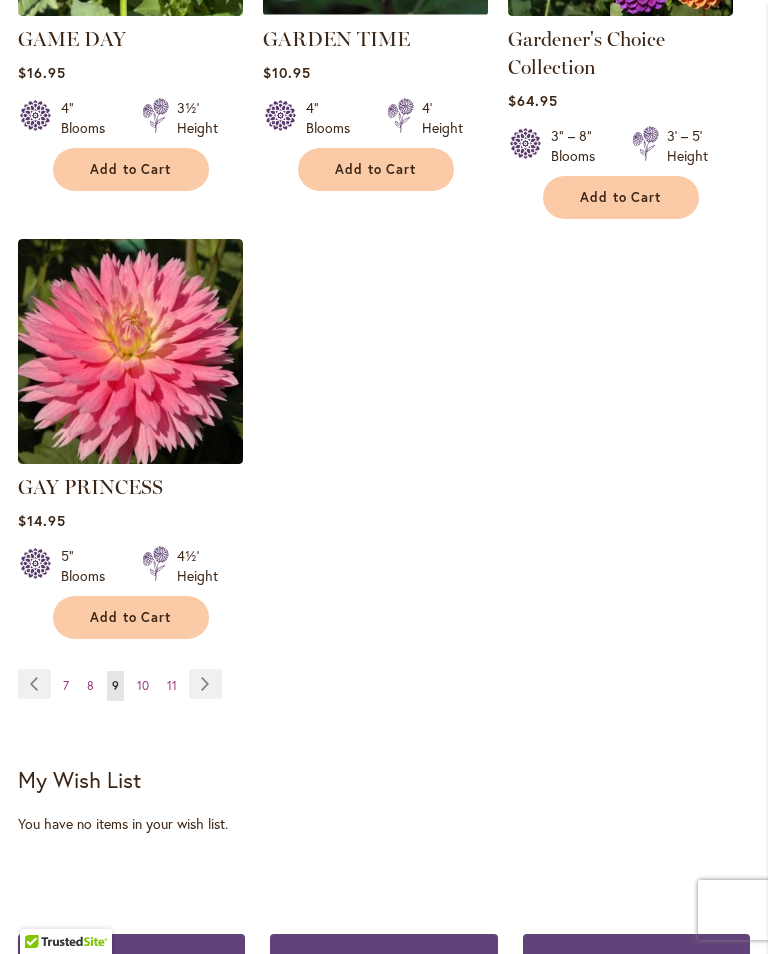click on "Page
Previous" at bounding box center [34, 684] 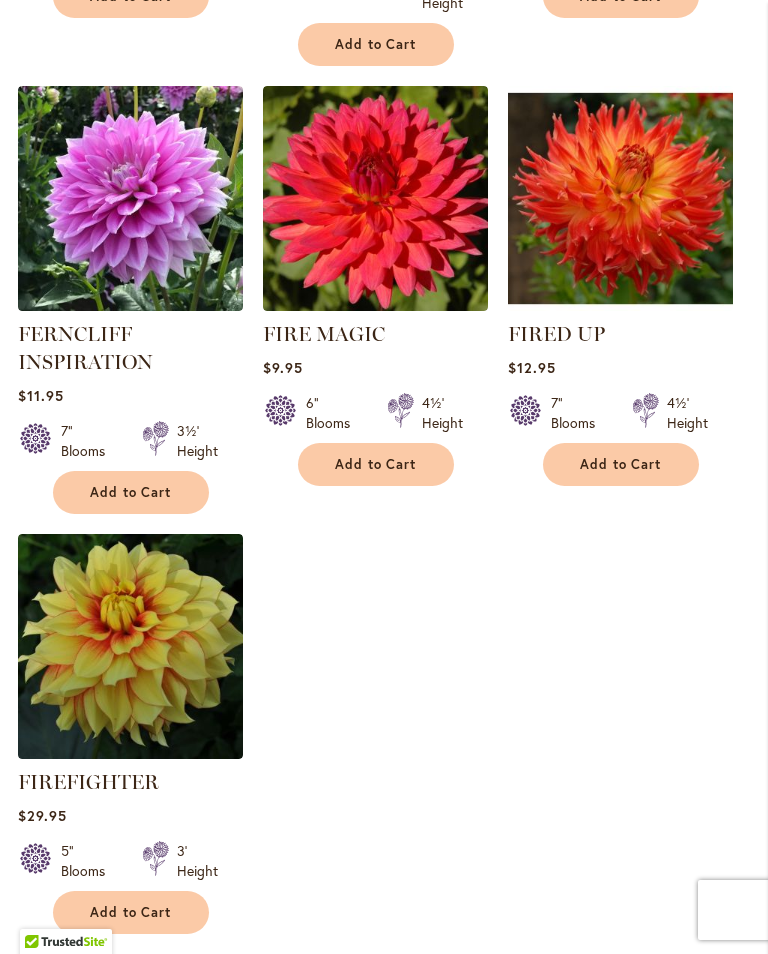 scroll, scrollTop: 2636, scrollLeft: 0, axis: vertical 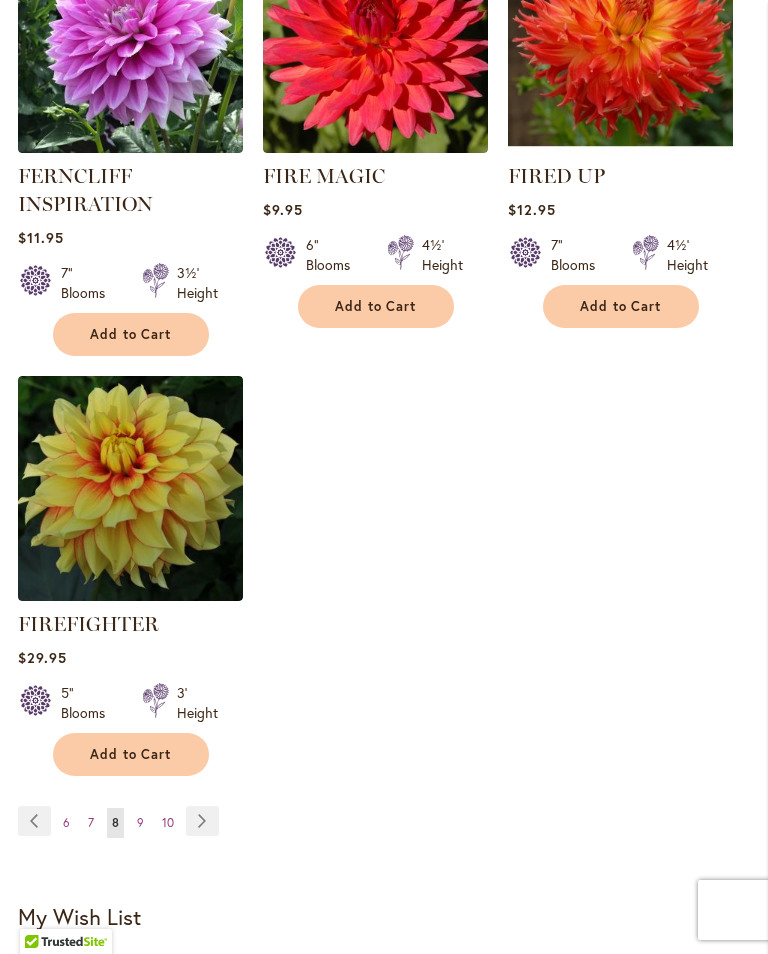 click on "Page
6" at bounding box center [66, 823] 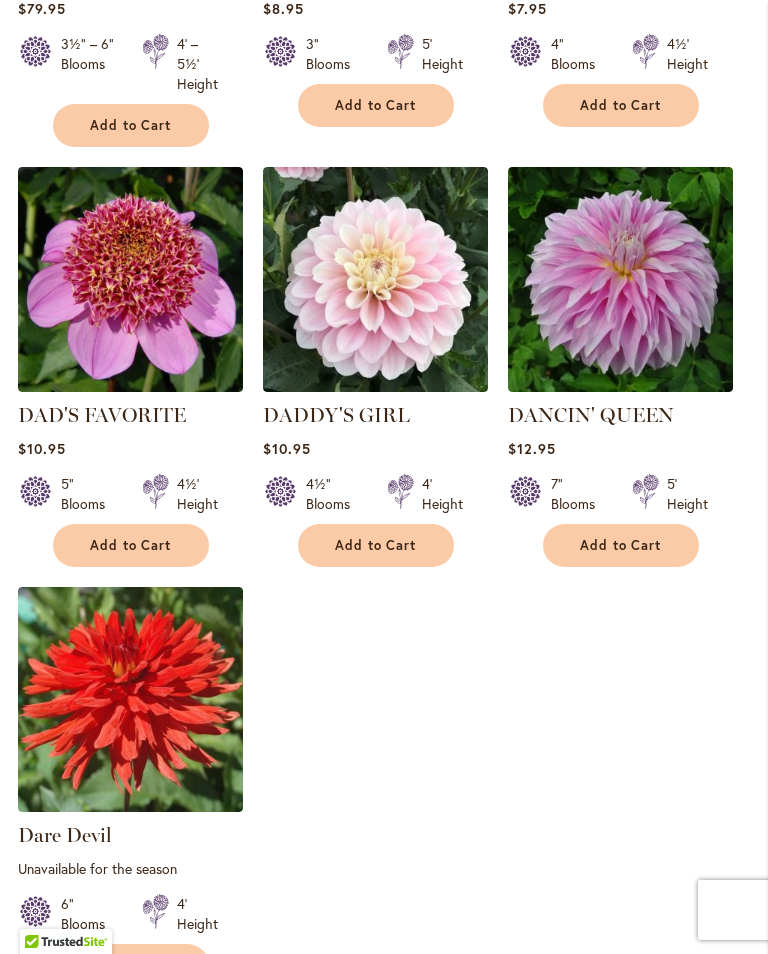 scroll, scrollTop: 2581, scrollLeft: 0, axis: vertical 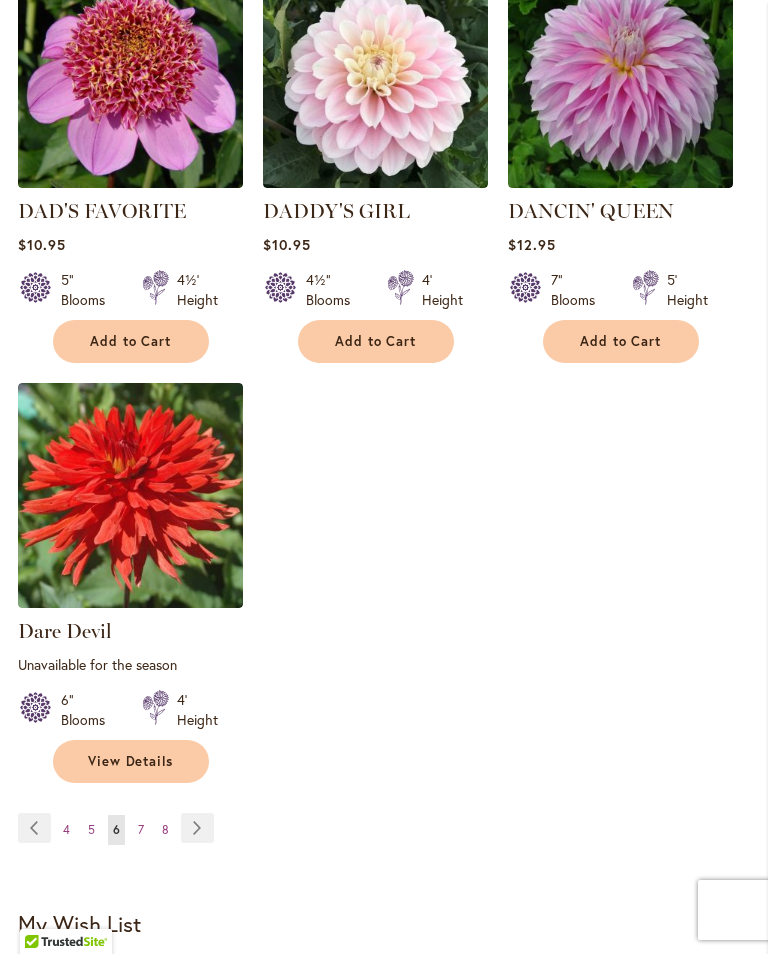 click on "4" at bounding box center (66, 829) 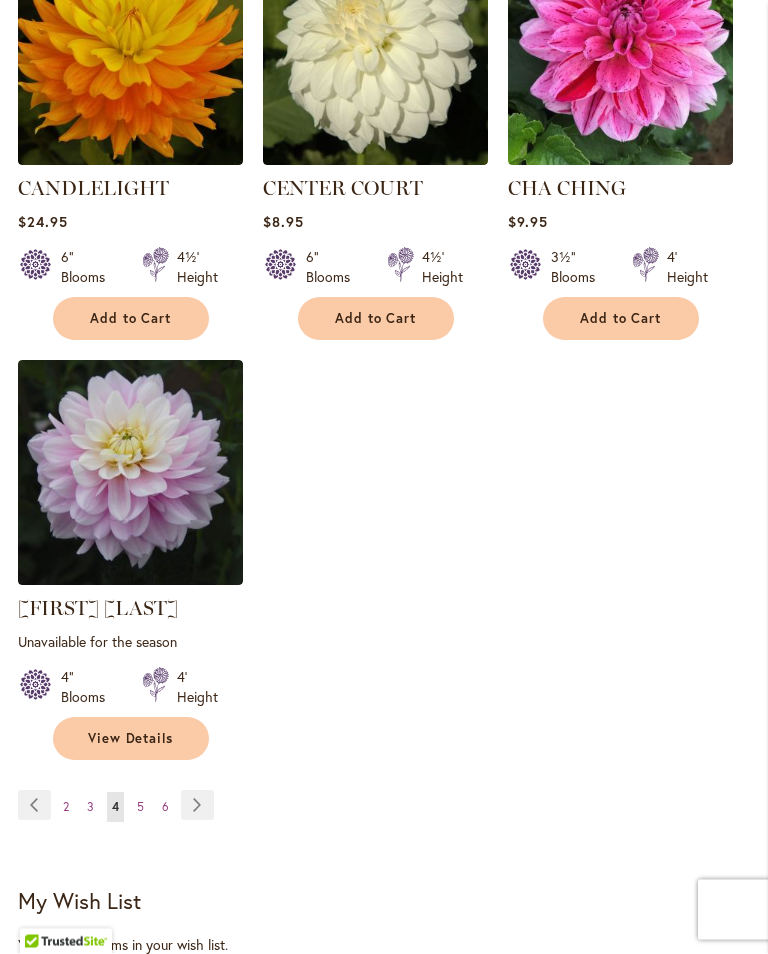 scroll, scrollTop: 2633, scrollLeft: 0, axis: vertical 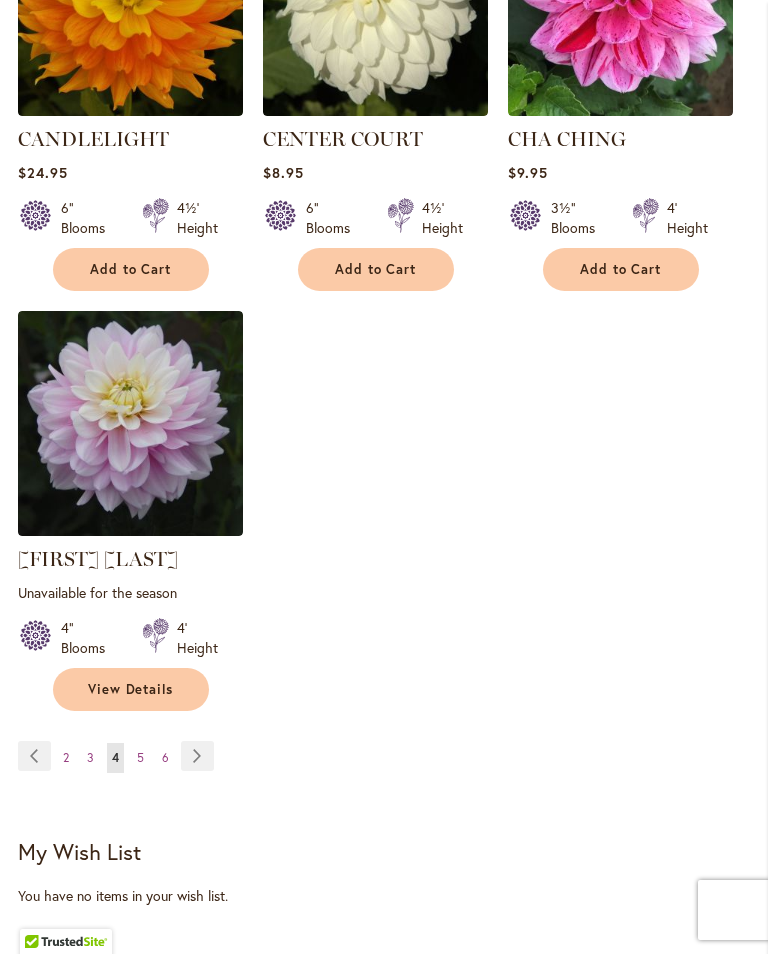 click on "Page
2" at bounding box center [66, 758] 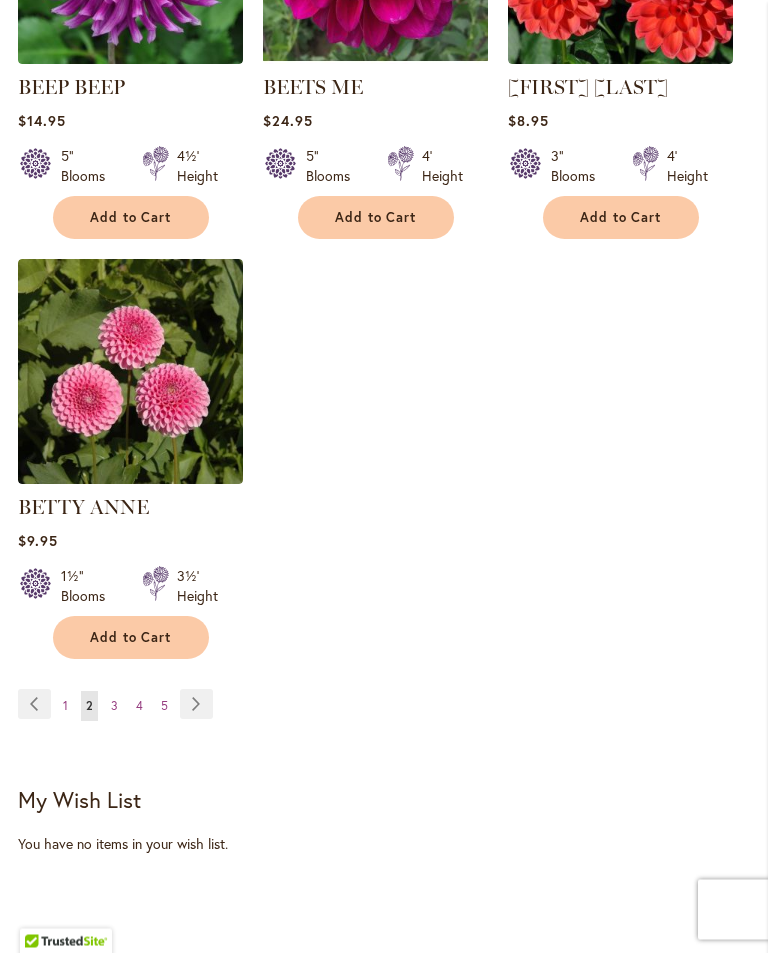 scroll, scrollTop: 2693, scrollLeft: 0, axis: vertical 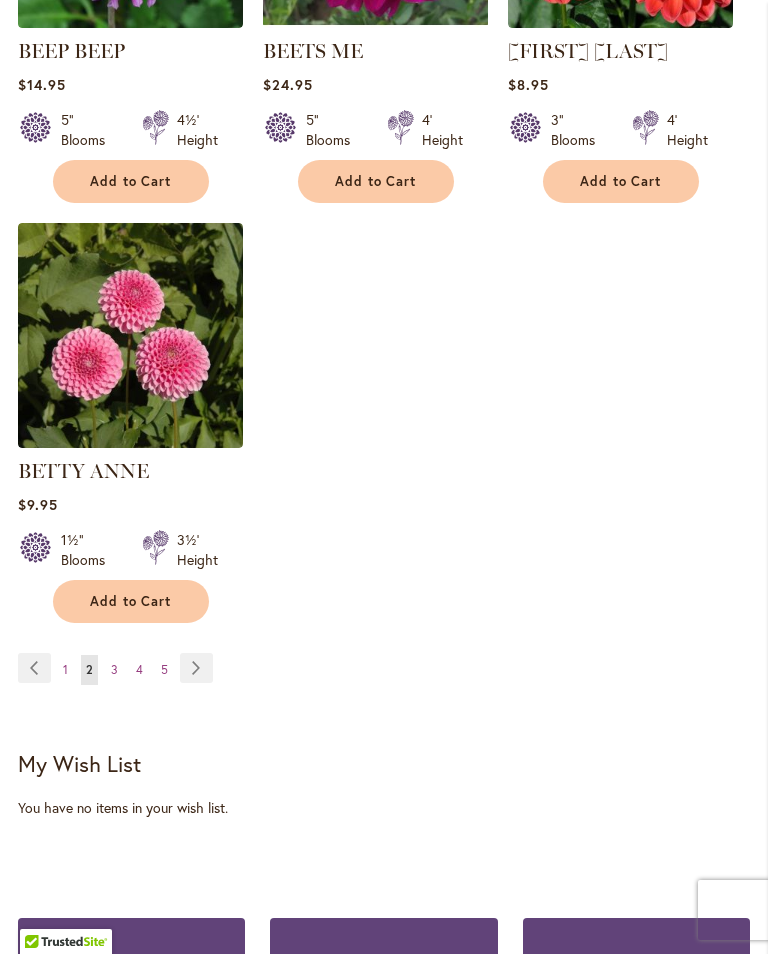 click on "Page
1" at bounding box center (65, 670) 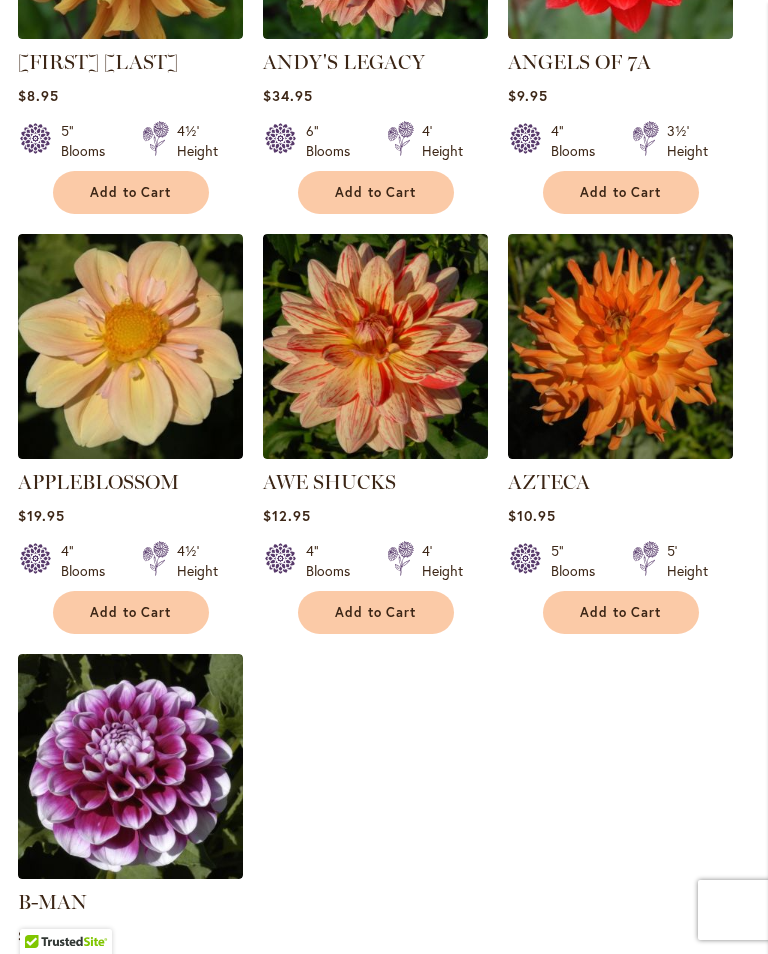 scroll, scrollTop: 2261, scrollLeft: 0, axis: vertical 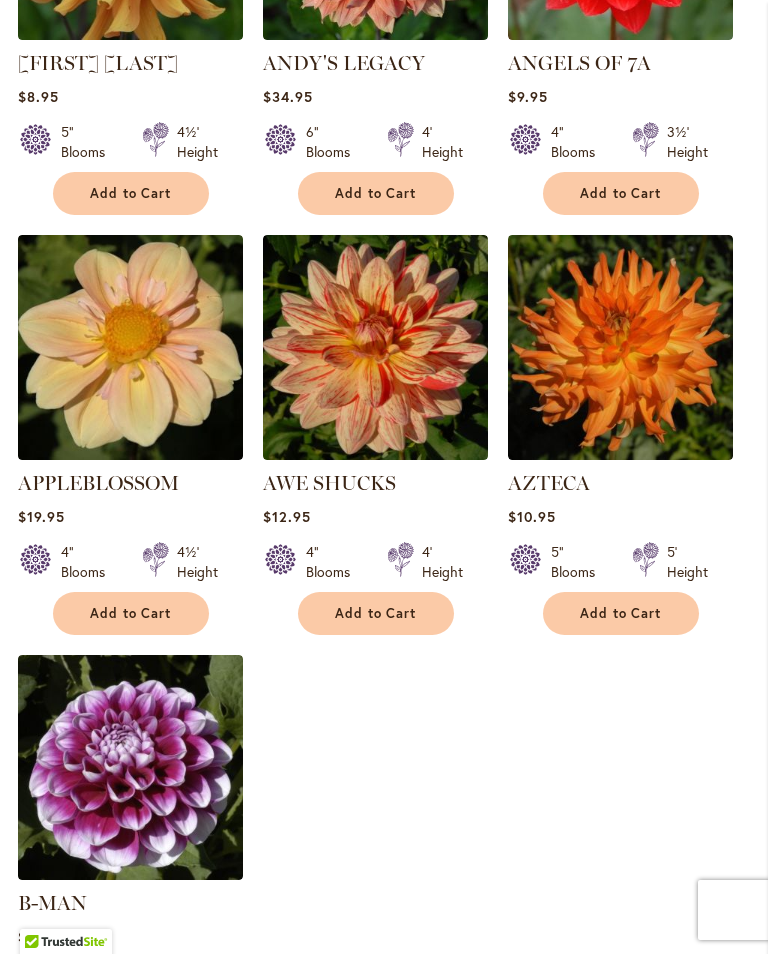 click on "Add to Cart" at bounding box center (131, 613) 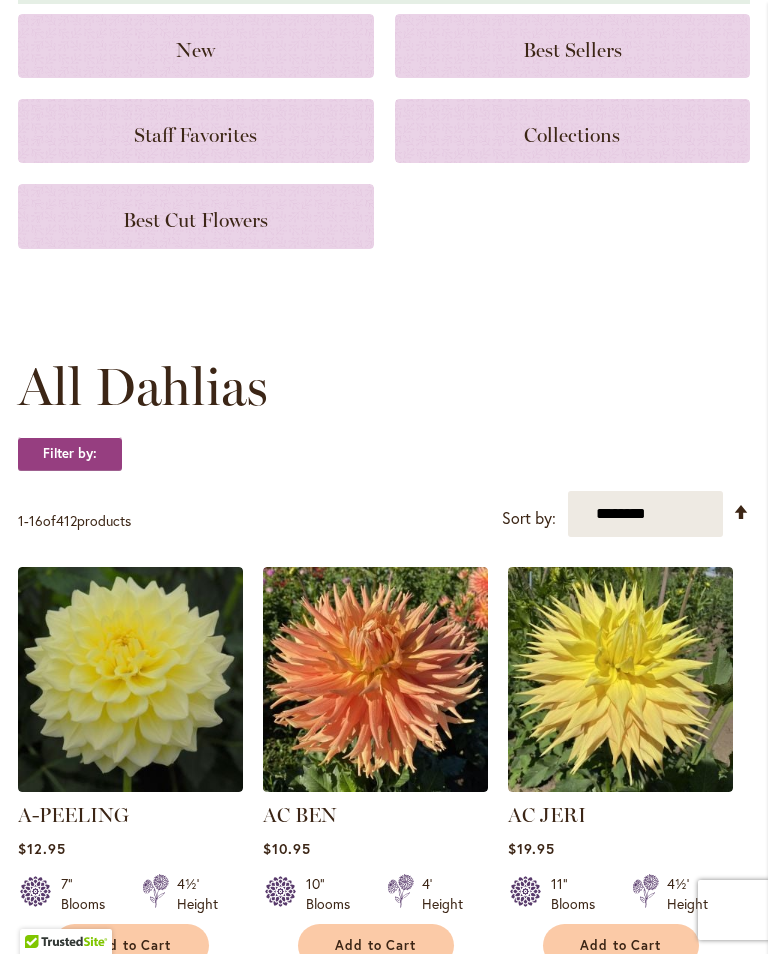 scroll, scrollTop: 0, scrollLeft: 0, axis: both 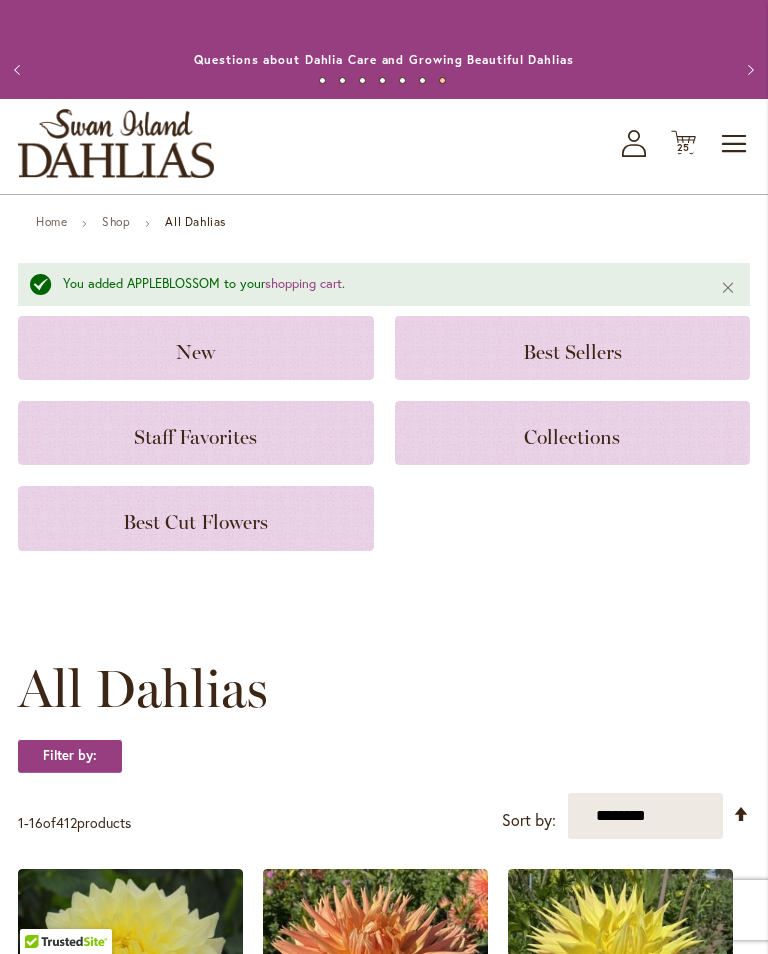 click on "25" at bounding box center (684, 147) 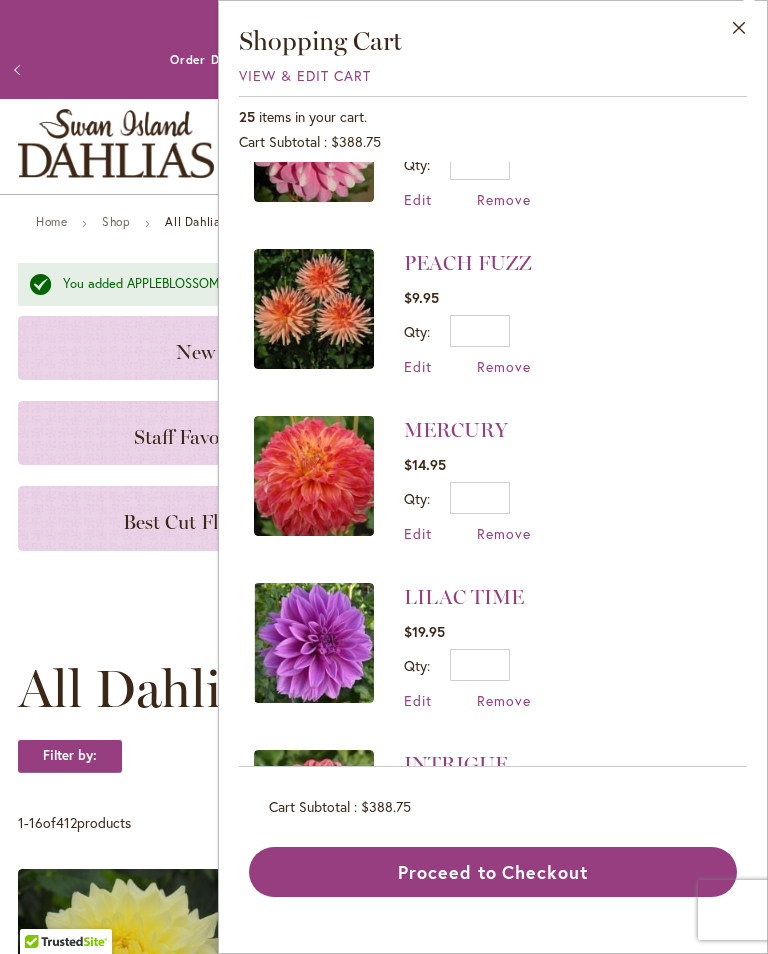 scroll, scrollTop: 1279, scrollLeft: 0, axis: vertical 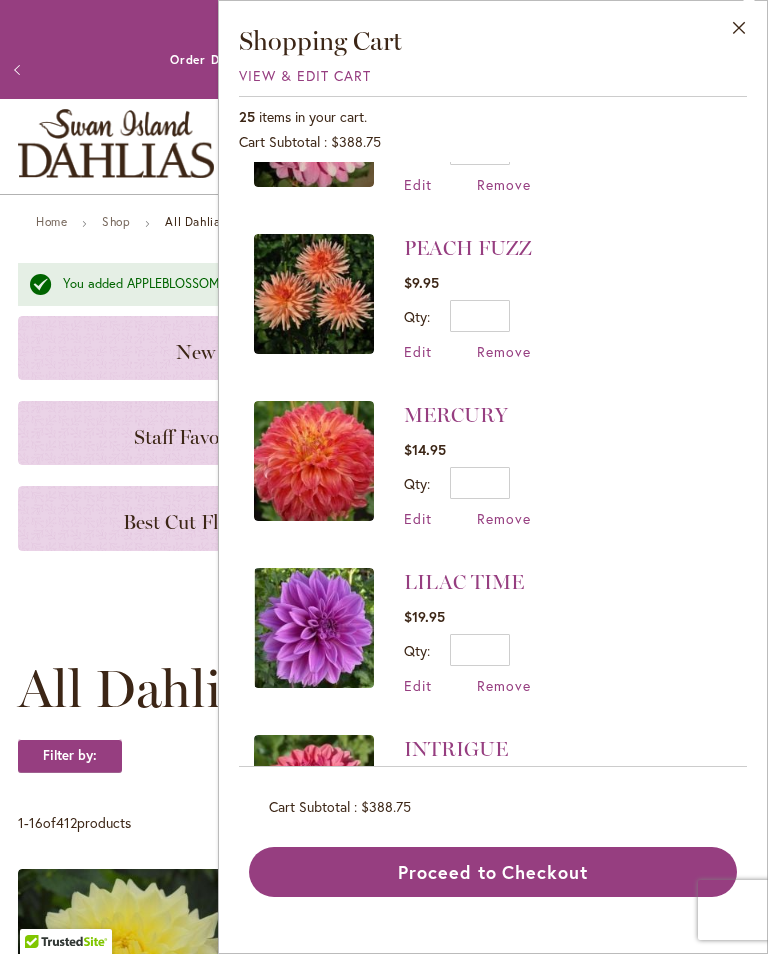 click on "Remove" at bounding box center (504, 518) 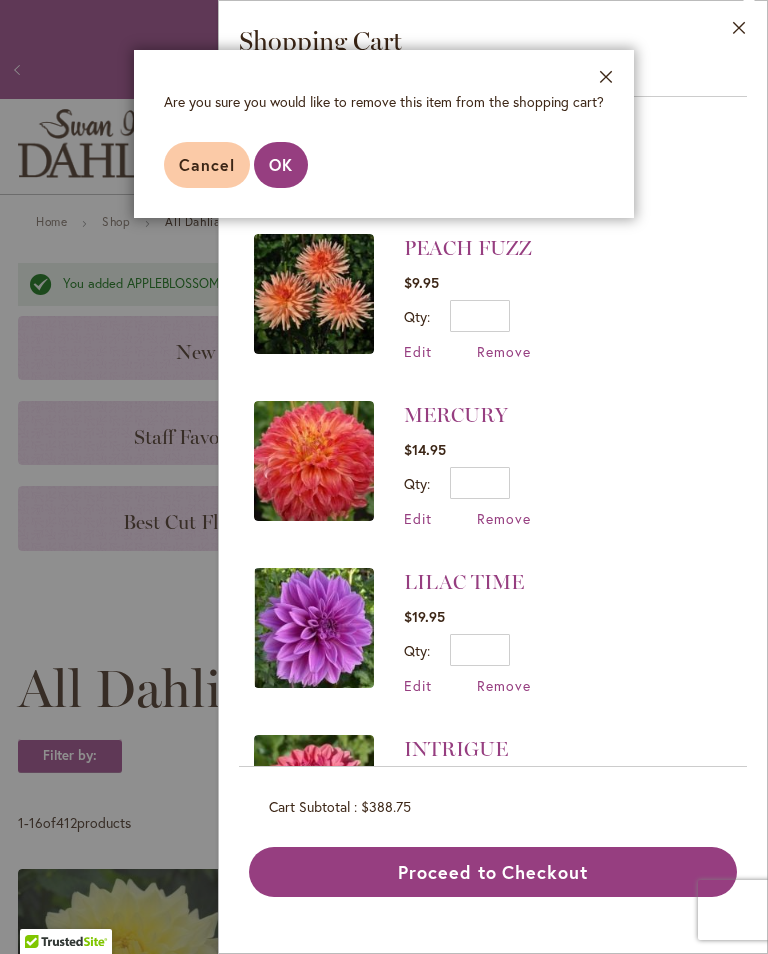 click on "OK" at bounding box center (281, 164) 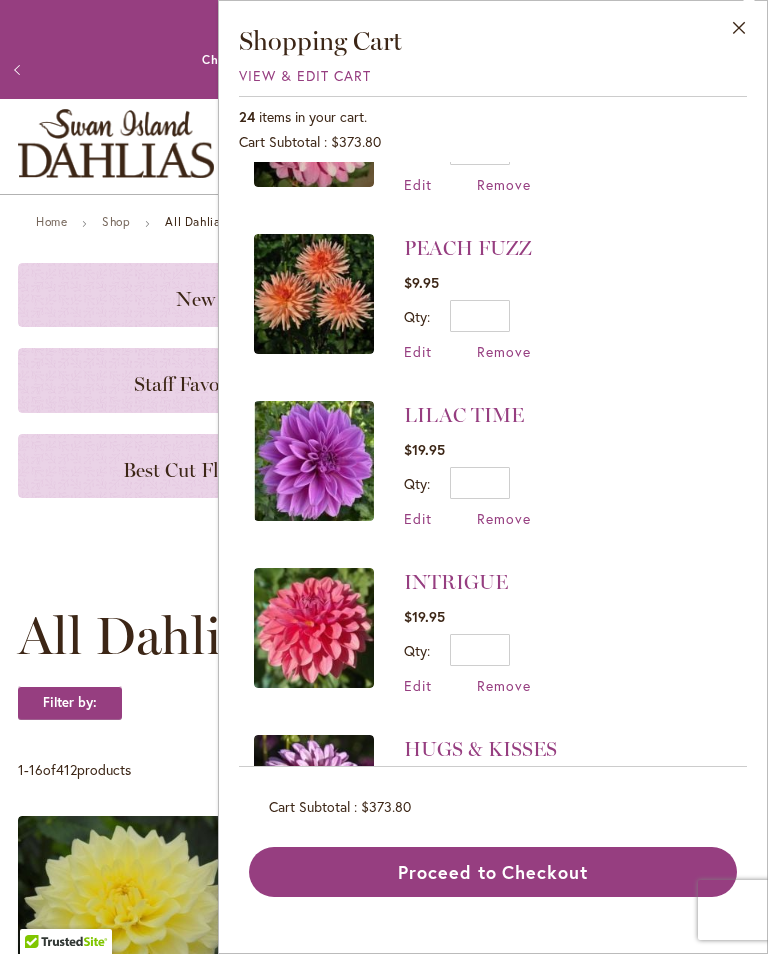scroll, scrollTop: 0, scrollLeft: 0, axis: both 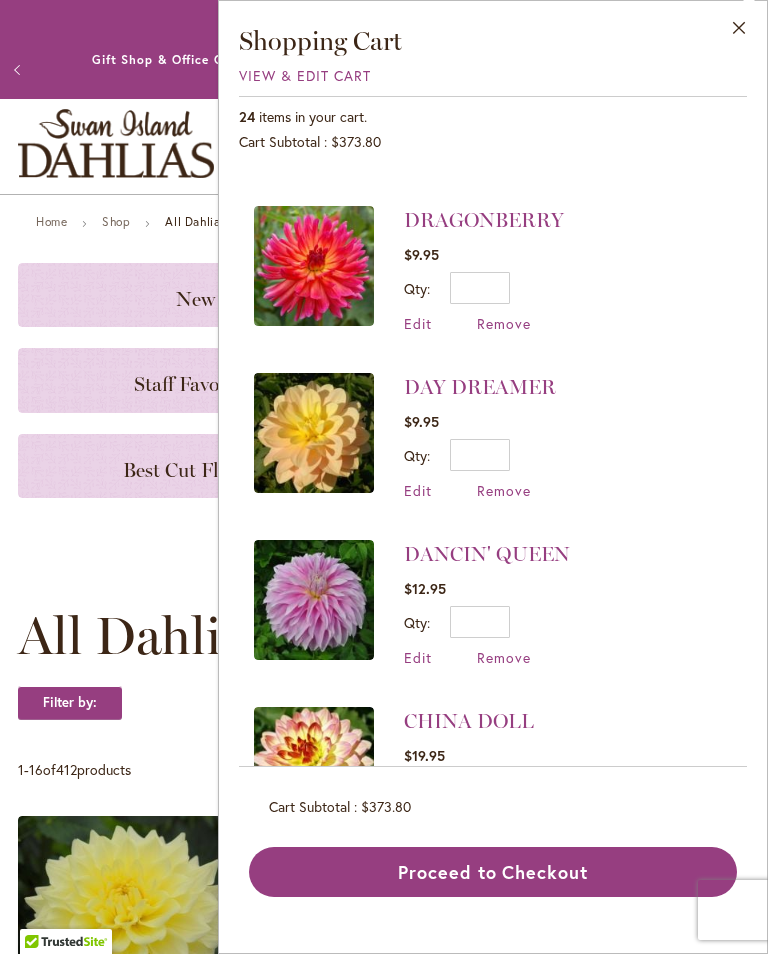 click on "Remove" at bounding box center (504, 490) 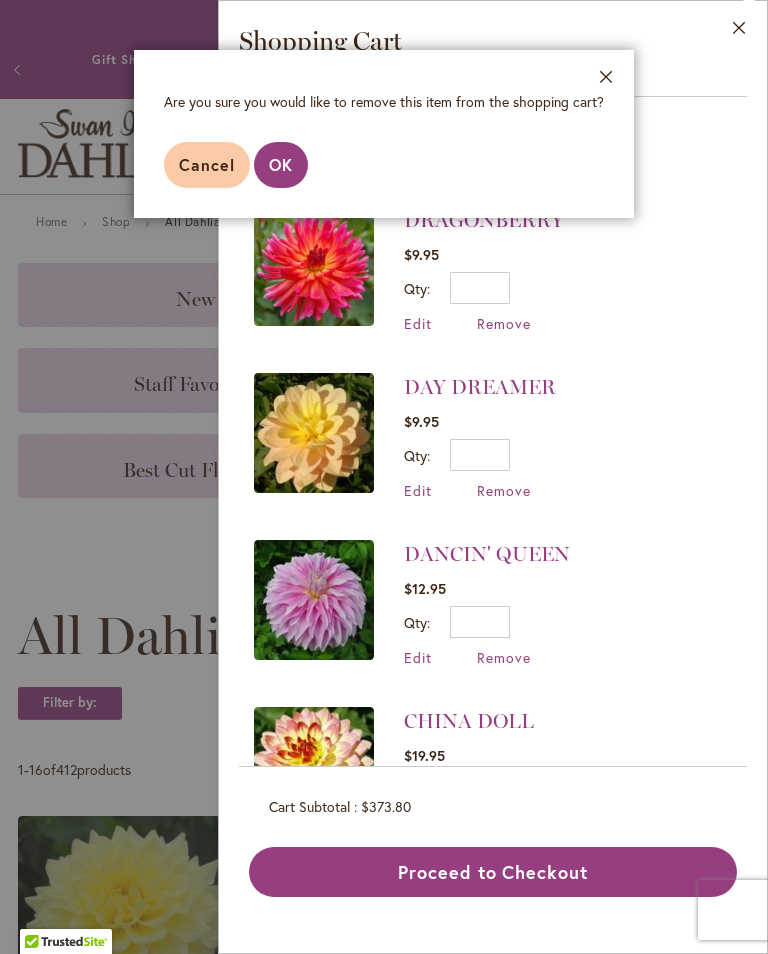 click on "OK" at bounding box center (281, 164) 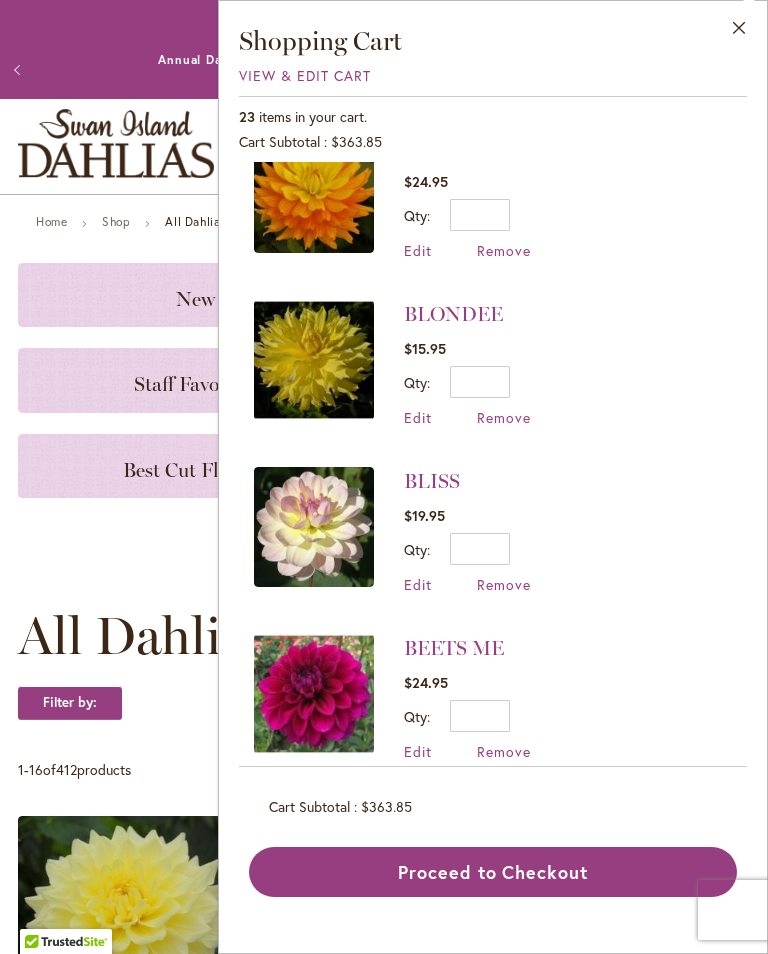 scroll, scrollTop: 3216, scrollLeft: 0, axis: vertical 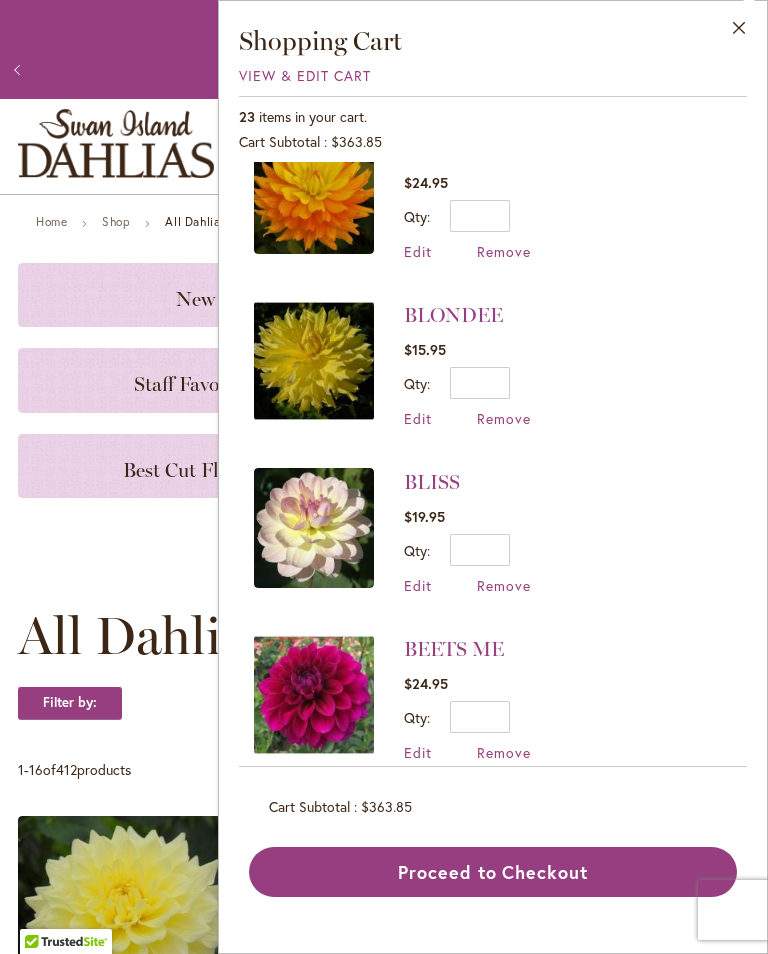 click on "Remove" at bounding box center [504, 752] 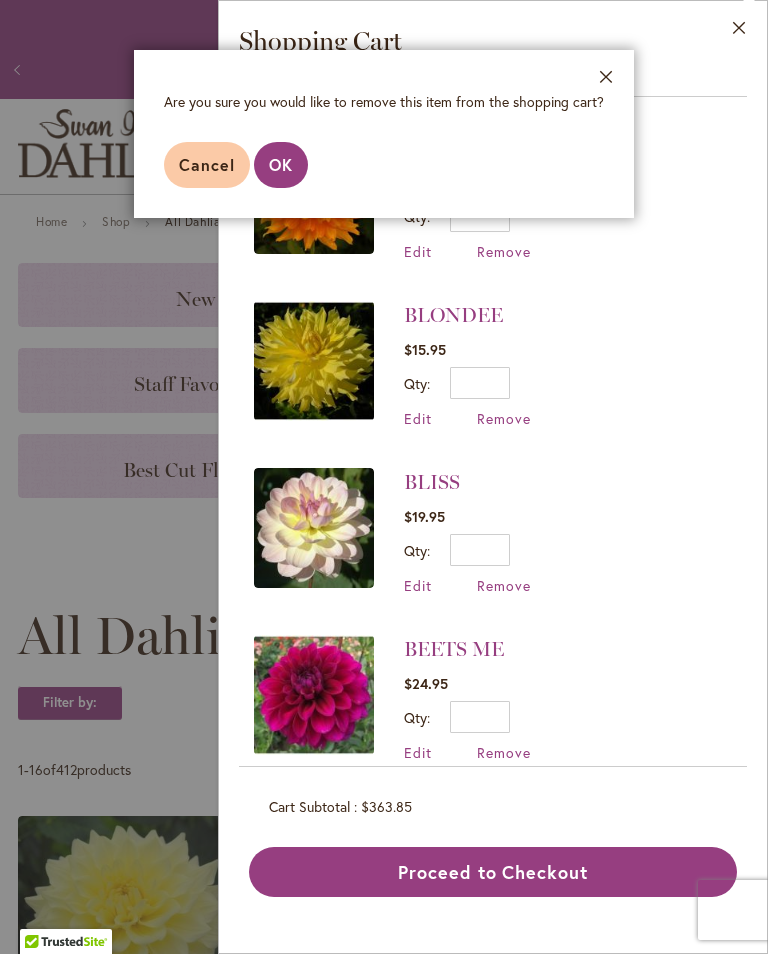click on "OK" at bounding box center [281, 164] 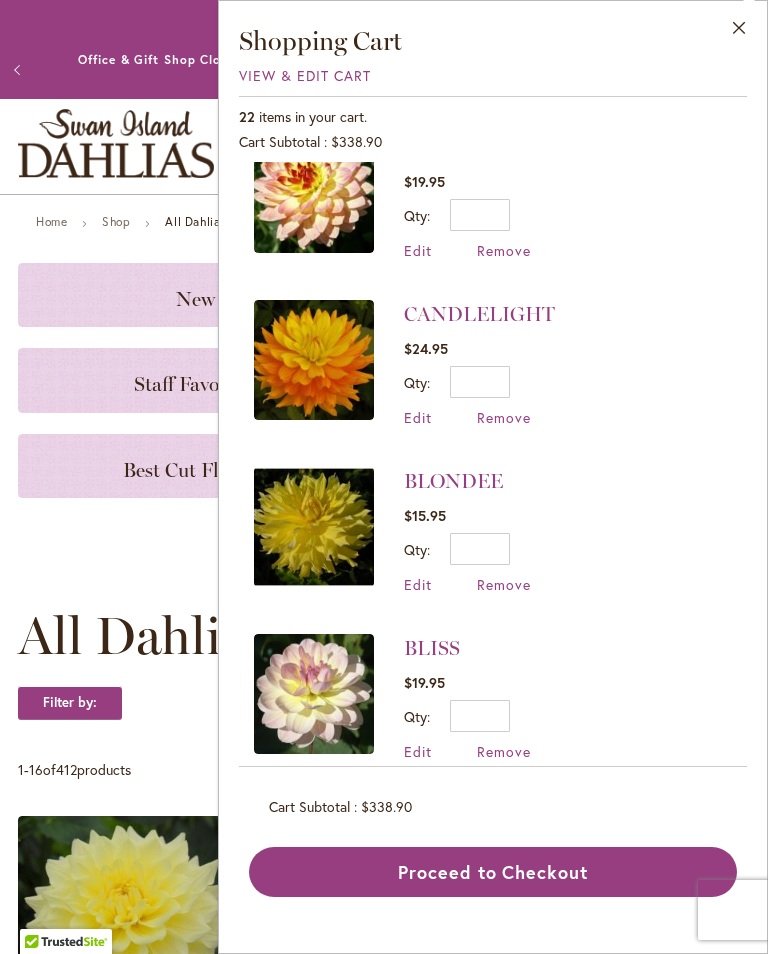 scroll, scrollTop: 3049, scrollLeft: 0, axis: vertical 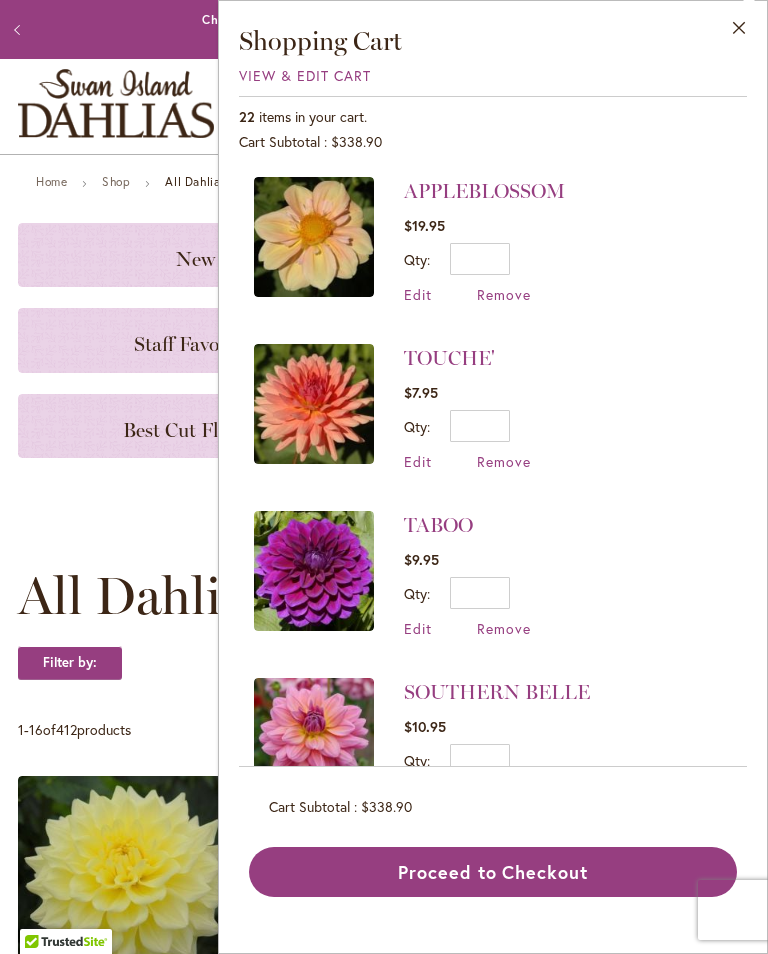 click on "Close" at bounding box center [739, 32] 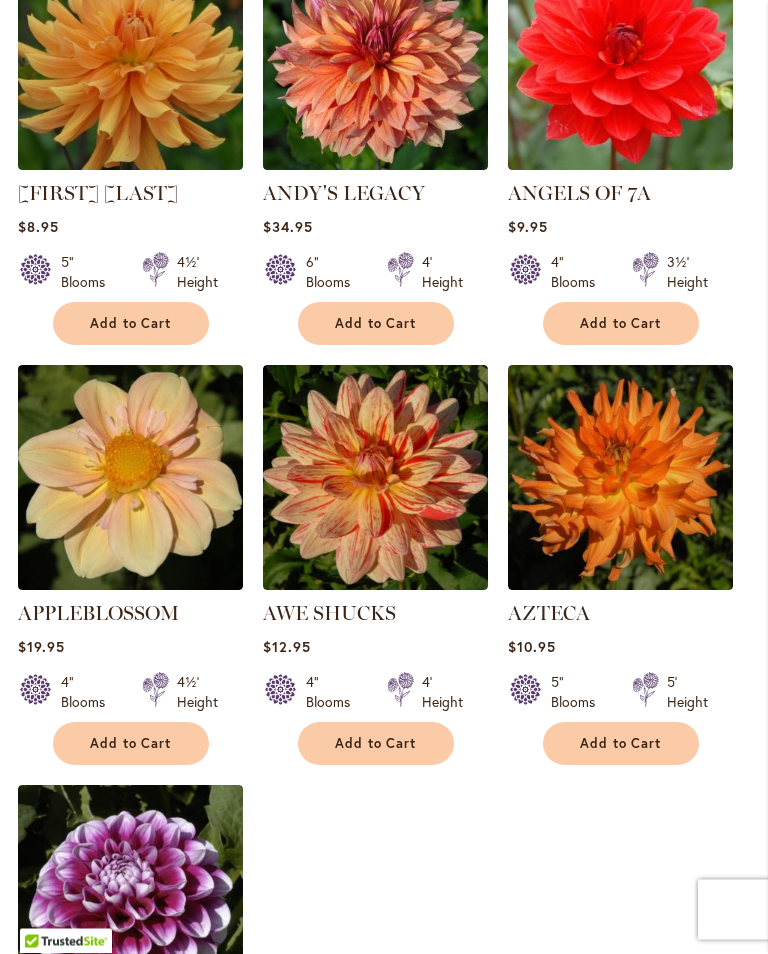 scroll, scrollTop: 2195, scrollLeft: 0, axis: vertical 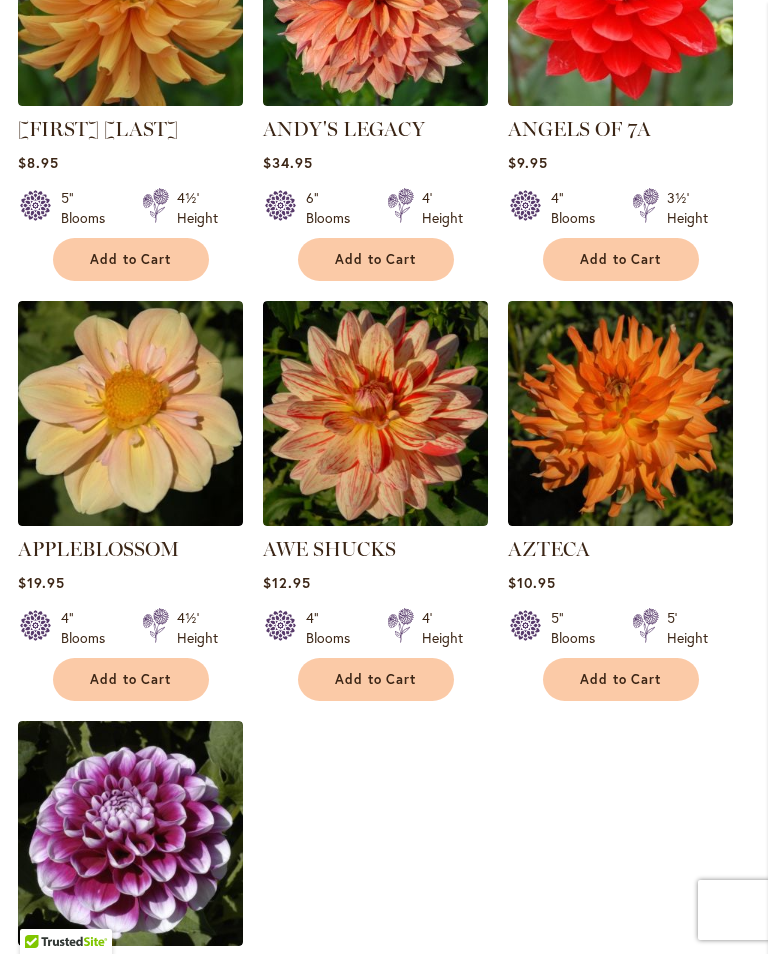 click at bounding box center [130, 413] 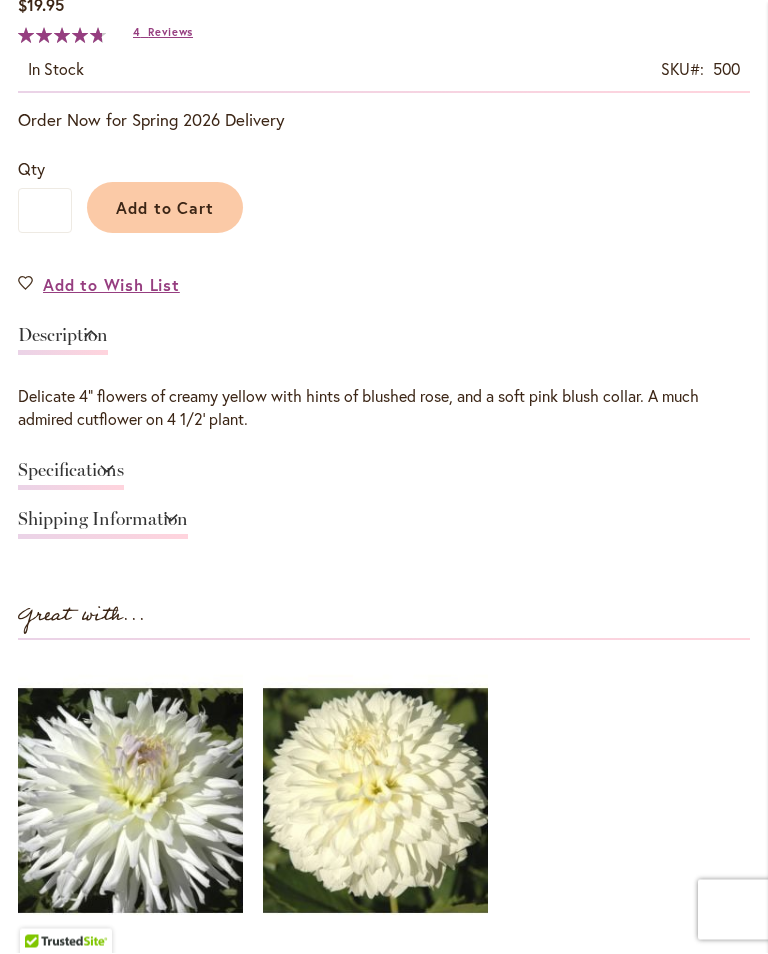 scroll, scrollTop: 1161, scrollLeft: 0, axis: vertical 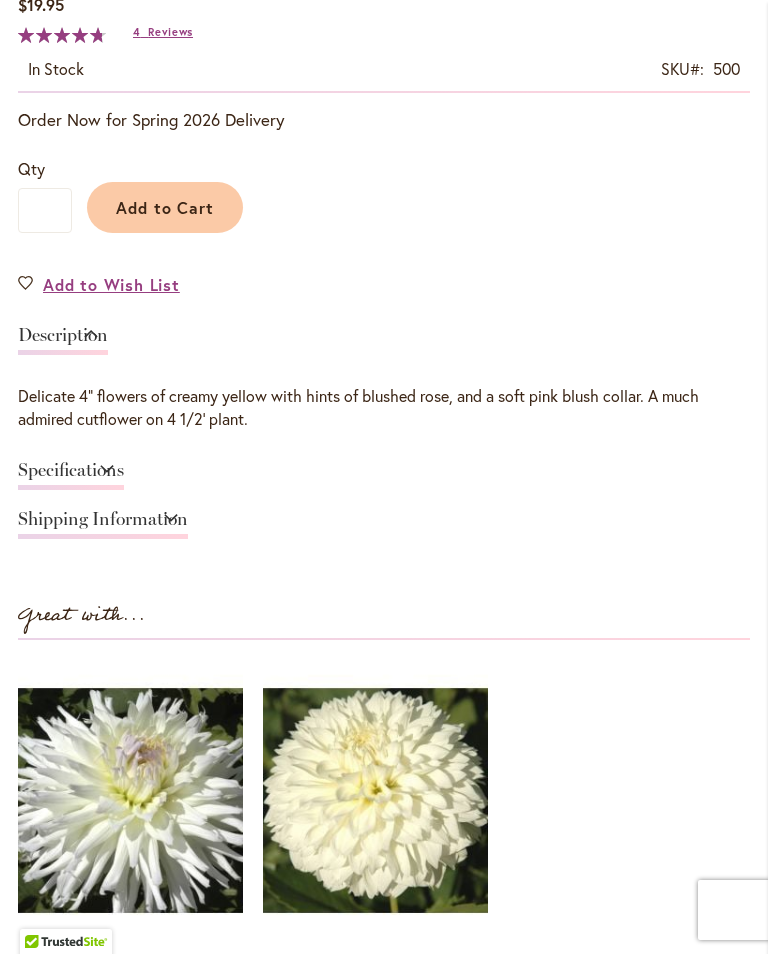 click on "Specifications" at bounding box center [71, 475] 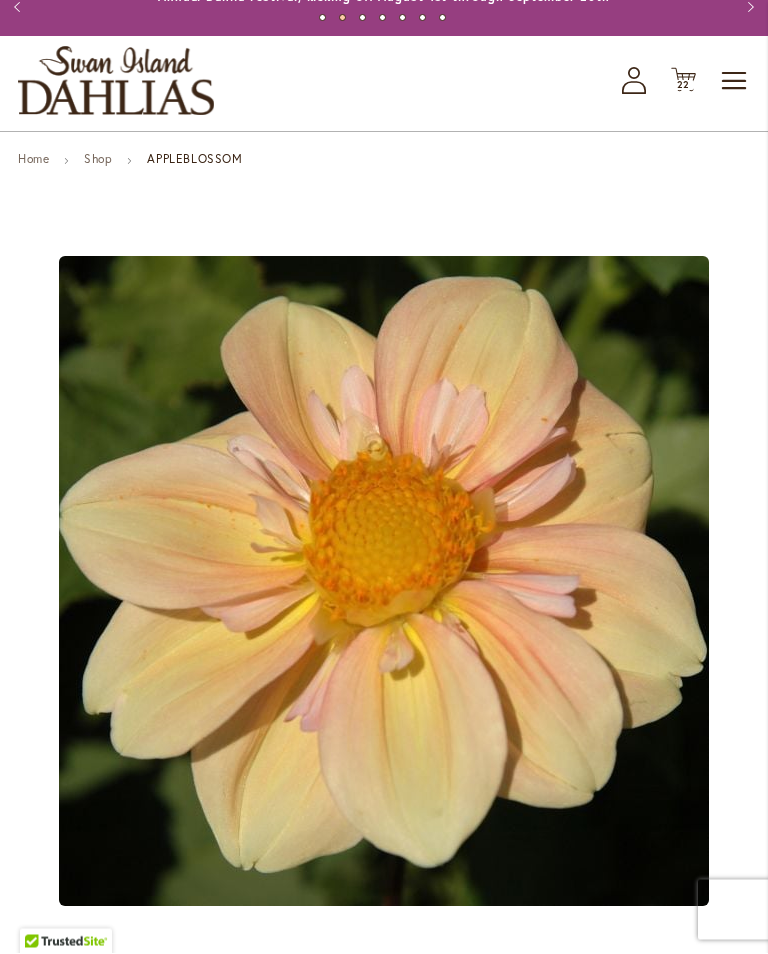 scroll, scrollTop: 0, scrollLeft: 0, axis: both 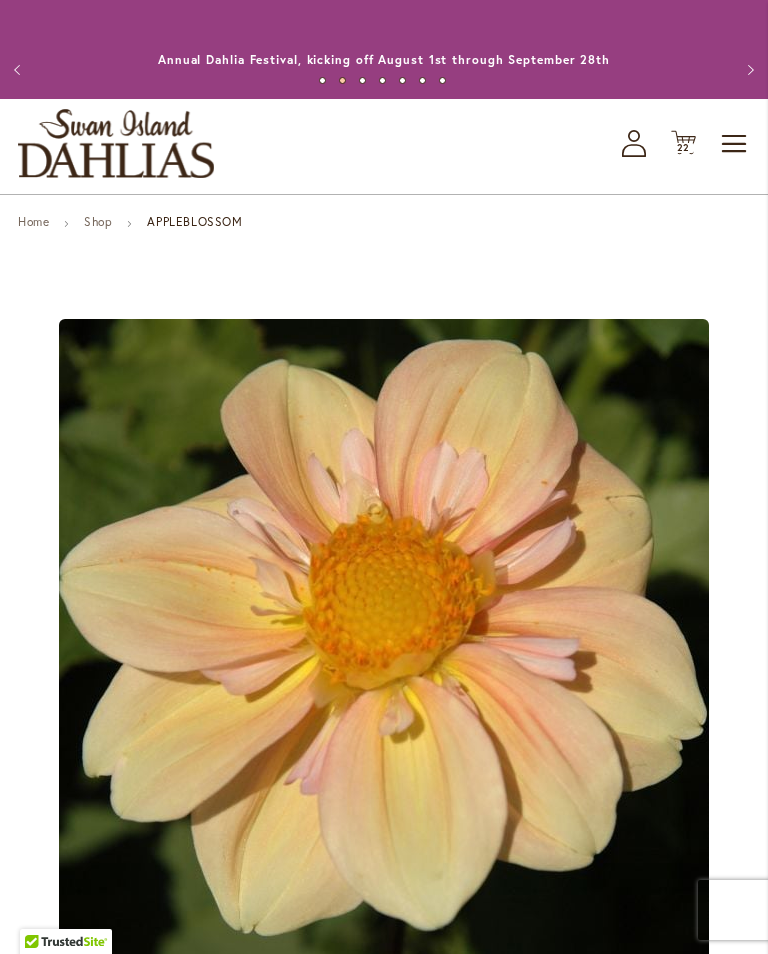 click on "Previous" at bounding box center [20, 70] 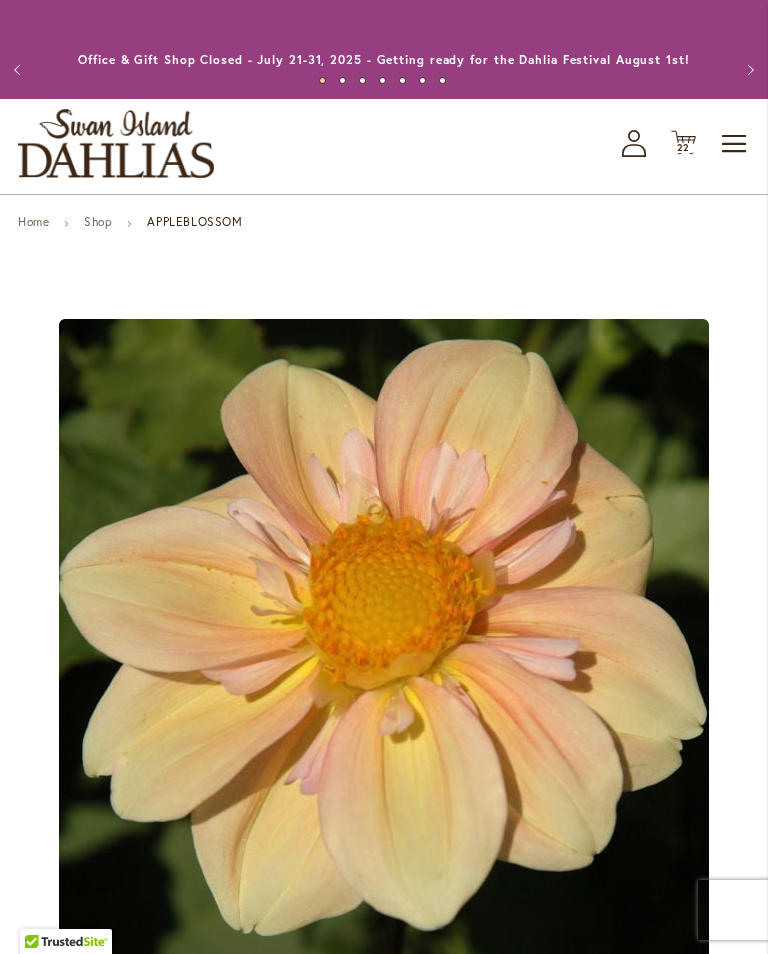 click on "Previous" at bounding box center [20, 70] 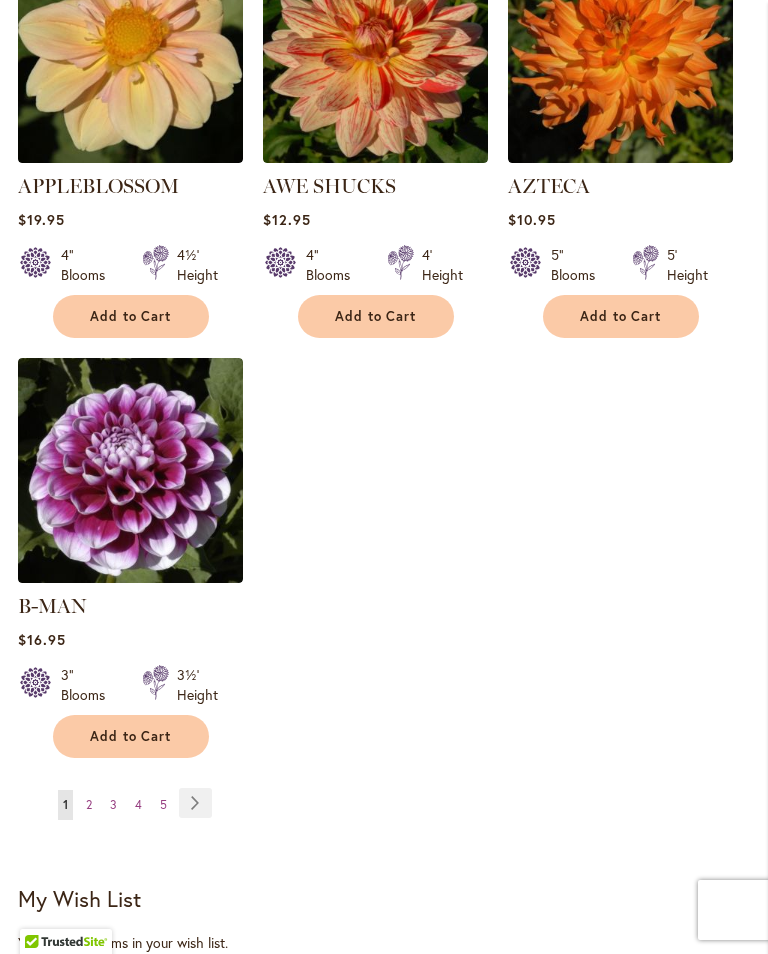 scroll, scrollTop: 2678, scrollLeft: 0, axis: vertical 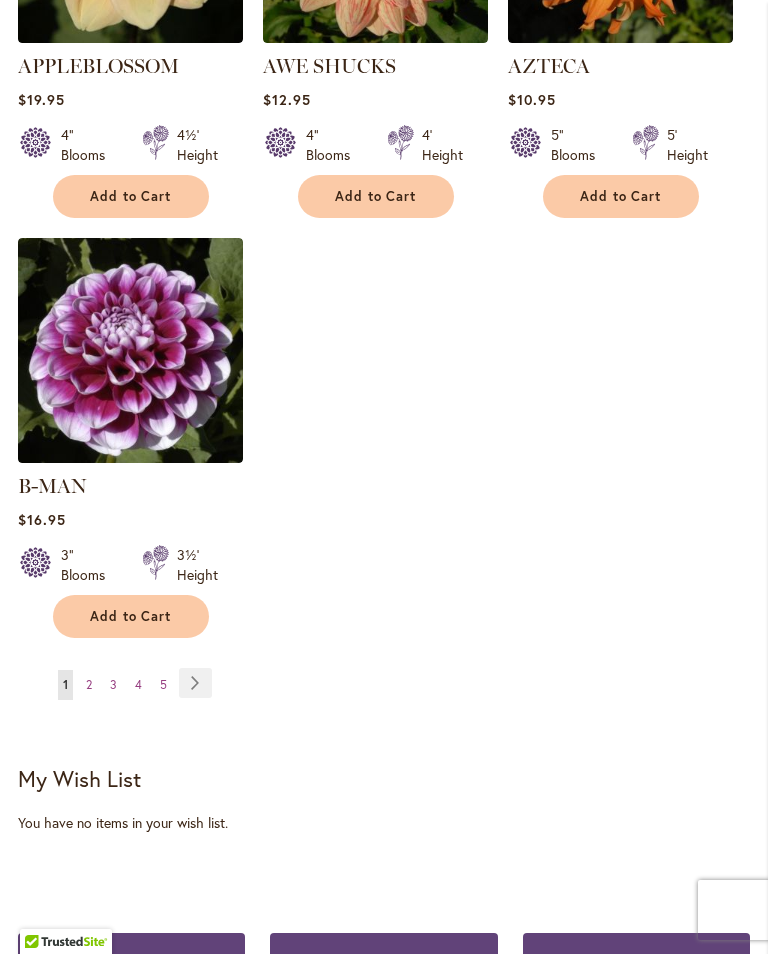 click on "Page
2" at bounding box center [89, 685] 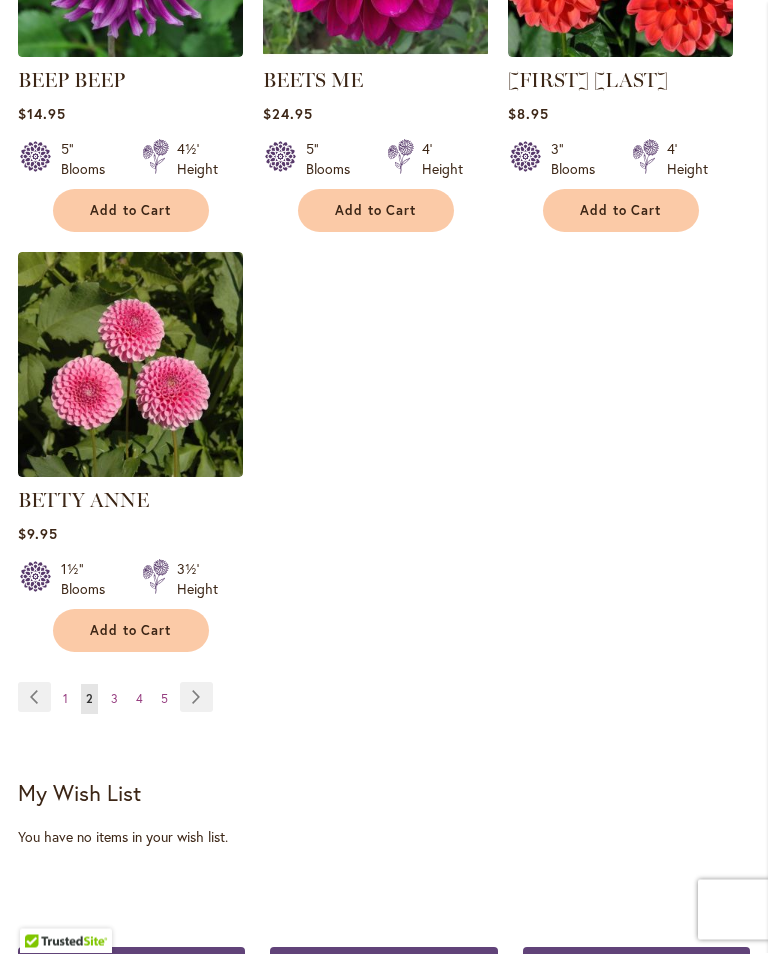 scroll, scrollTop: 2664, scrollLeft: 0, axis: vertical 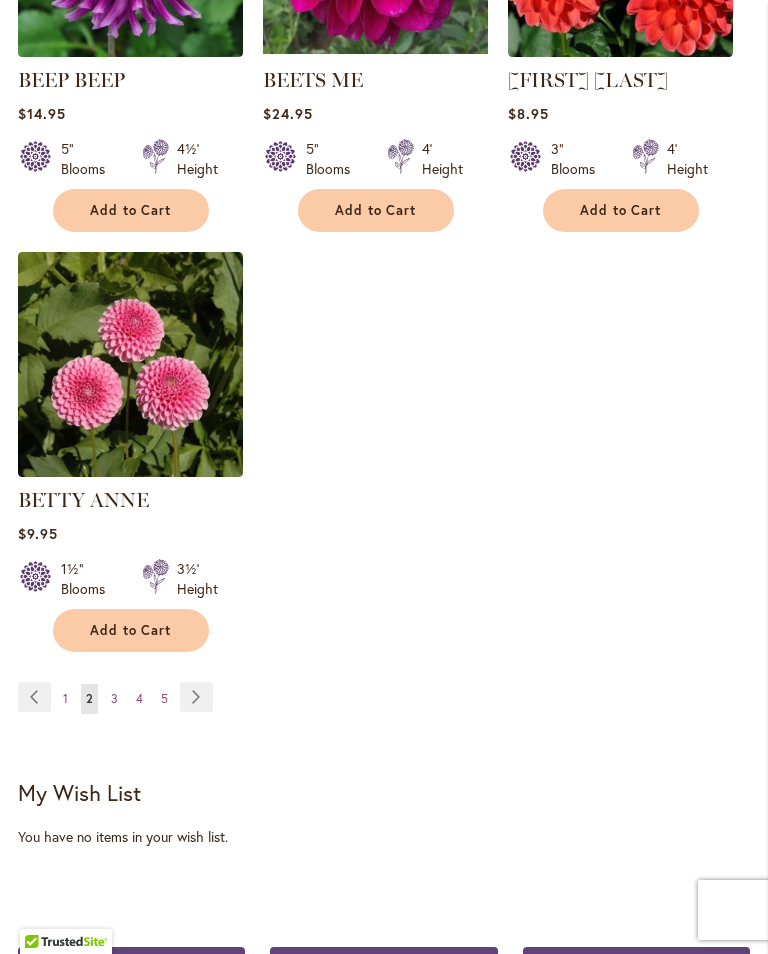 click on "Page
3" at bounding box center [114, 699] 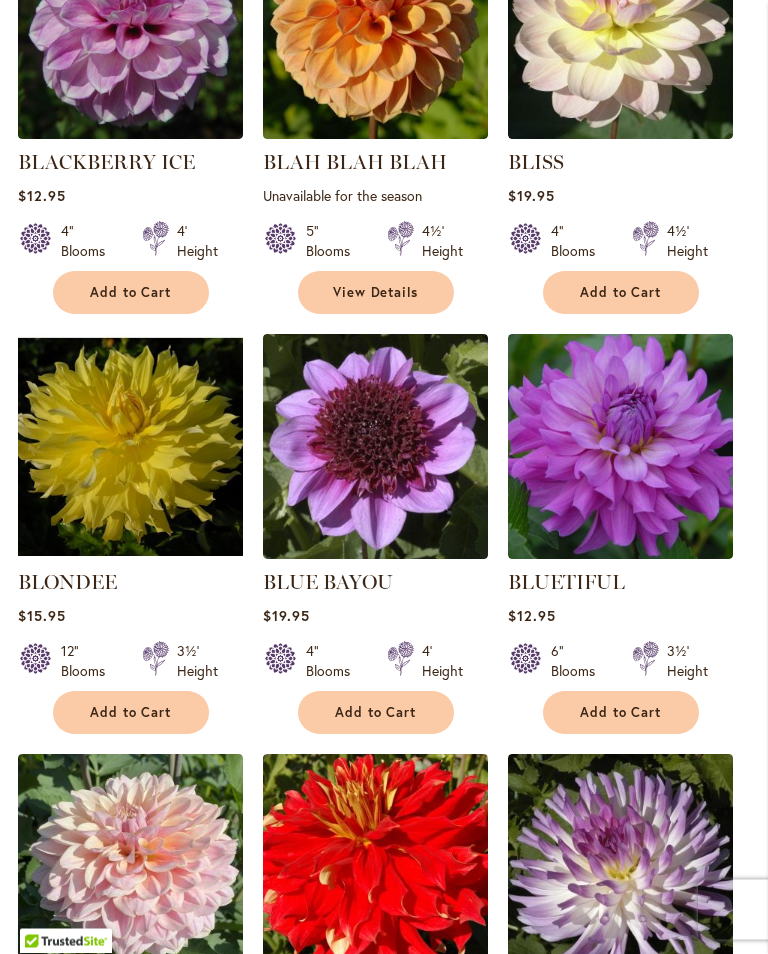 scroll, scrollTop: 1322, scrollLeft: 0, axis: vertical 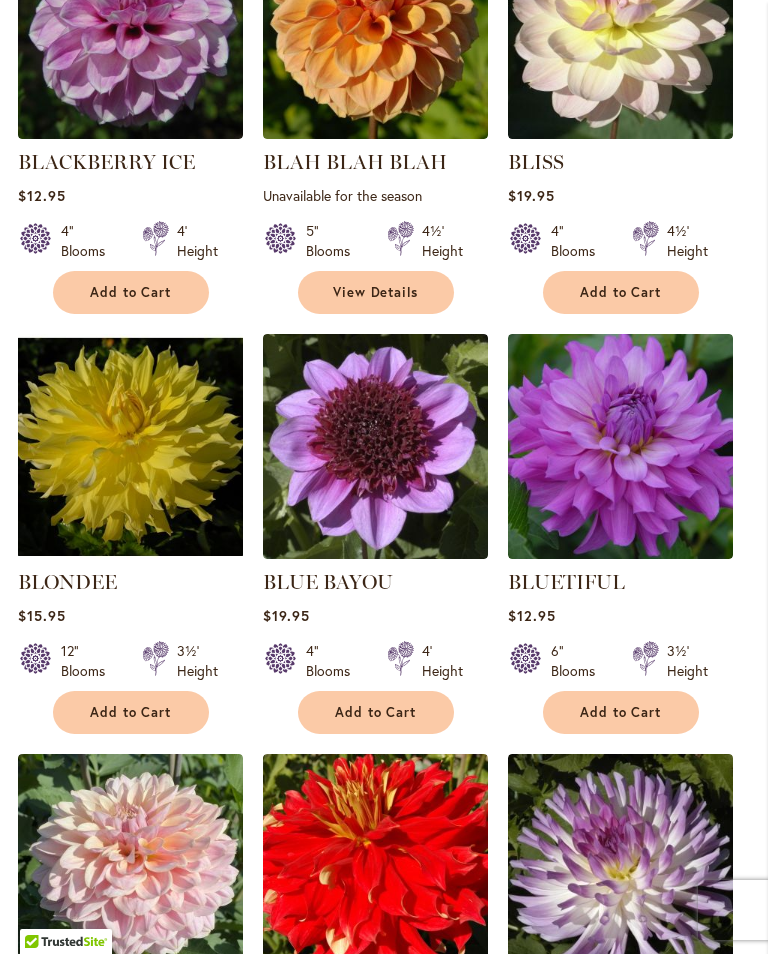 click at bounding box center (130, 446) 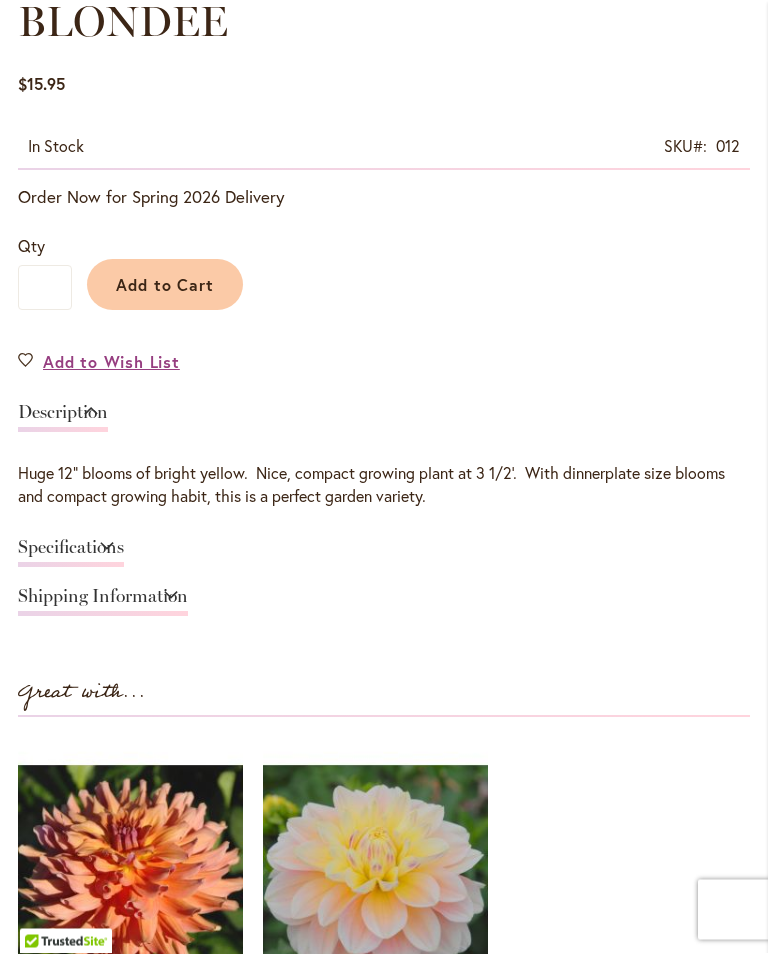 scroll, scrollTop: 1082, scrollLeft: 0, axis: vertical 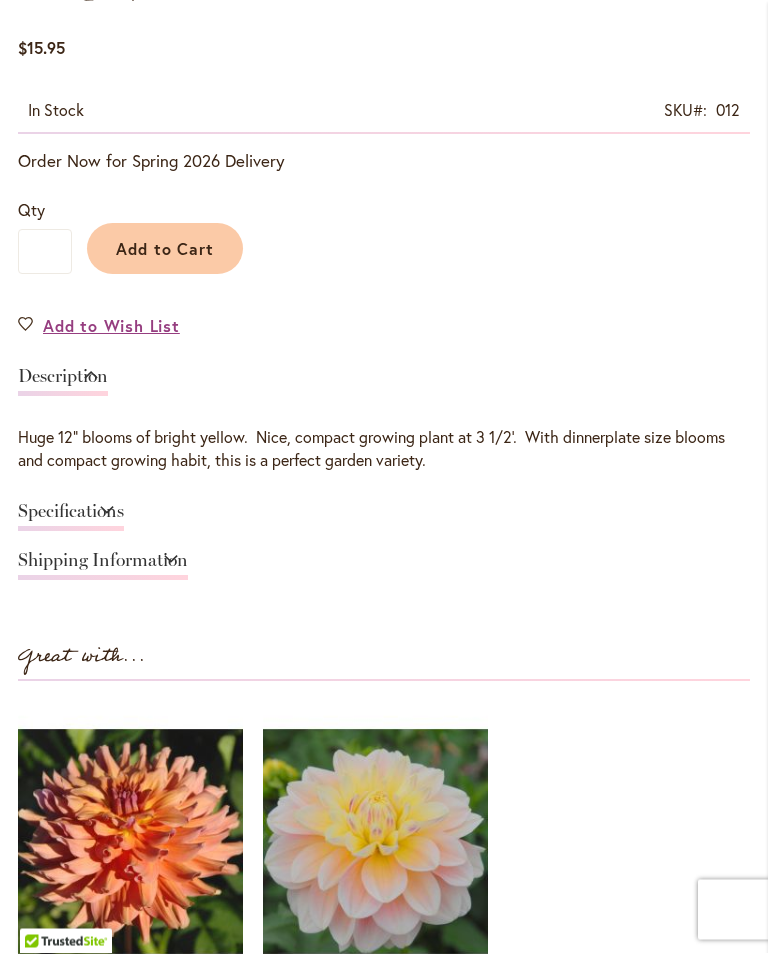 click on "Specifications" at bounding box center (71, 517) 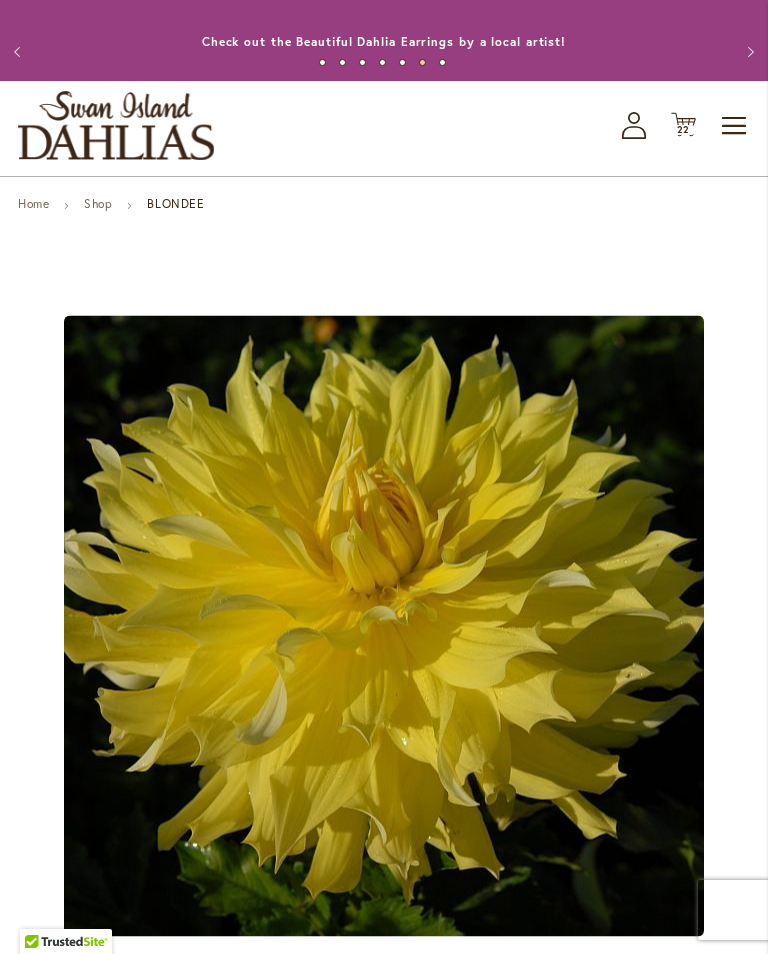 scroll, scrollTop: 0, scrollLeft: 0, axis: both 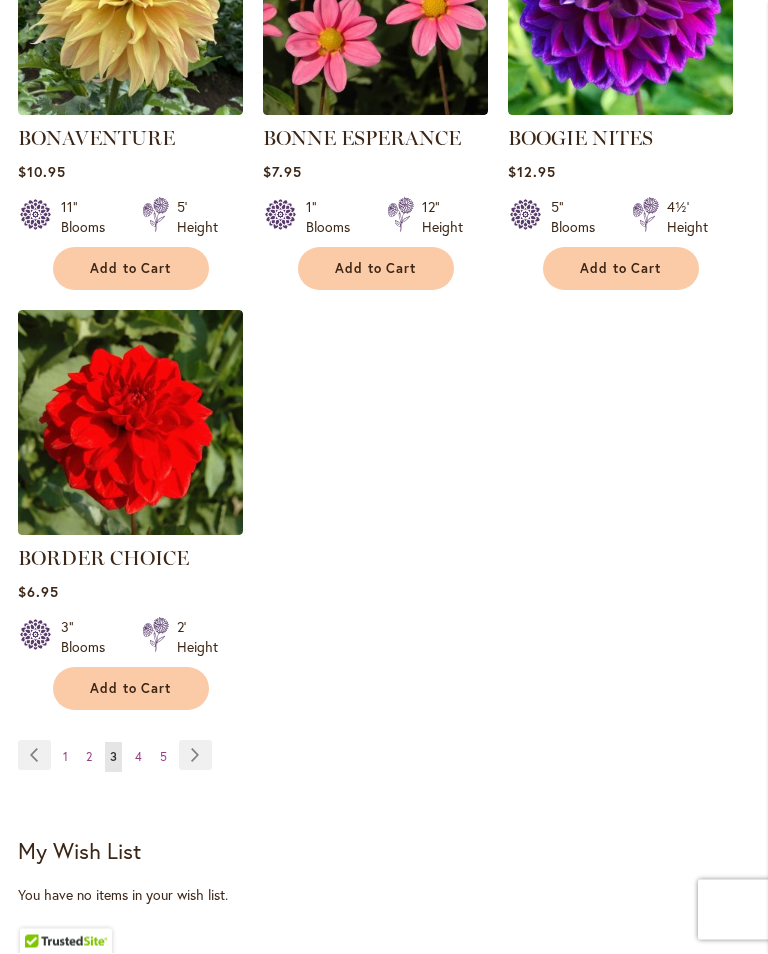 click on "Page
4" at bounding box center (138, 758) 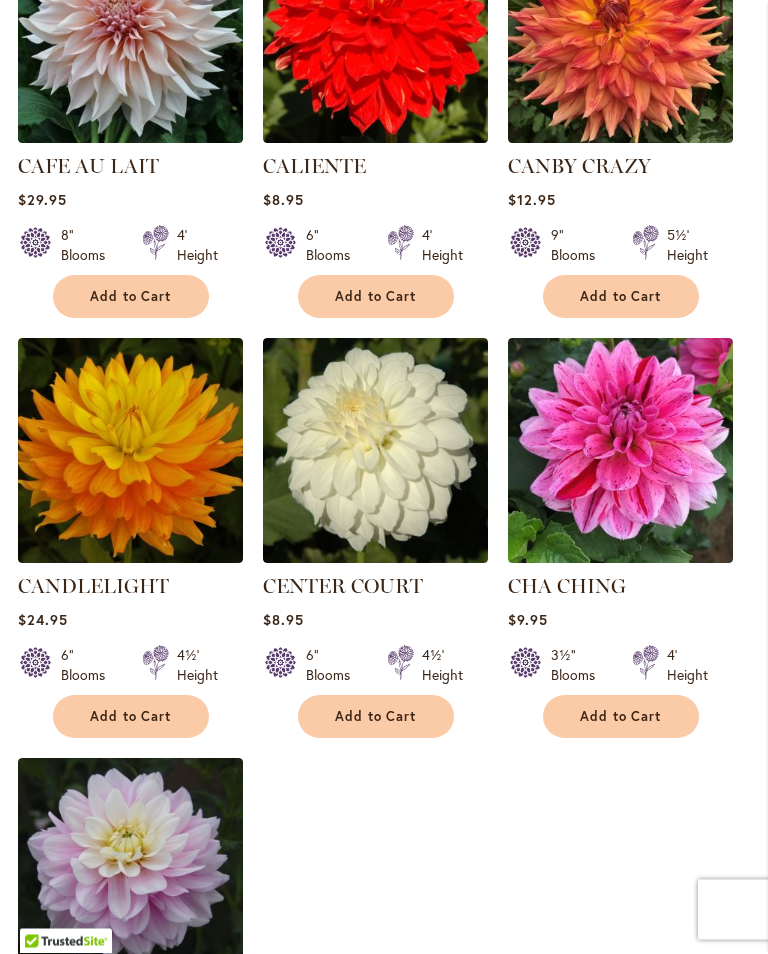 scroll, scrollTop: 2189, scrollLeft: 0, axis: vertical 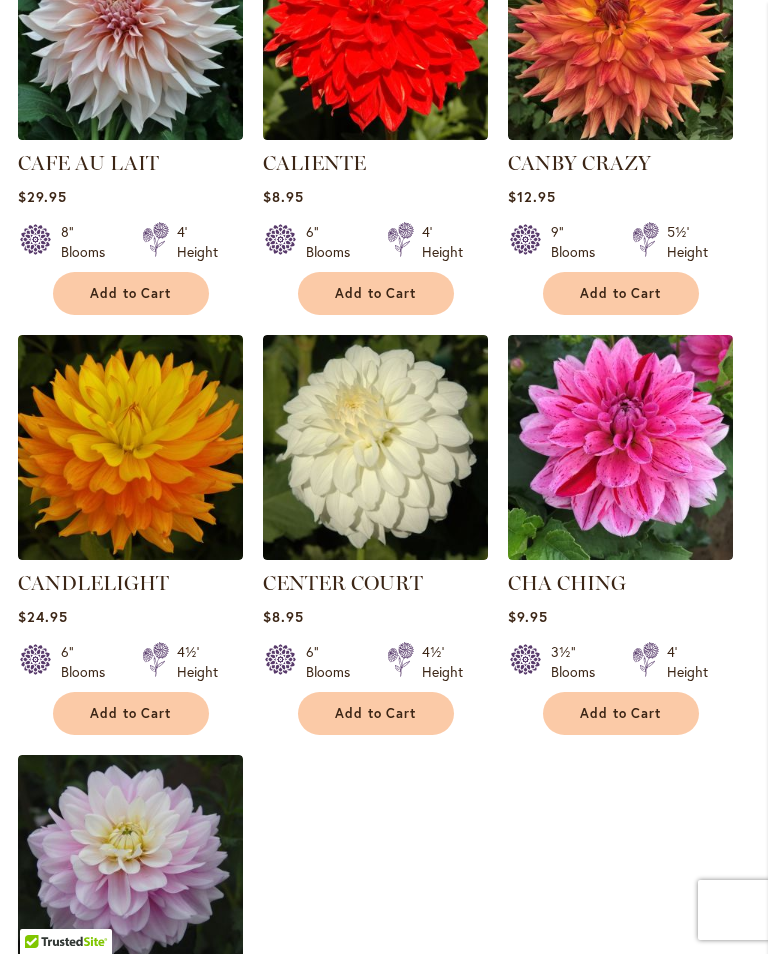 click at bounding box center [130, 447] 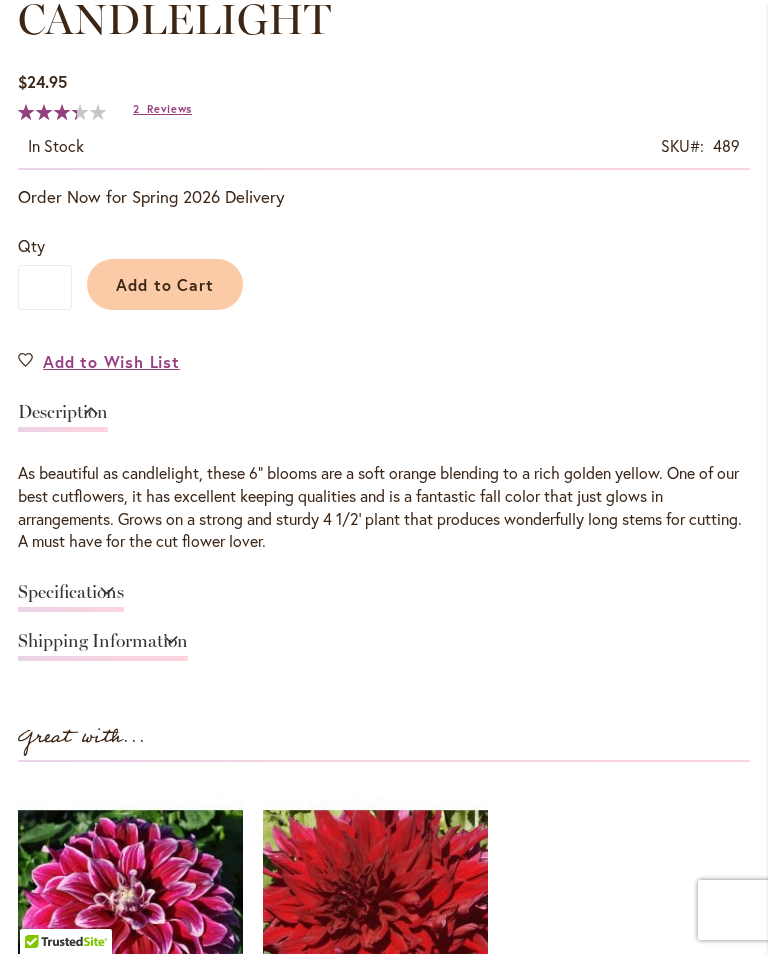 scroll, scrollTop: 1090, scrollLeft: 0, axis: vertical 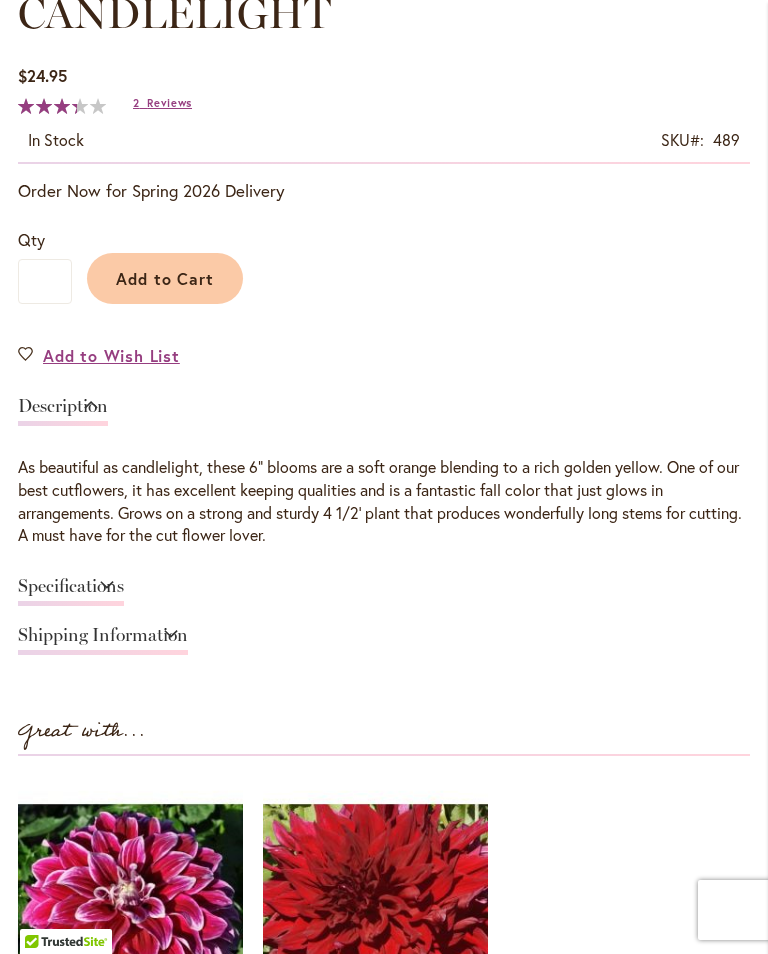 click on "Specifications" at bounding box center (71, 591) 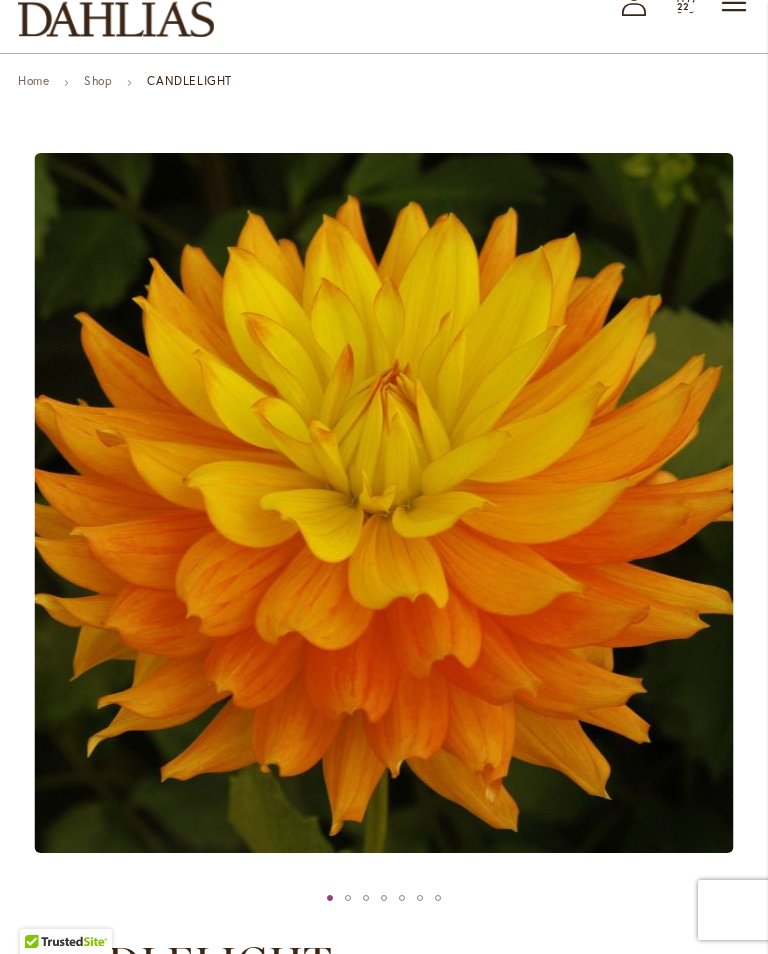scroll, scrollTop: 0, scrollLeft: 0, axis: both 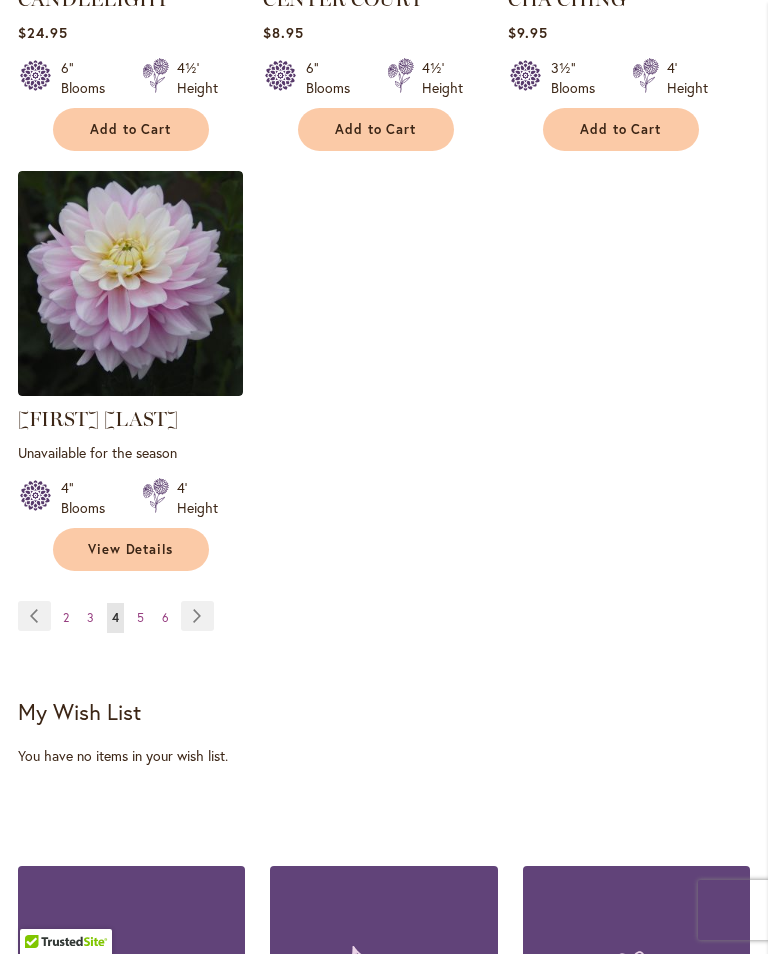 click on "Page
5" at bounding box center [140, 618] 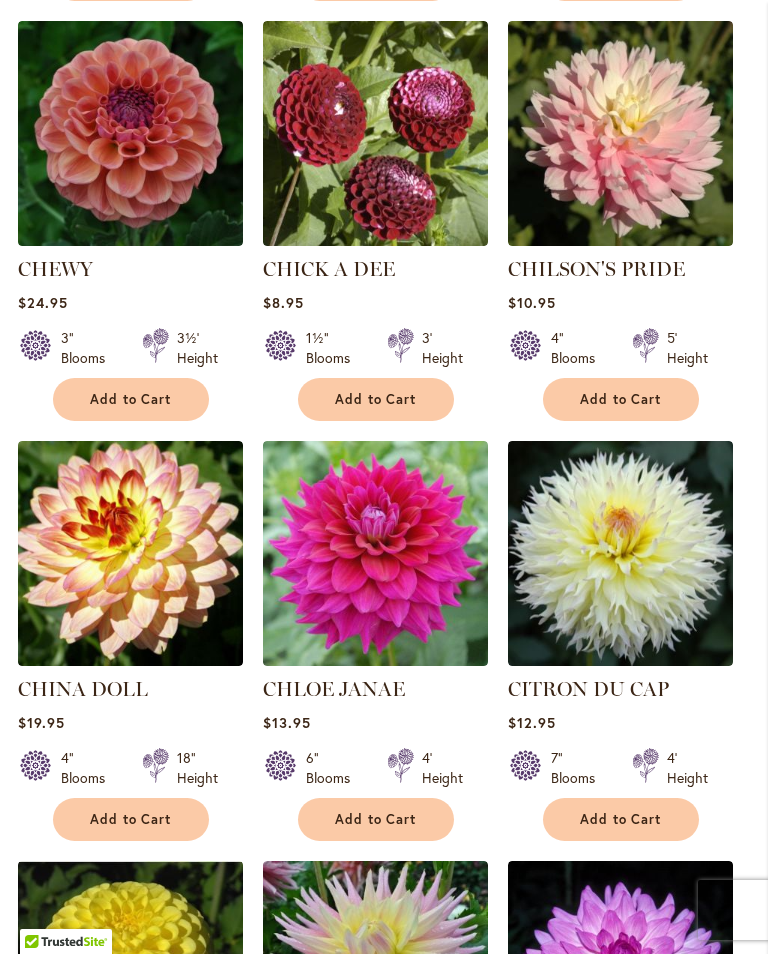 scroll, scrollTop: 1640, scrollLeft: 0, axis: vertical 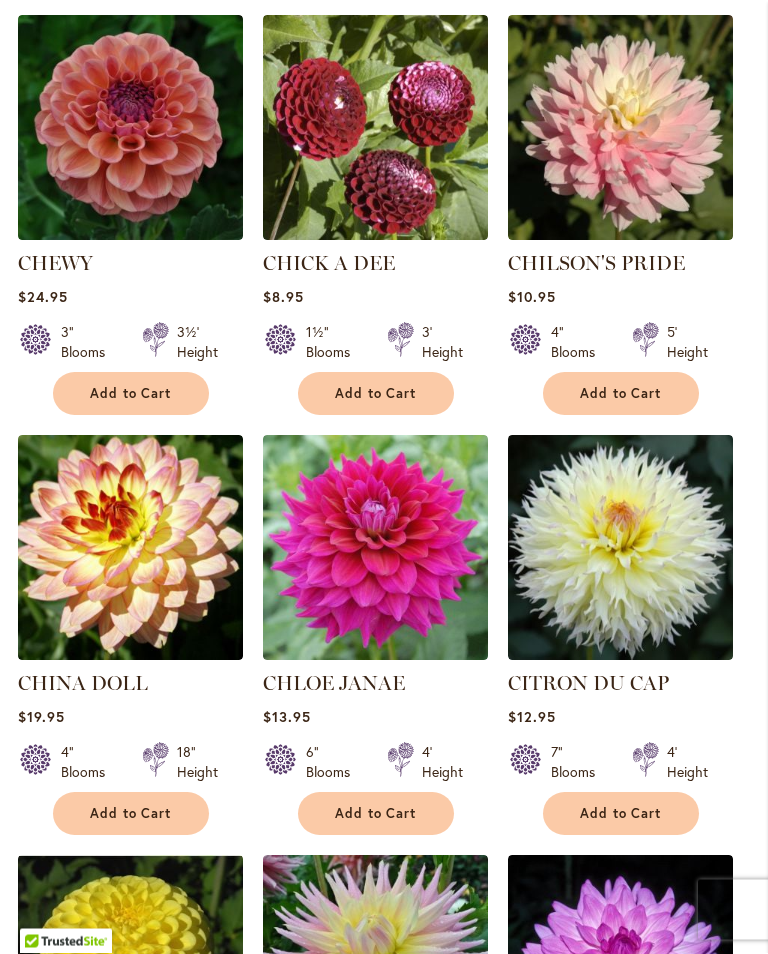 click at bounding box center (130, 548) 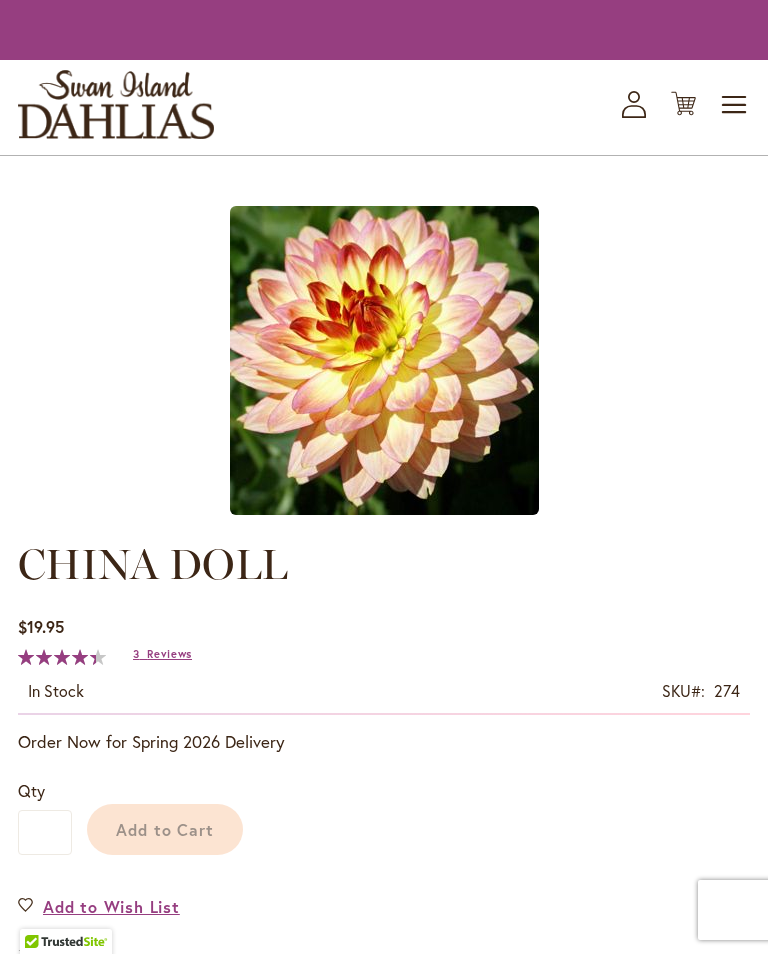 scroll, scrollTop: 0, scrollLeft: 0, axis: both 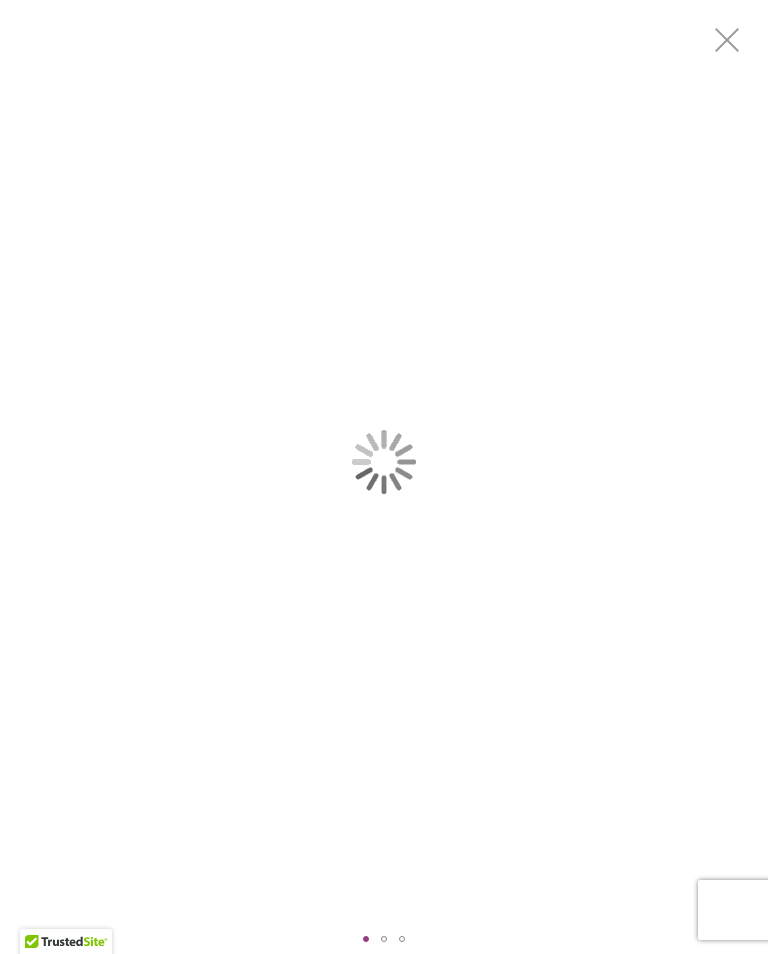 click at bounding box center [384, 462] 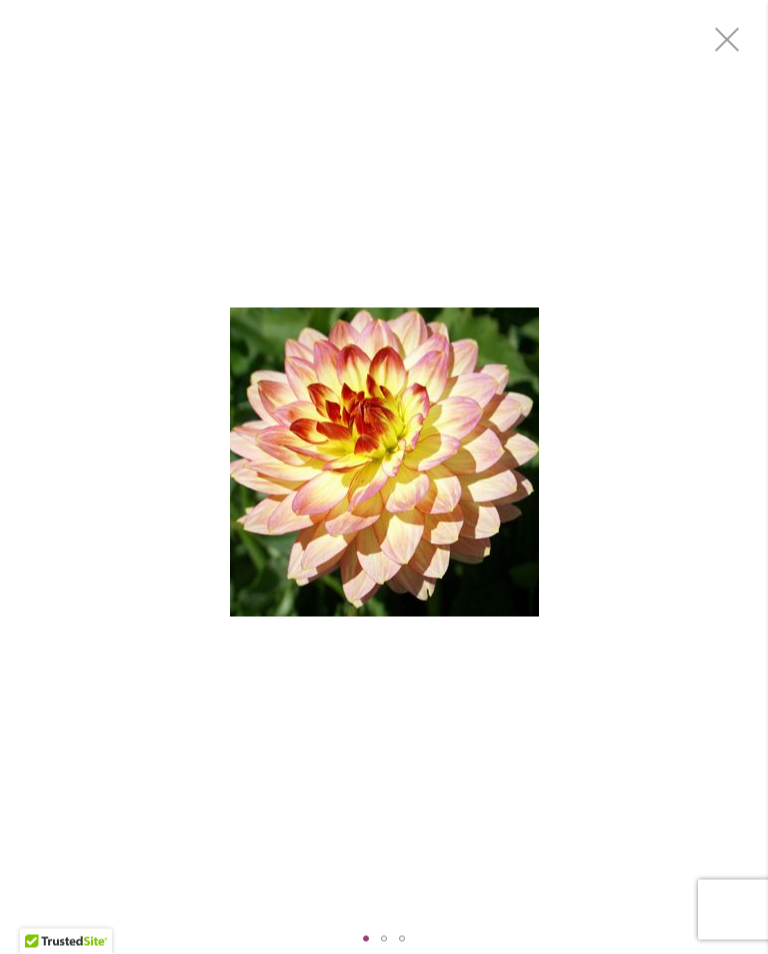 scroll, scrollTop: 347, scrollLeft: 0, axis: vertical 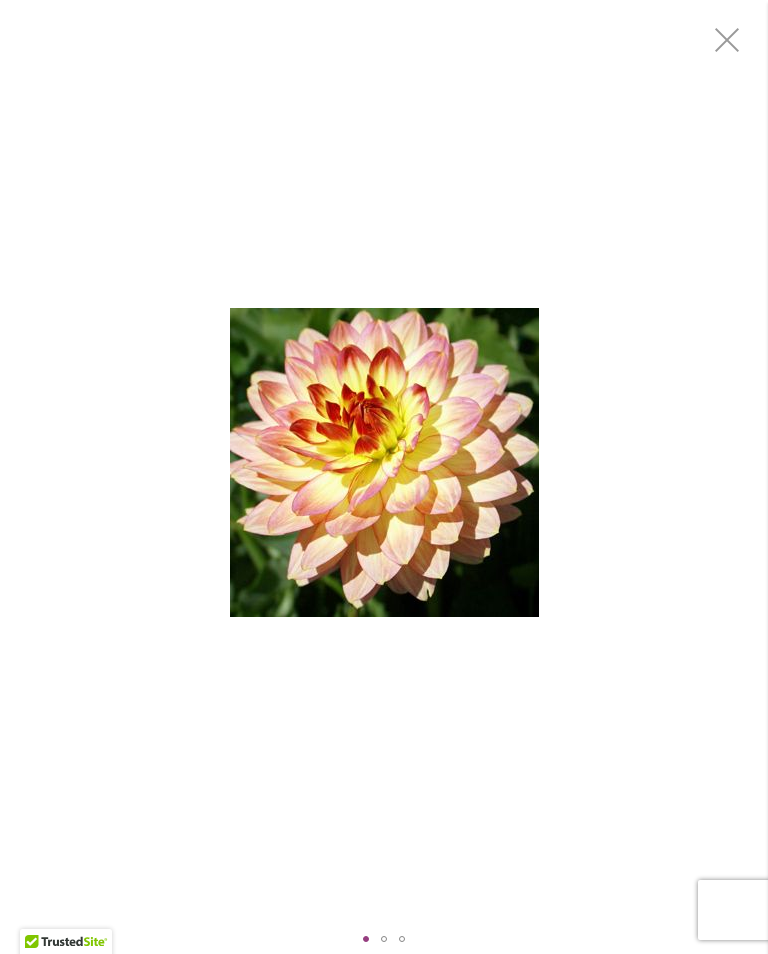click at bounding box center [384, 462] 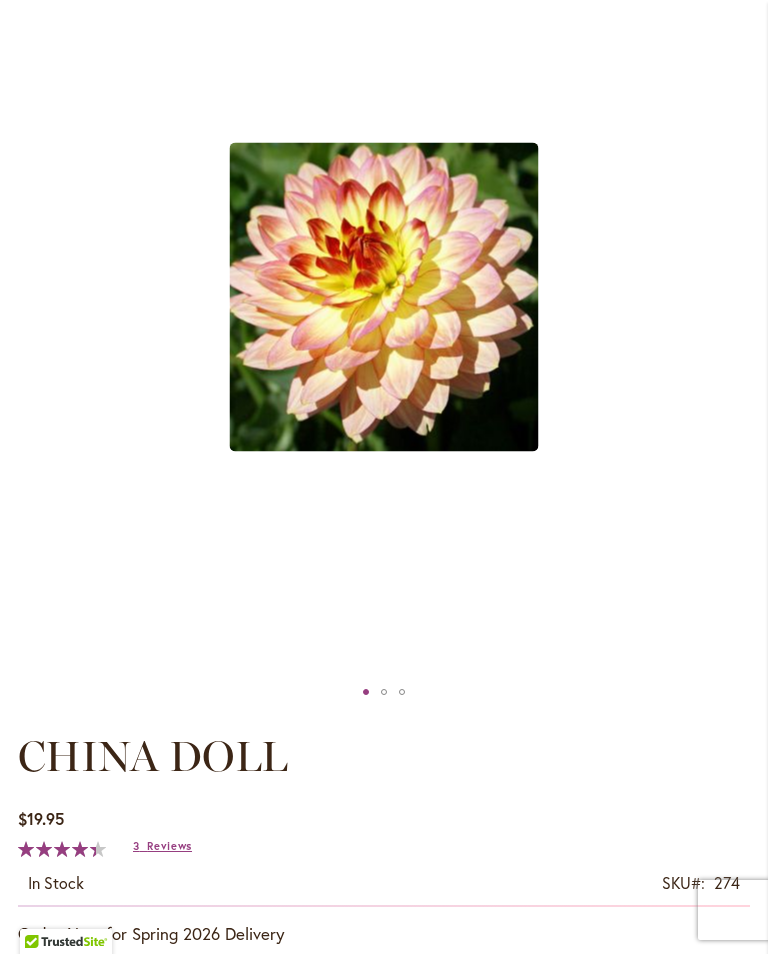click at bounding box center (384, 296) 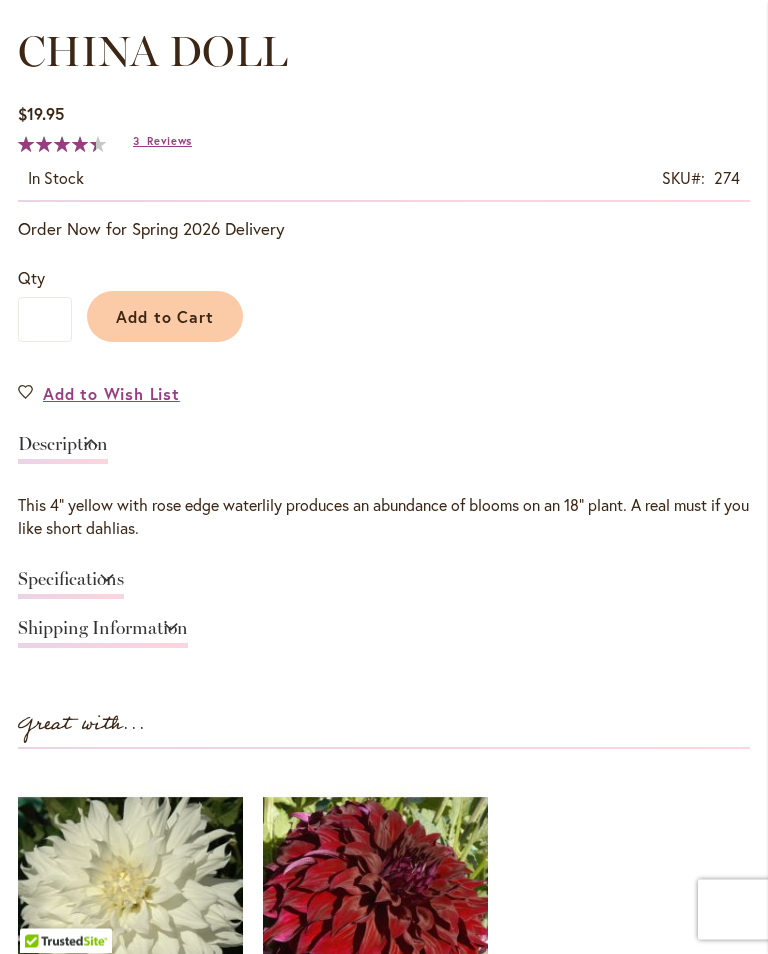 scroll, scrollTop: 1052, scrollLeft: 0, axis: vertical 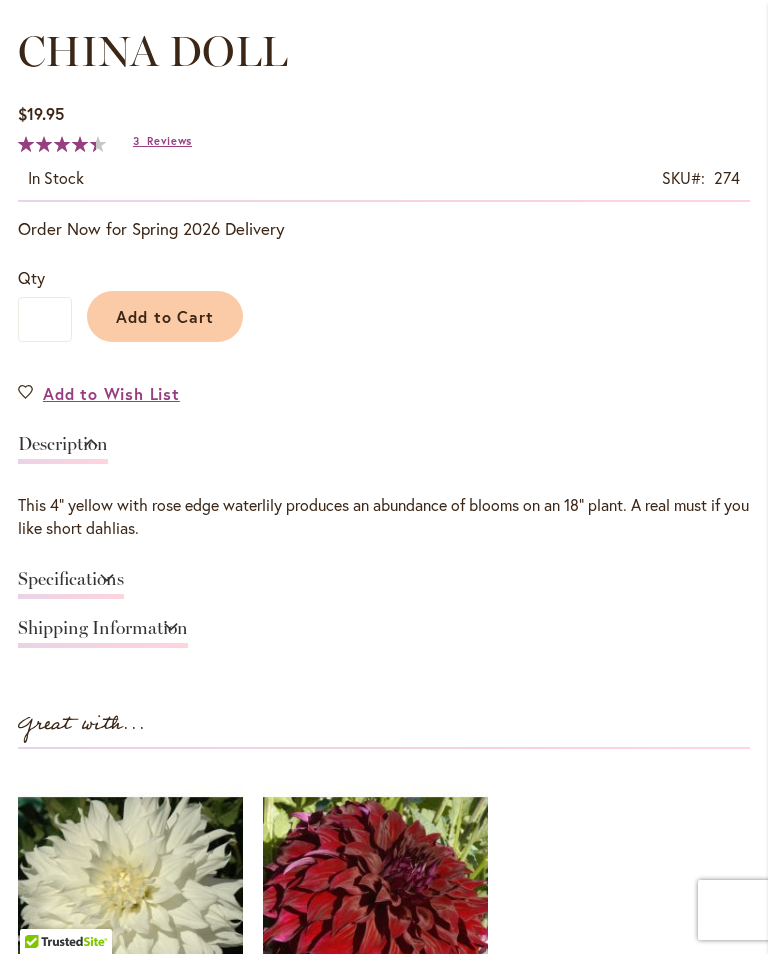 click on "Specifications" at bounding box center [71, 584] 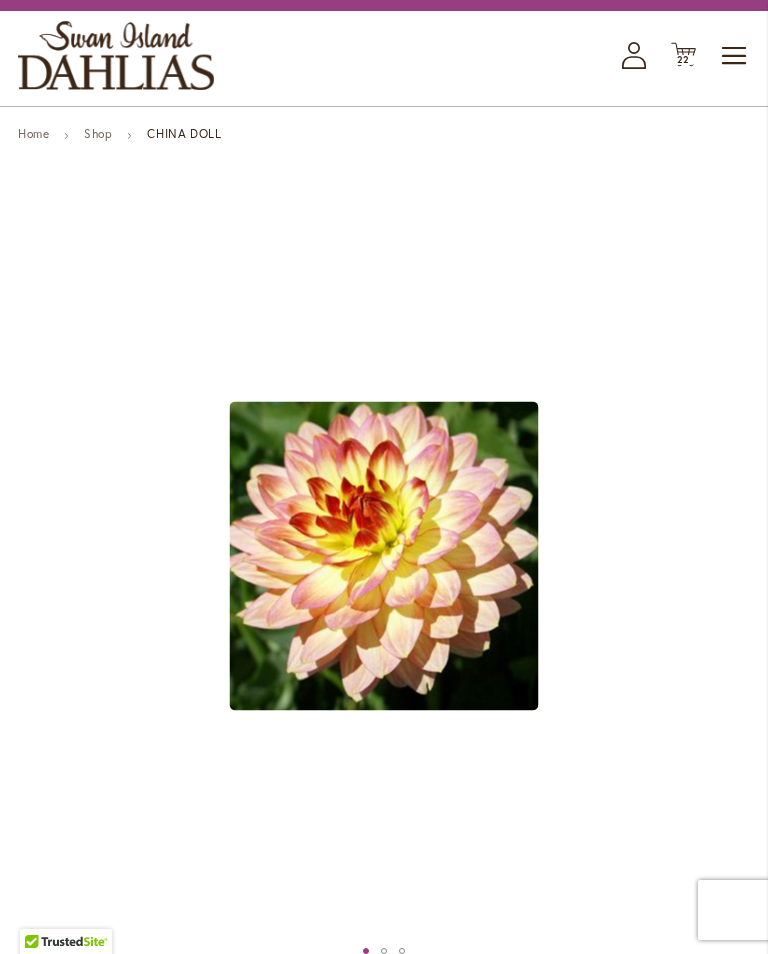 scroll, scrollTop: 0, scrollLeft: 0, axis: both 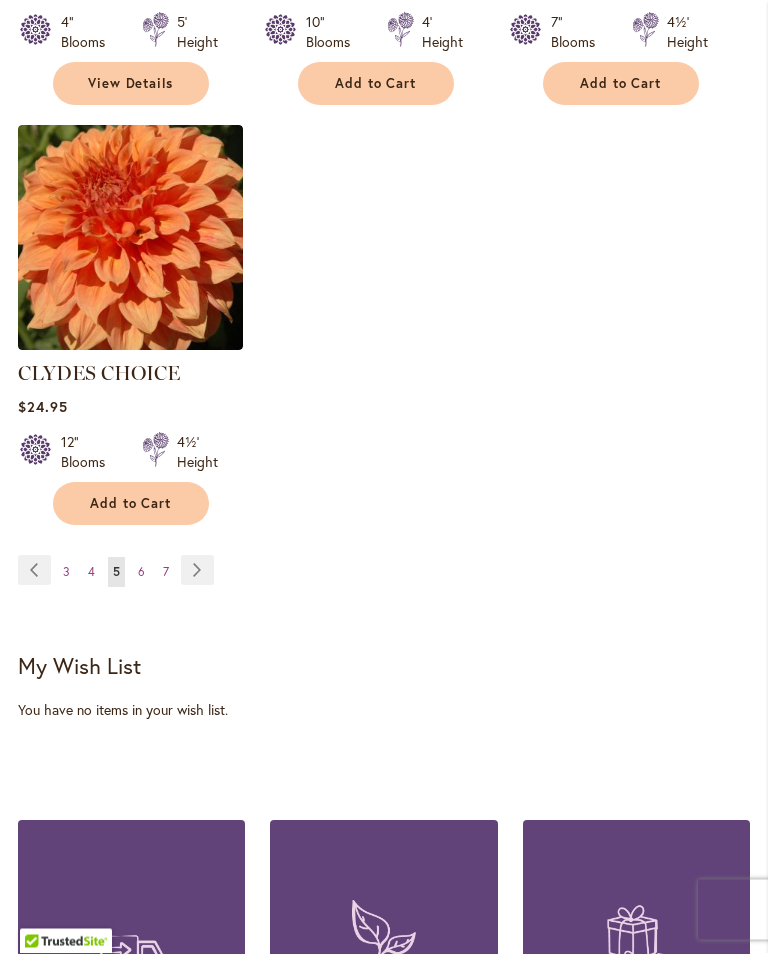 click on "Page
6" at bounding box center [141, 573] 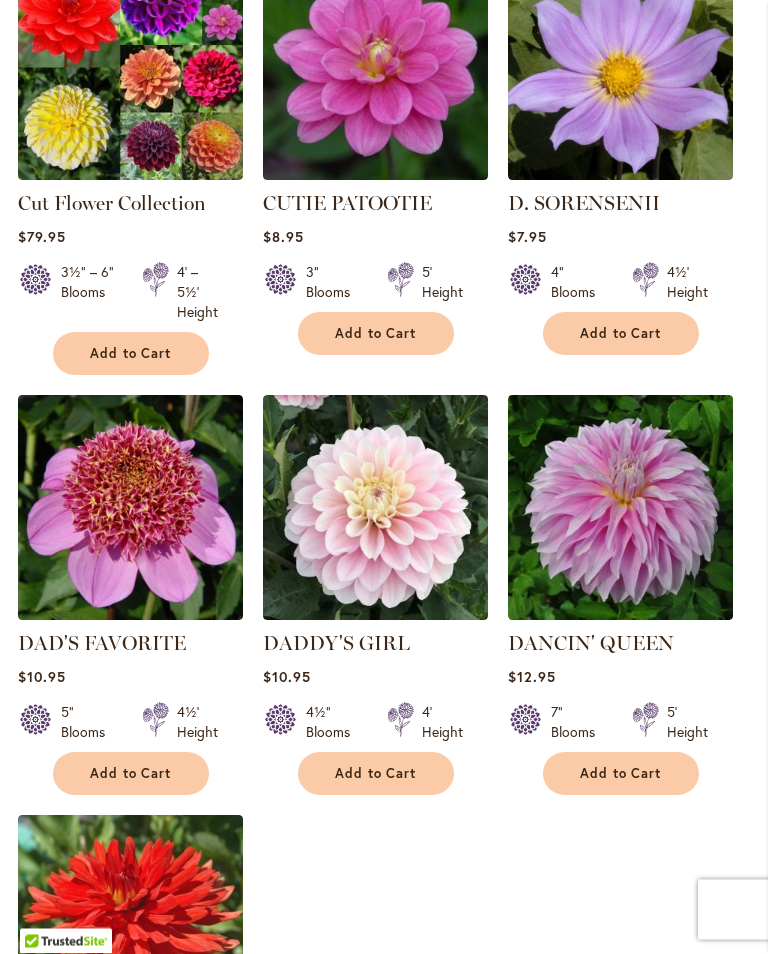 scroll, scrollTop: 2149, scrollLeft: 0, axis: vertical 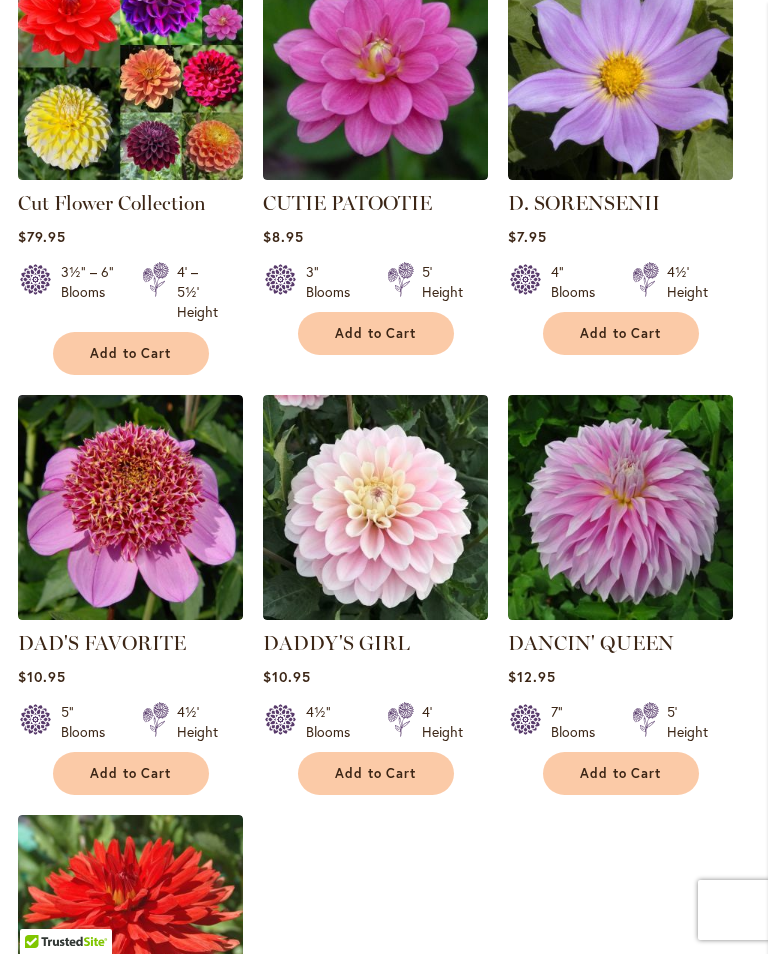 click at bounding box center [620, 507] 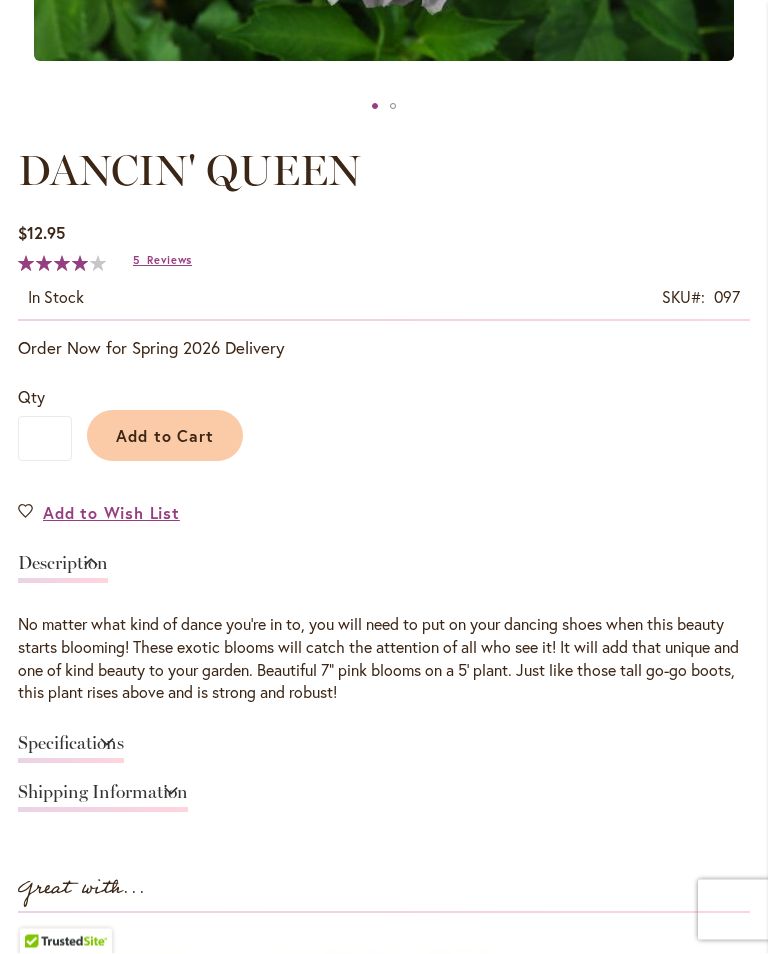 scroll, scrollTop: 933, scrollLeft: 0, axis: vertical 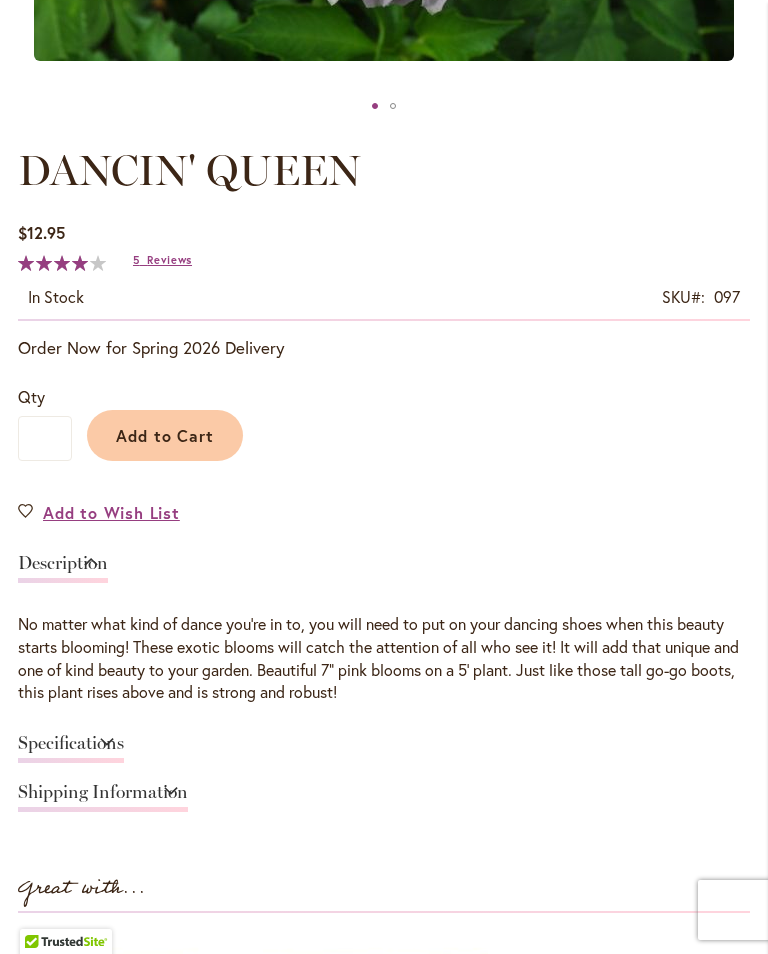 click on "Specifications" at bounding box center (71, 748) 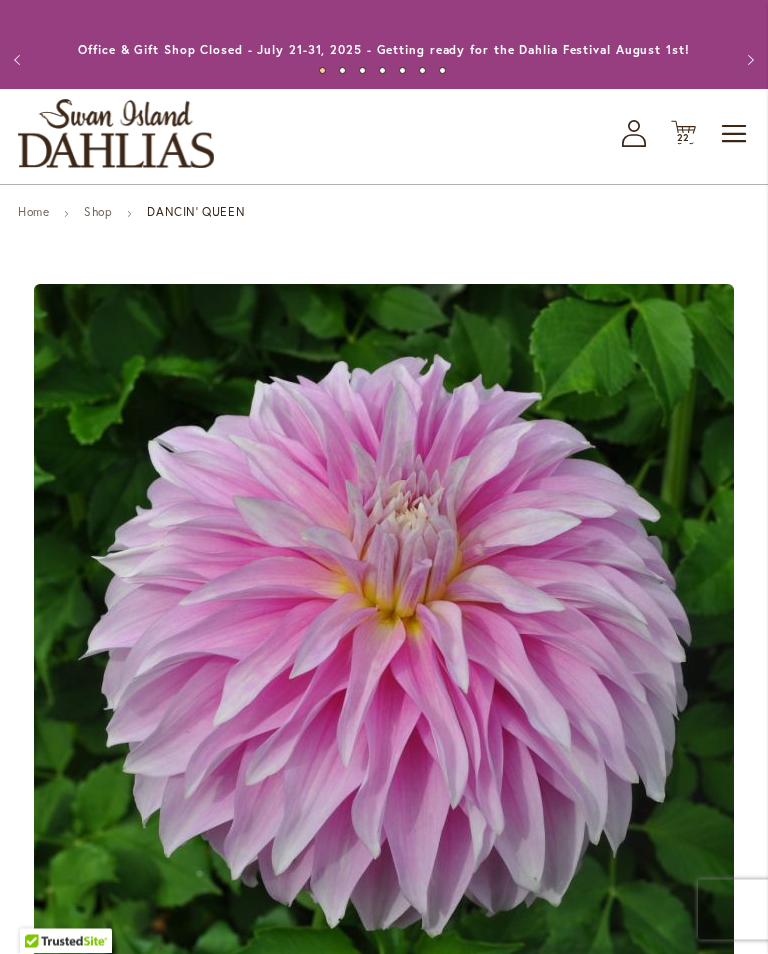 scroll, scrollTop: 0, scrollLeft: 0, axis: both 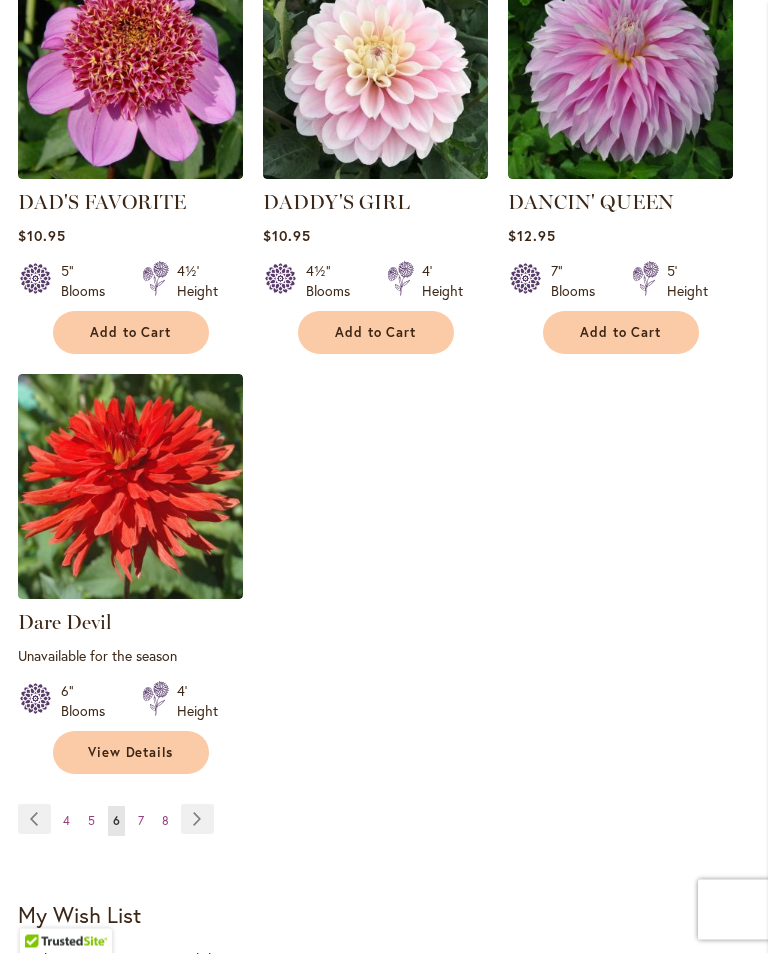 click on "Page
7" at bounding box center (141, 822) 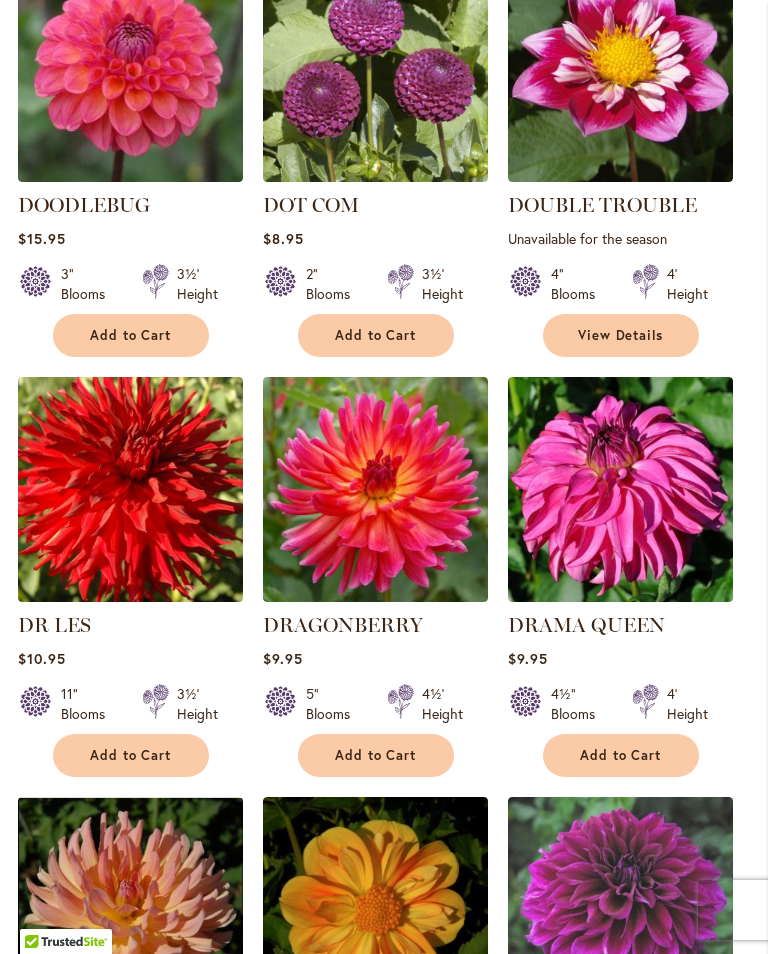 scroll, scrollTop: 1729, scrollLeft: 0, axis: vertical 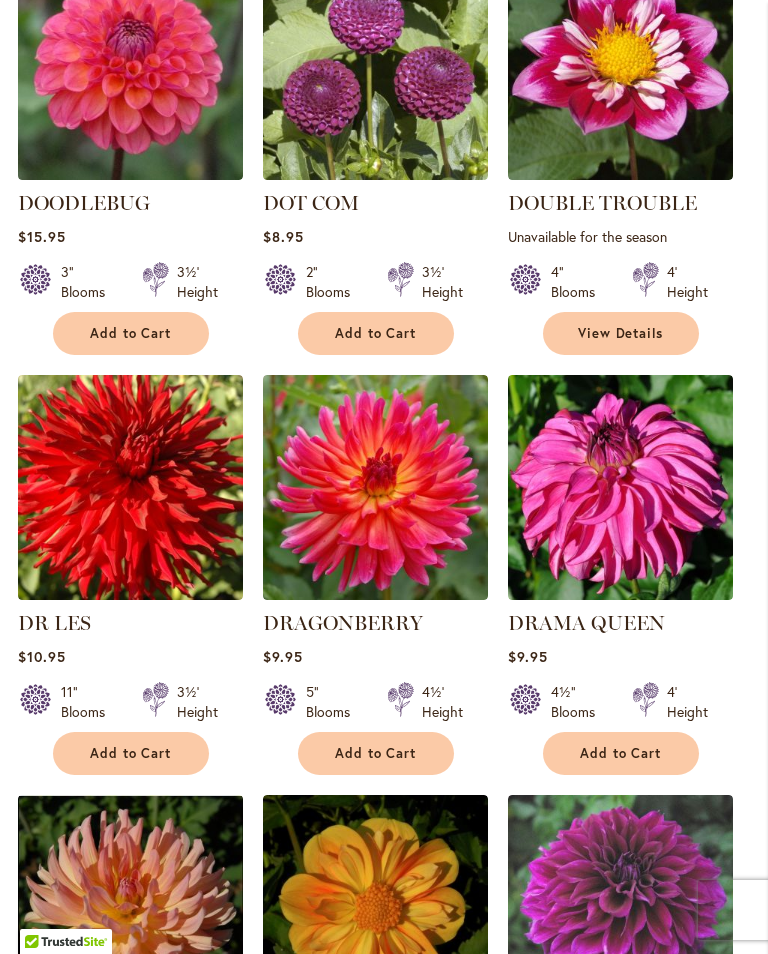 click at bounding box center [375, 487] 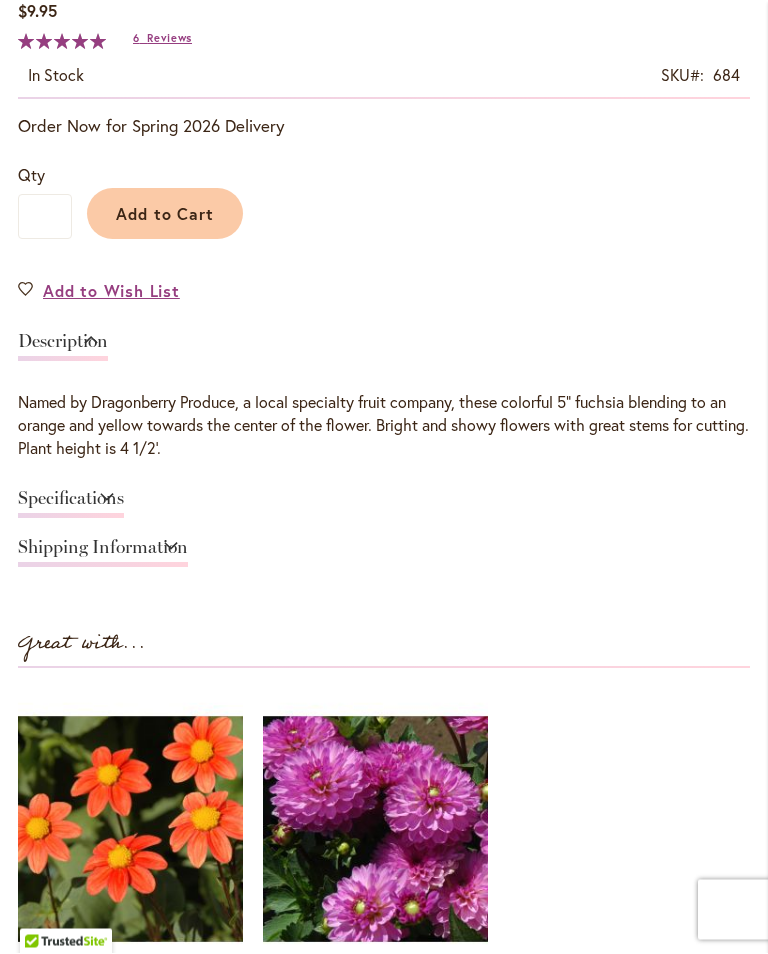 scroll, scrollTop: 1155, scrollLeft: 0, axis: vertical 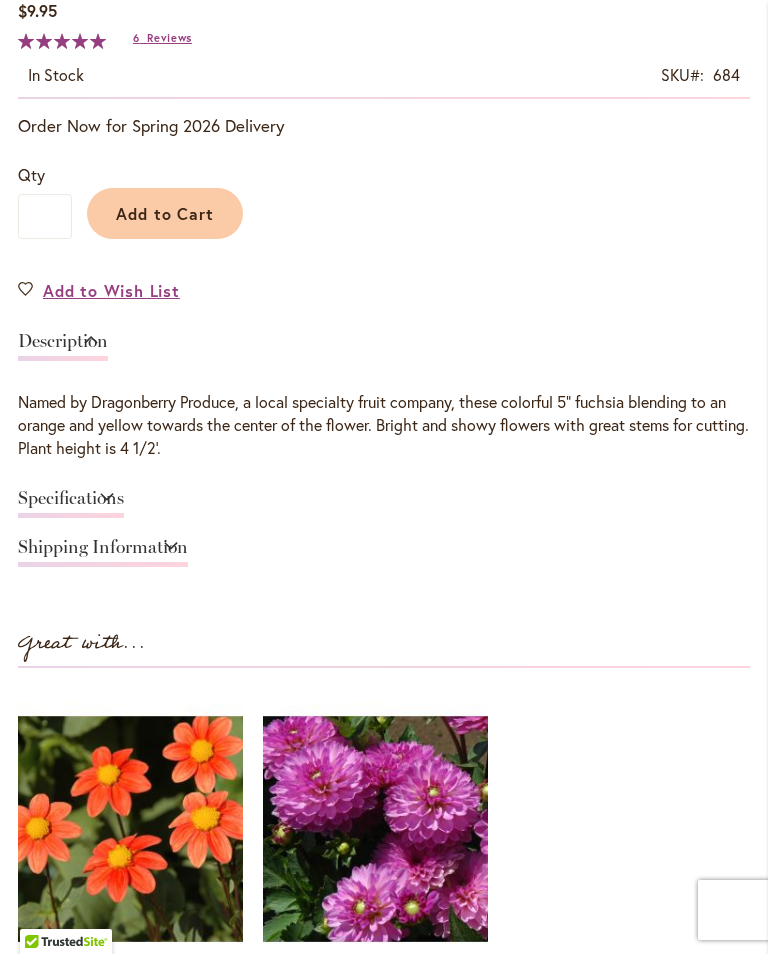click on "Specifications" at bounding box center (71, 503) 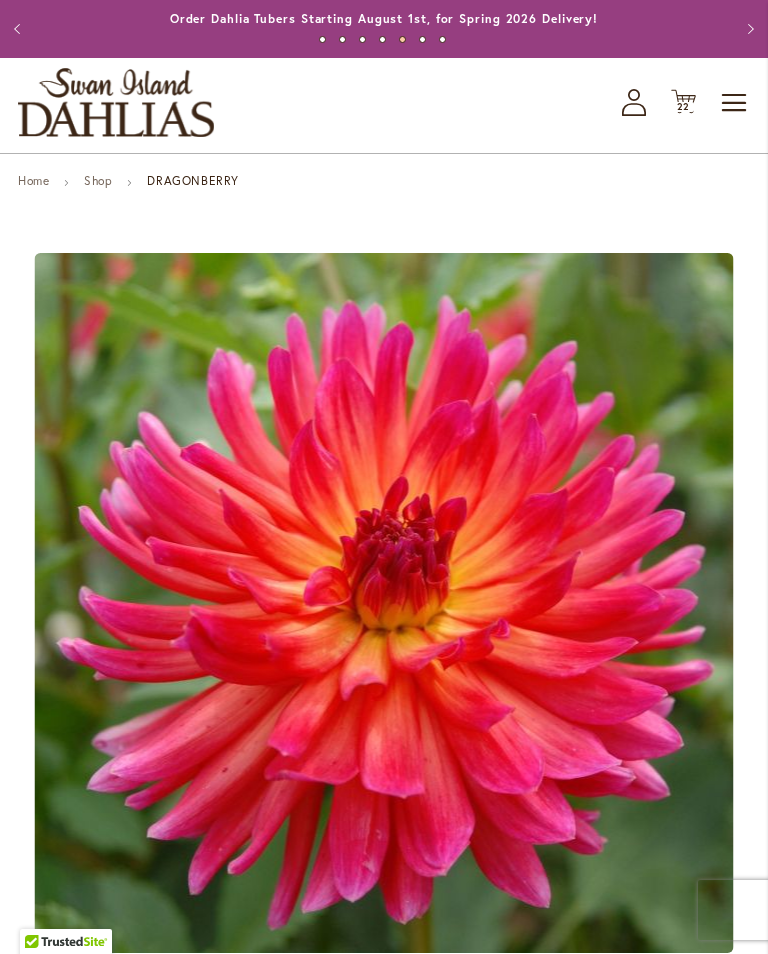 scroll, scrollTop: 0, scrollLeft: 0, axis: both 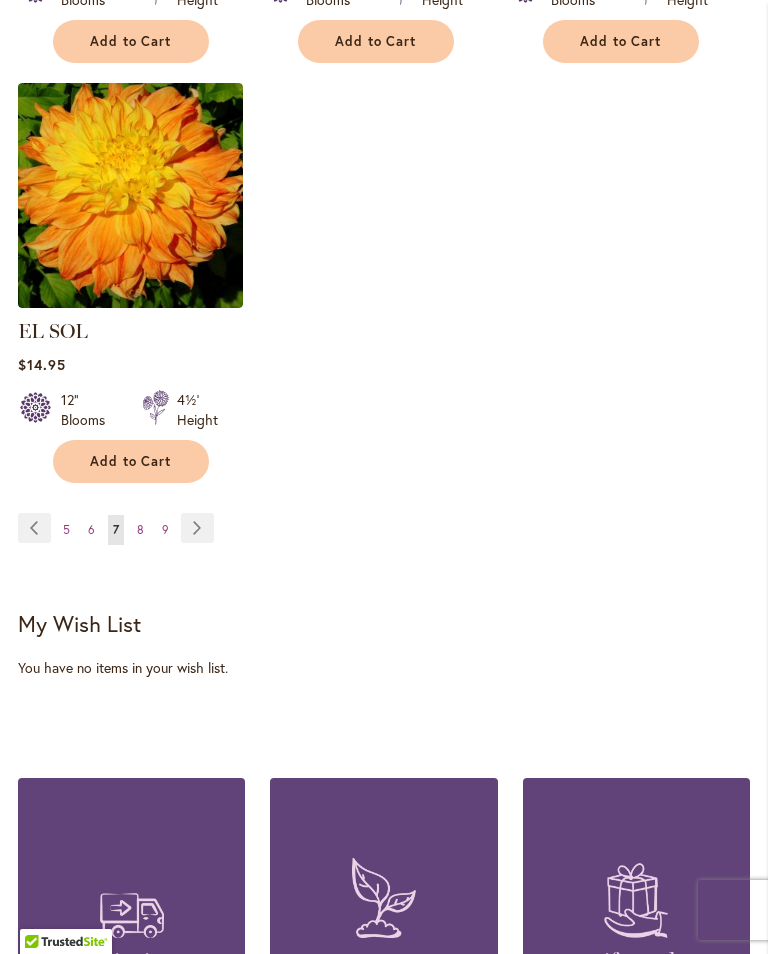 click on "Page
8" at bounding box center [140, 530] 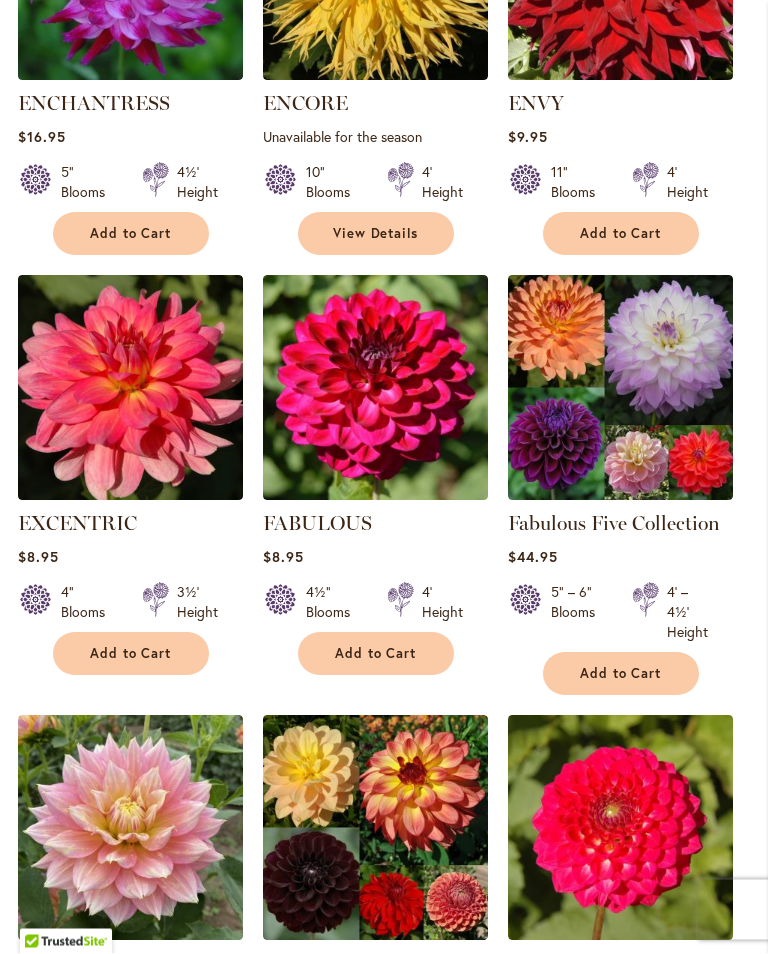 scroll, scrollTop: 1381, scrollLeft: 0, axis: vertical 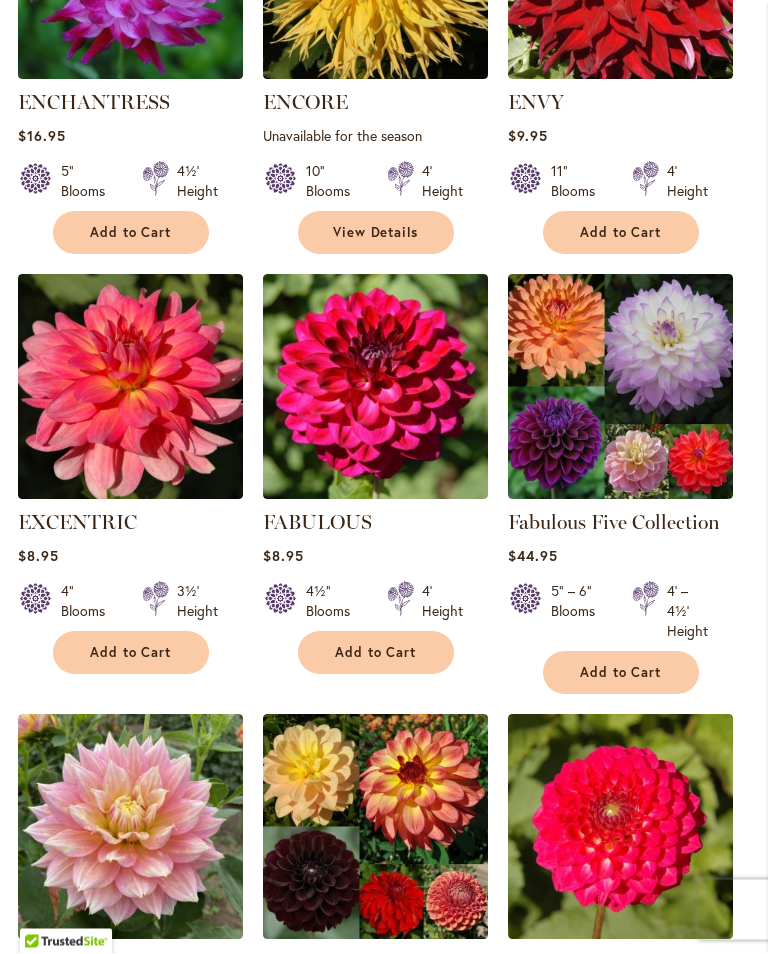 click at bounding box center [130, 387] 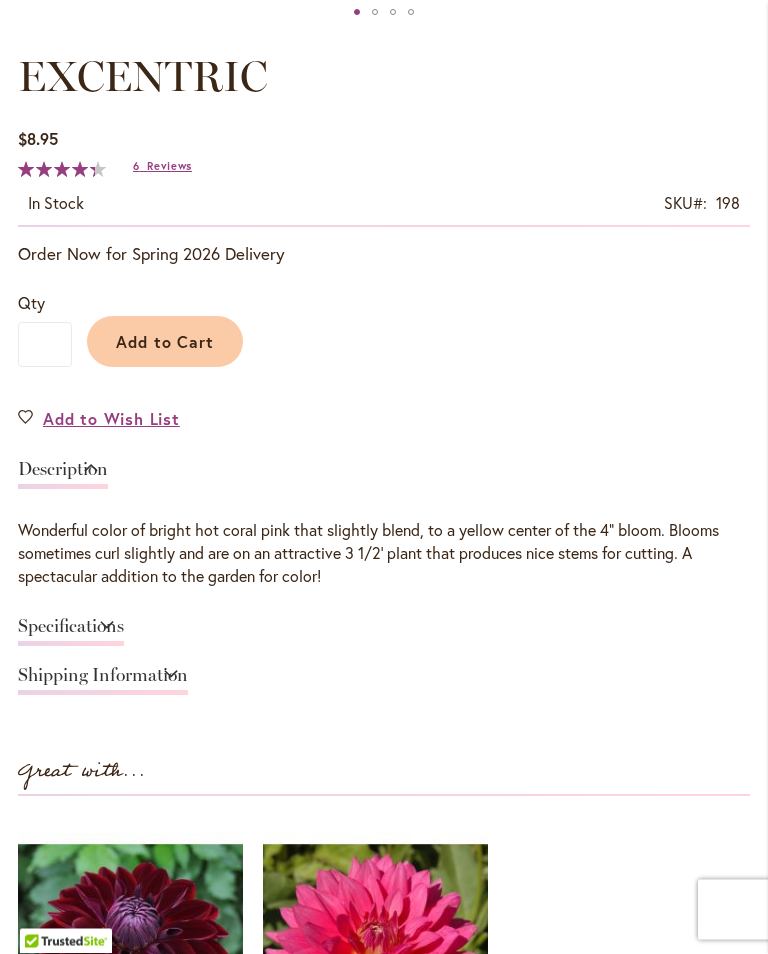 scroll, scrollTop: 1045, scrollLeft: 0, axis: vertical 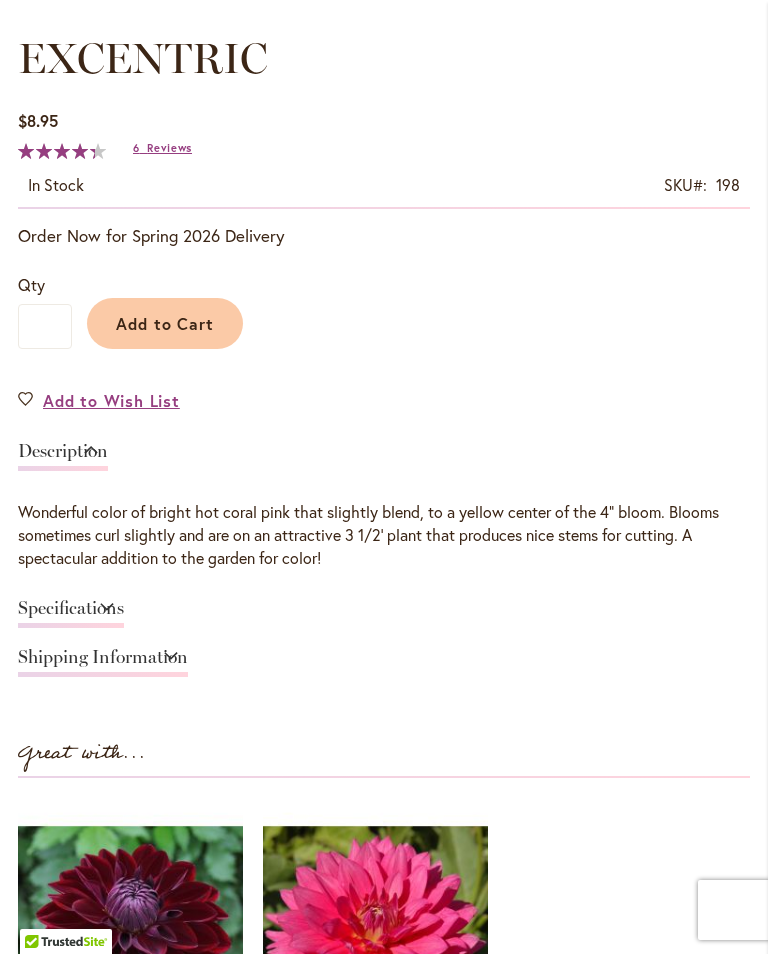 click on "Specifications" at bounding box center [71, 613] 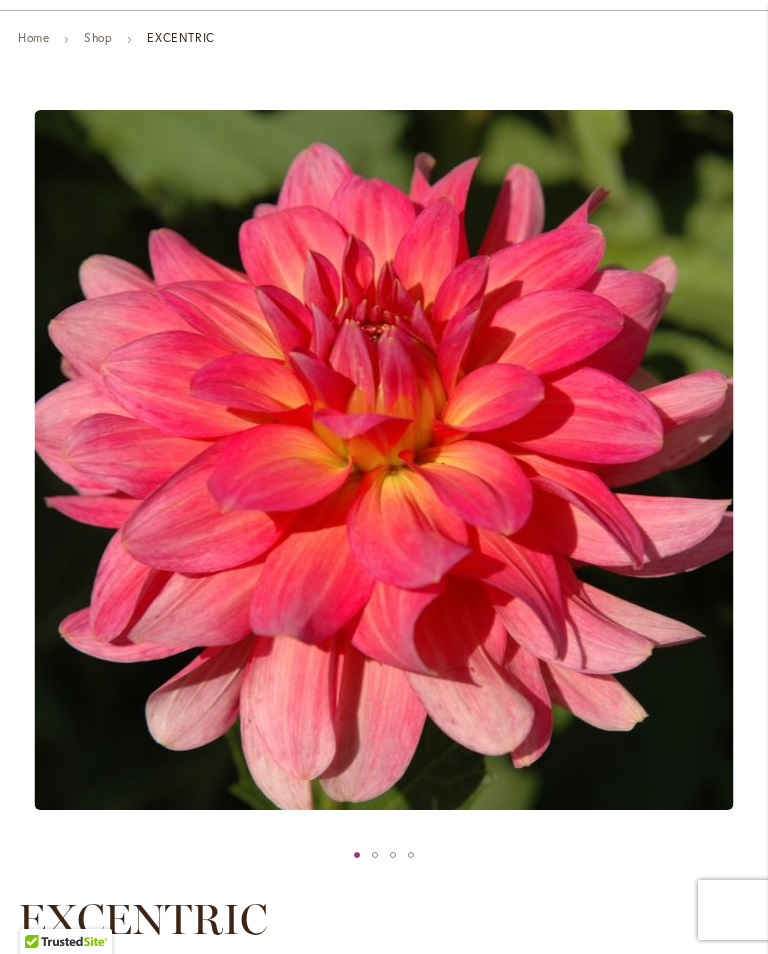 scroll, scrollTop: 0, scrollLeft: 0, axis: both 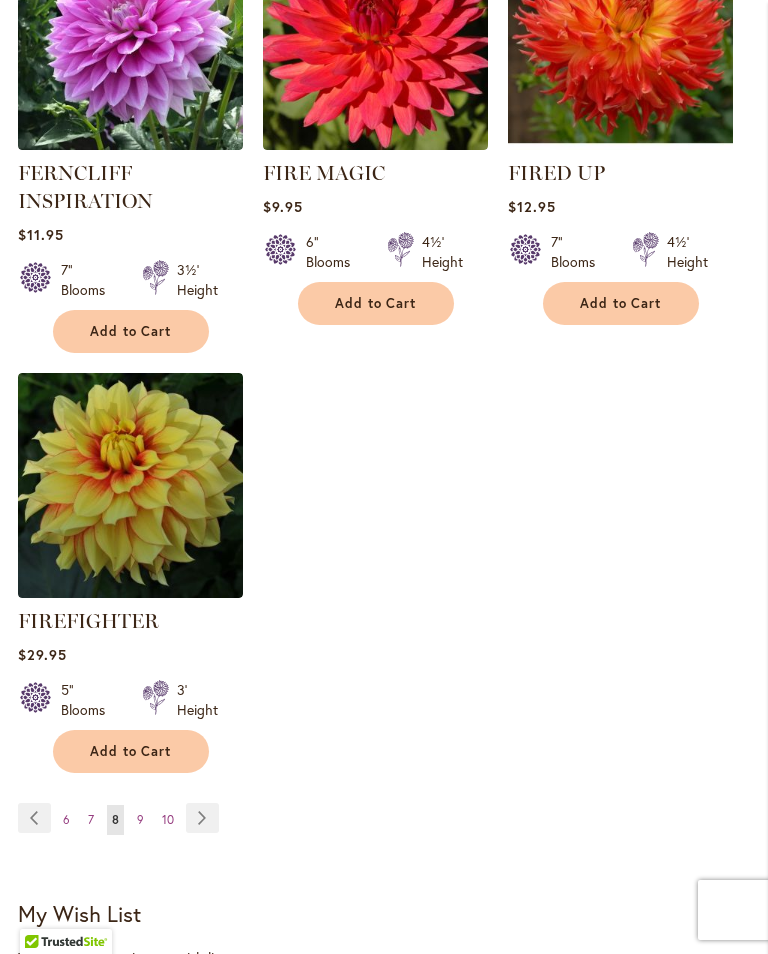 click on "Page
9" at bounding box center [140, 820] 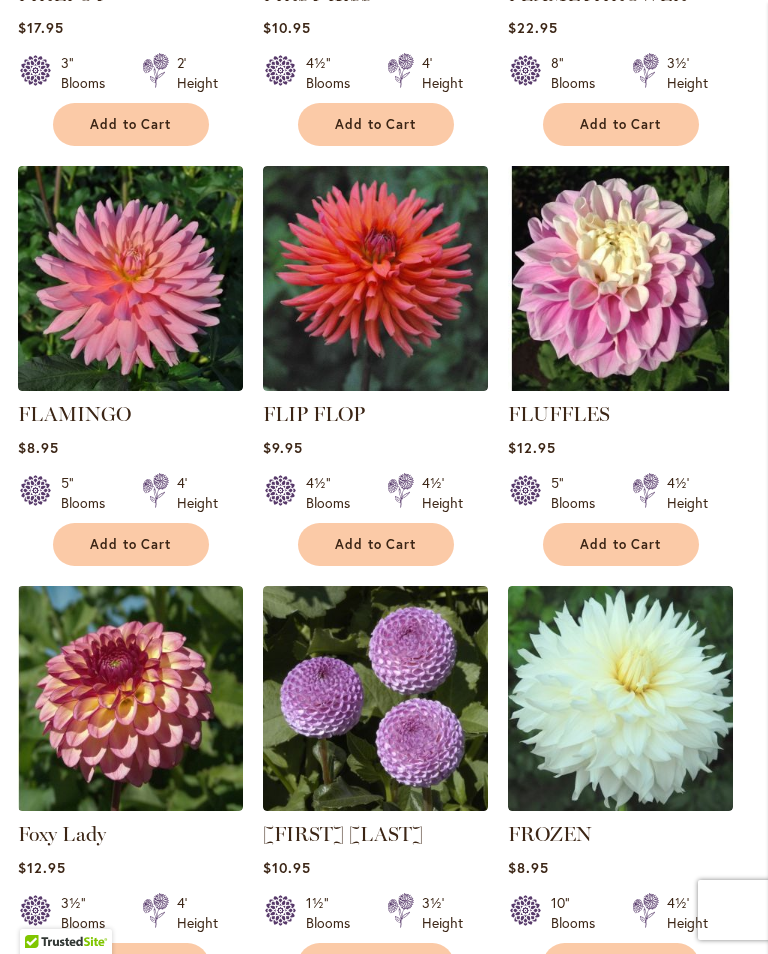 scroll, scrollTop: 1069, scrollLeft: 0, axis: vertical 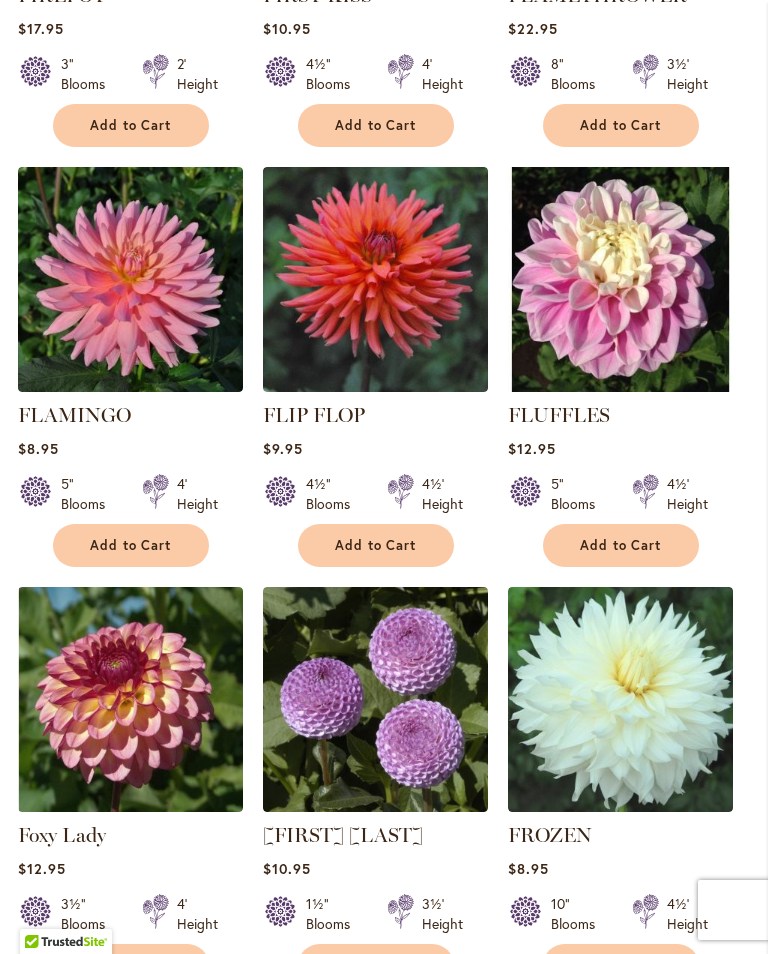 click at bounding box center (620, 279) 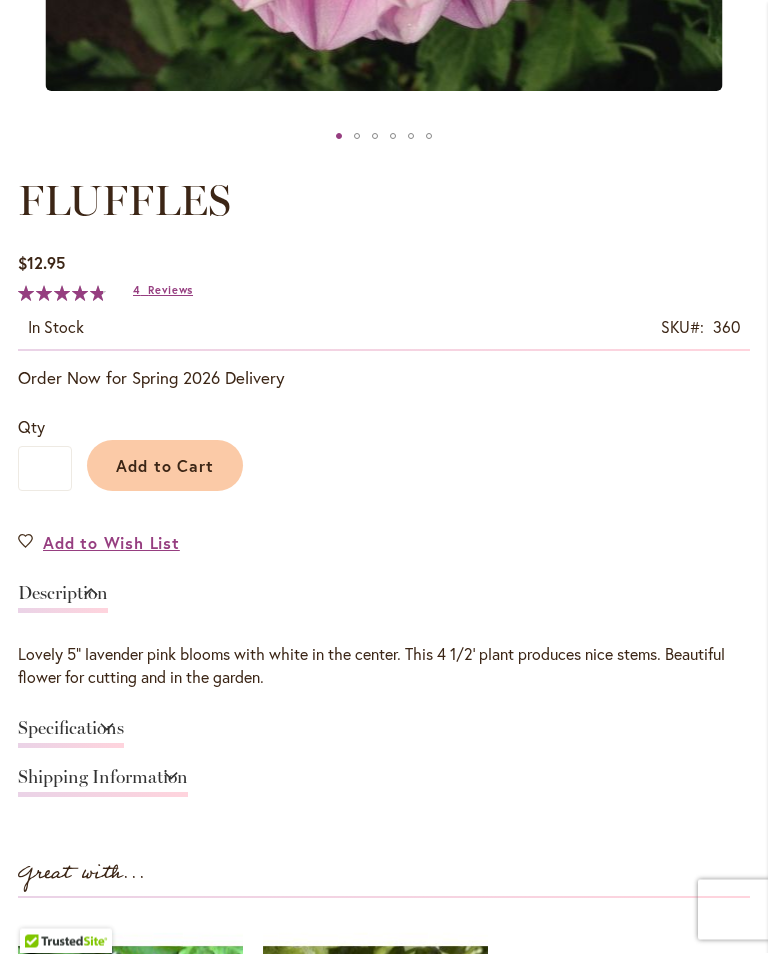 scroll, scrollTop: 903, scrollLeft: 0, axis: vertical 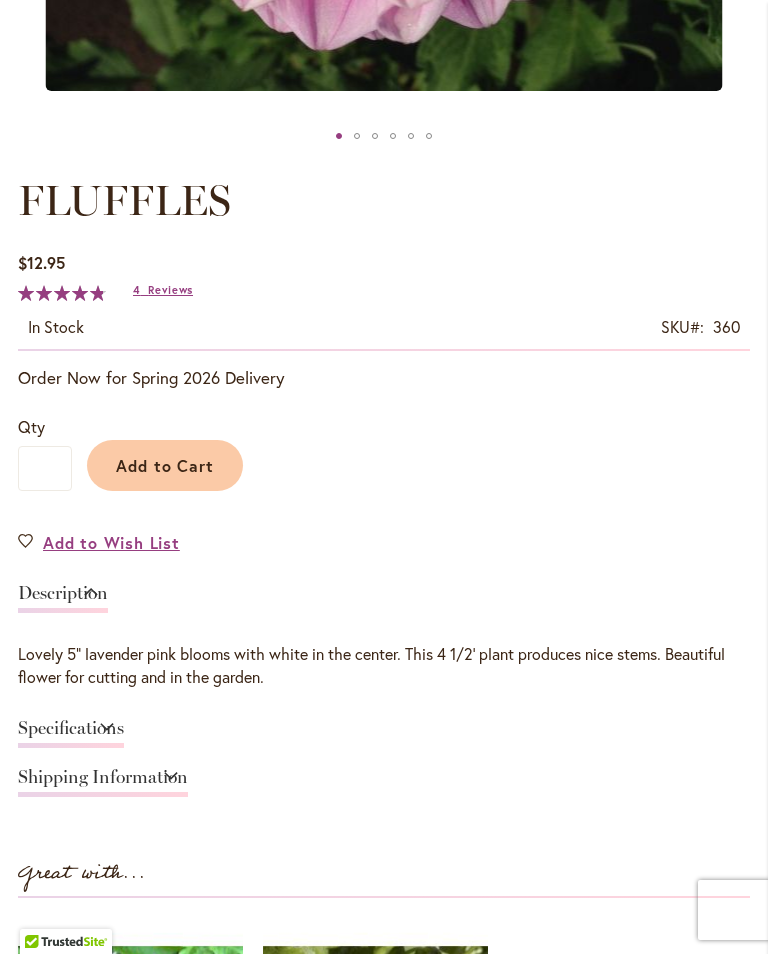 click on "Specifications" at bounding box center [71, 733] 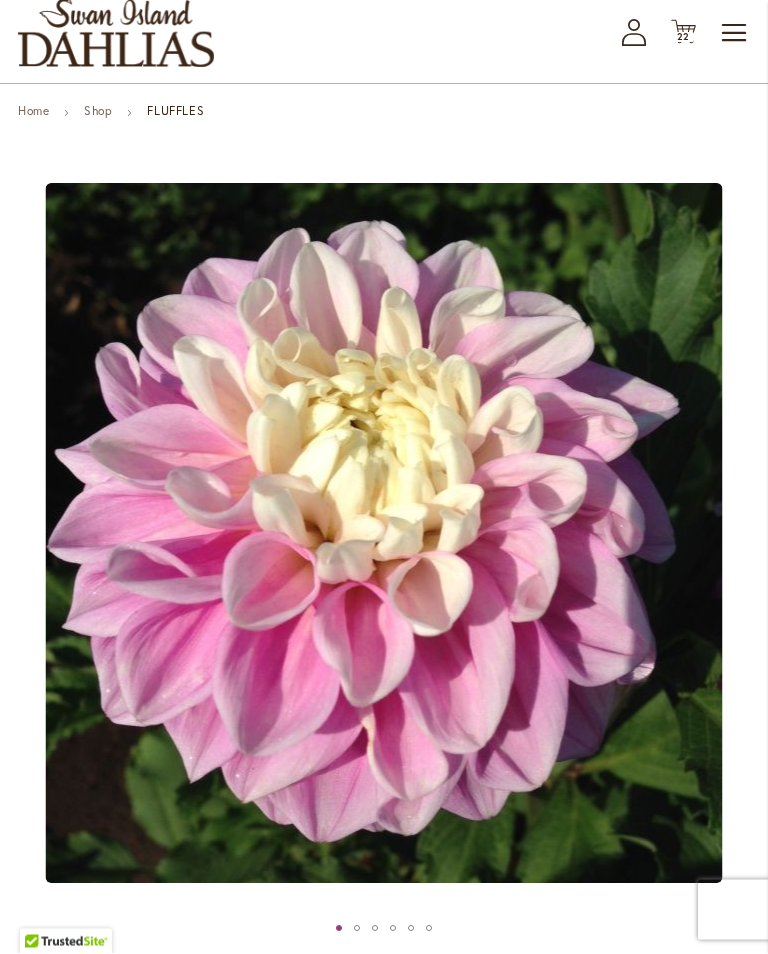 scroll, scrollTop: 0, scrollLeft: 0, axis: both 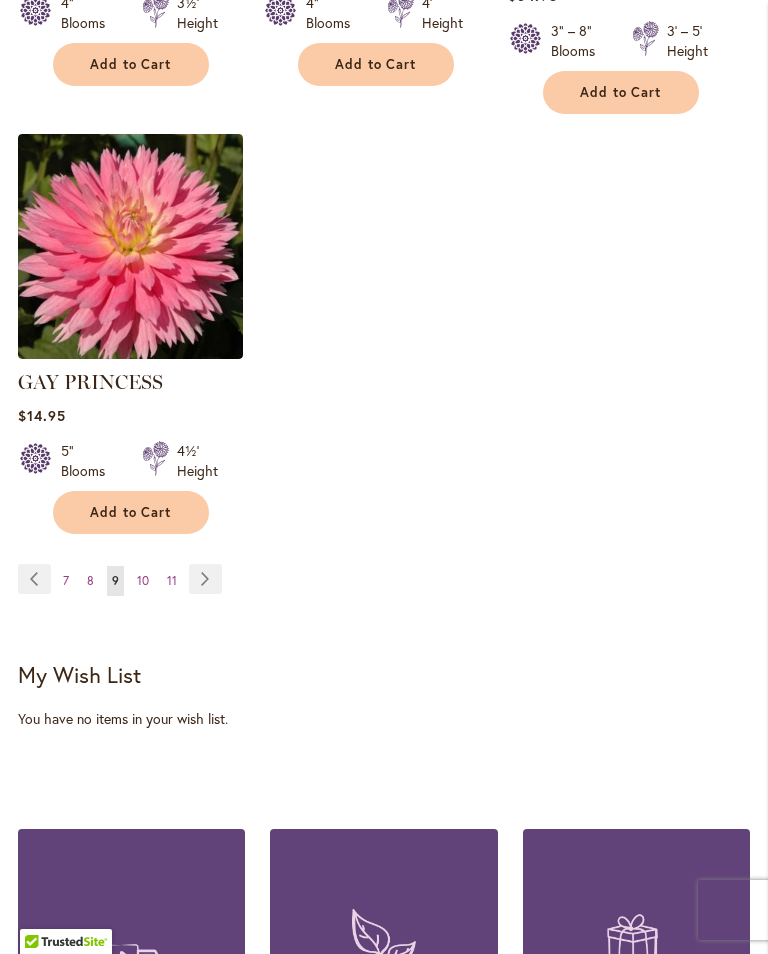 click on "Page
10" at bounding box center [143, 581] 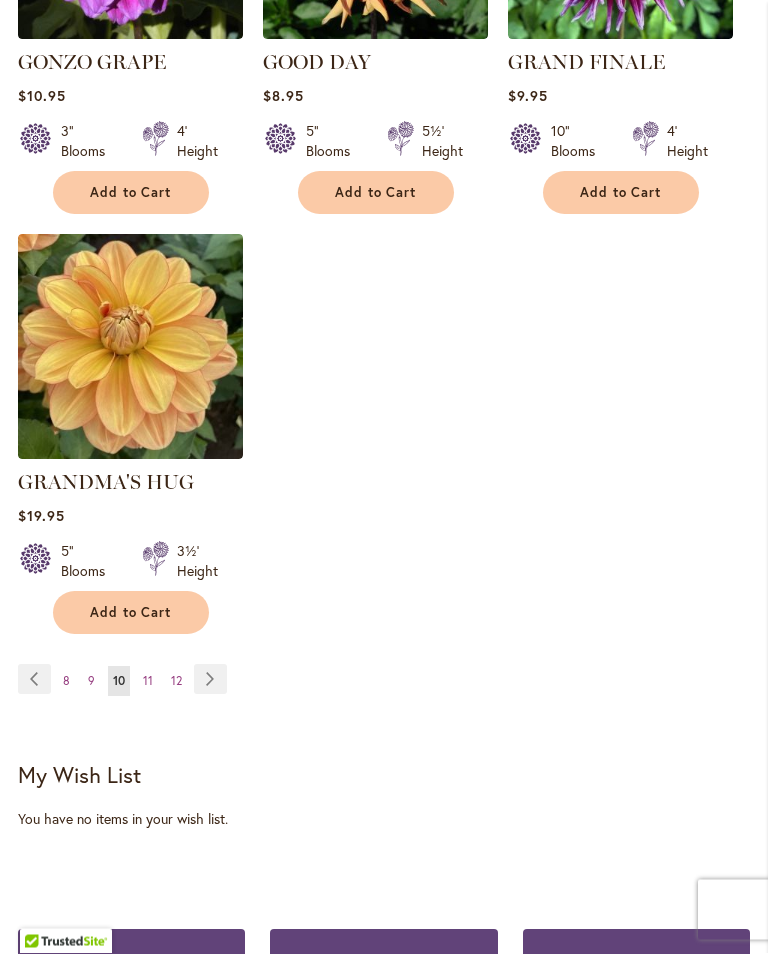 scroll, scrollTop: 2682, scrollLeft: 0, axis: vertical 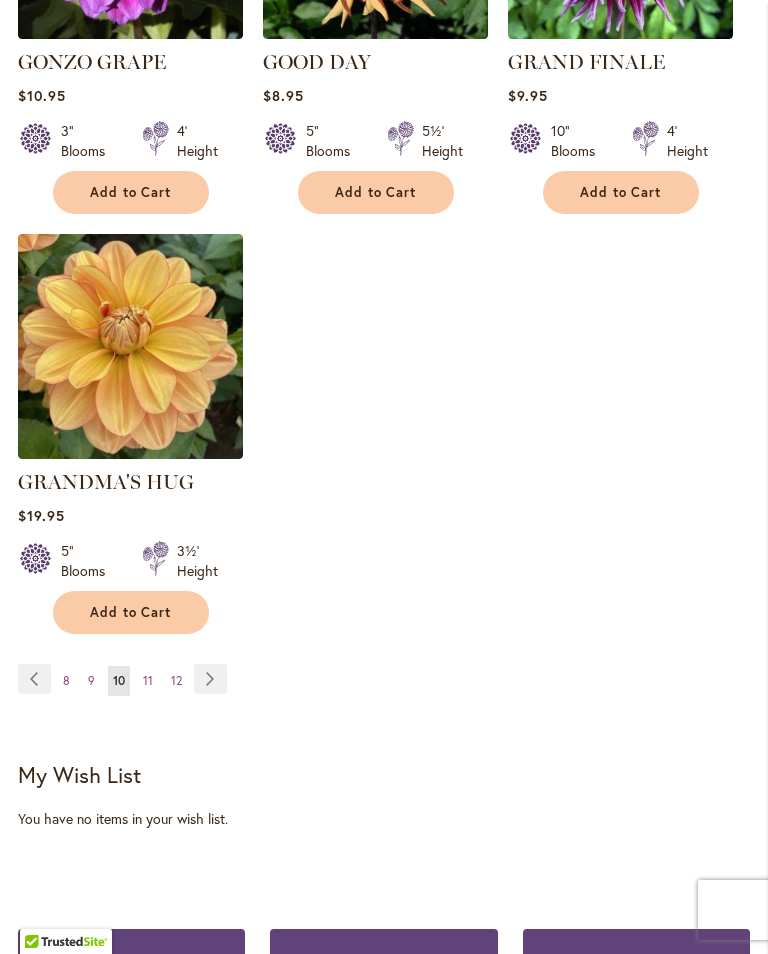 click on "Page
11" at bounding box center [148, 681] 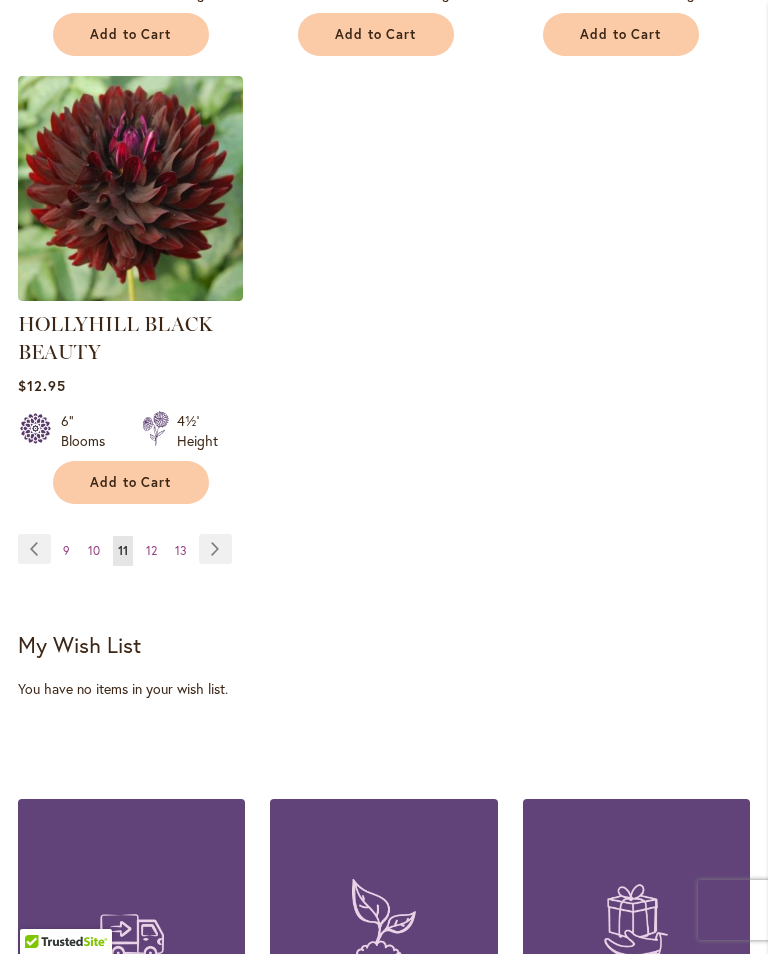 scroll, scrollTop: 2937, scrollLeft: 0, axis: vertical 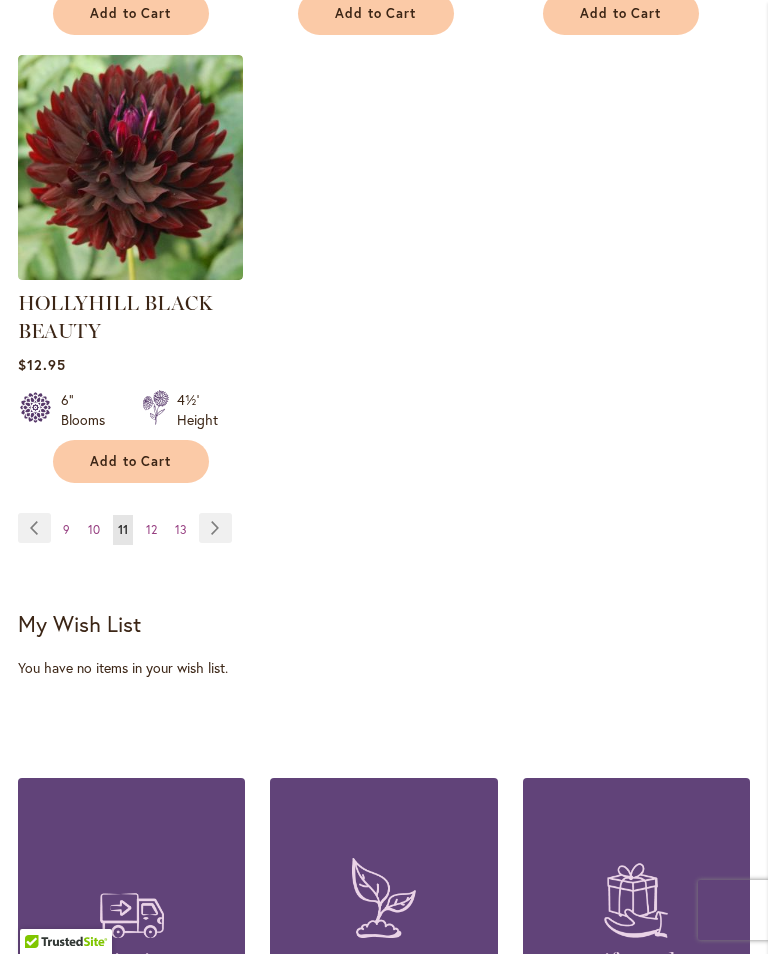 click on "12" at bounding box center (151, 529) 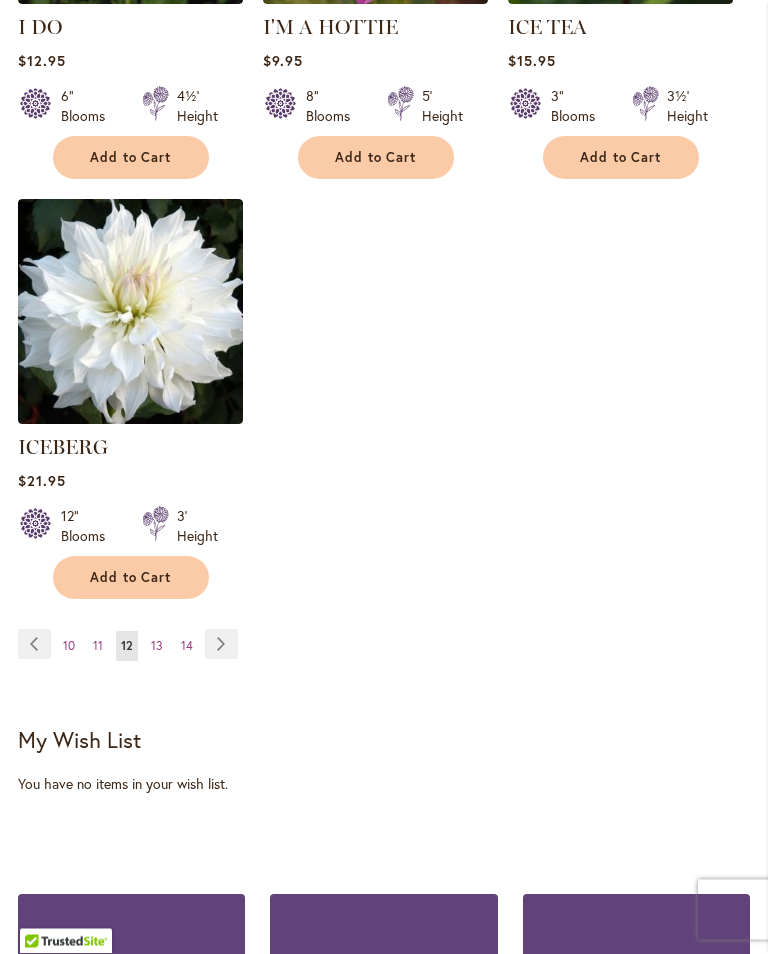 scroll, scrollTop: 2745, scrollLeft: 0, axis: vertical 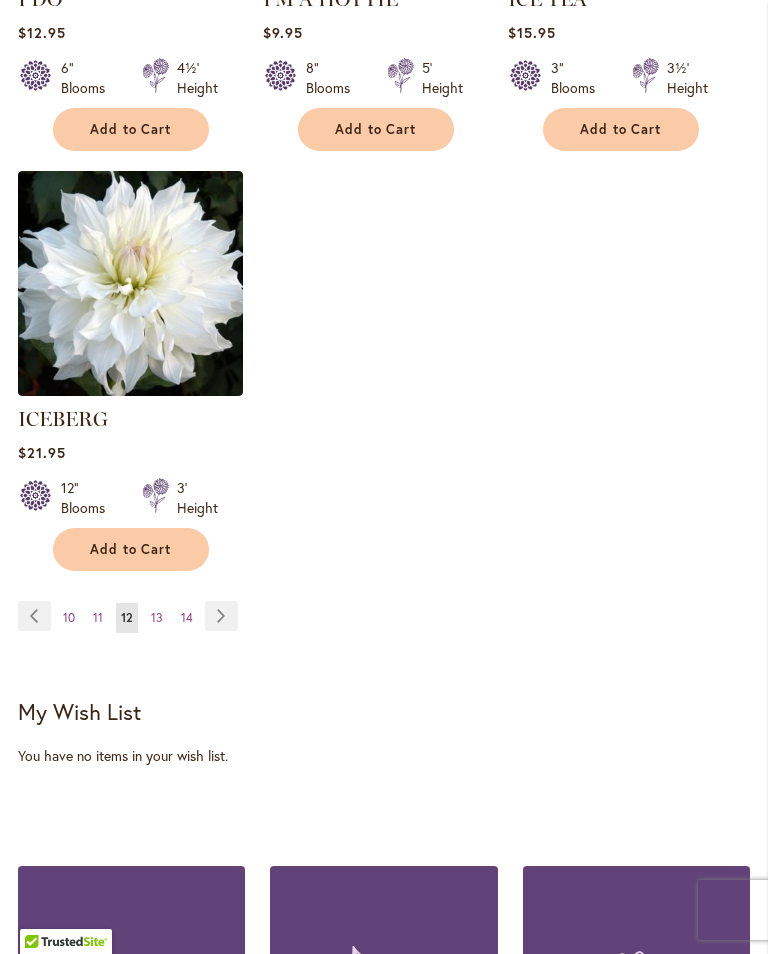 click on "13" at bounding box center (157, 617) 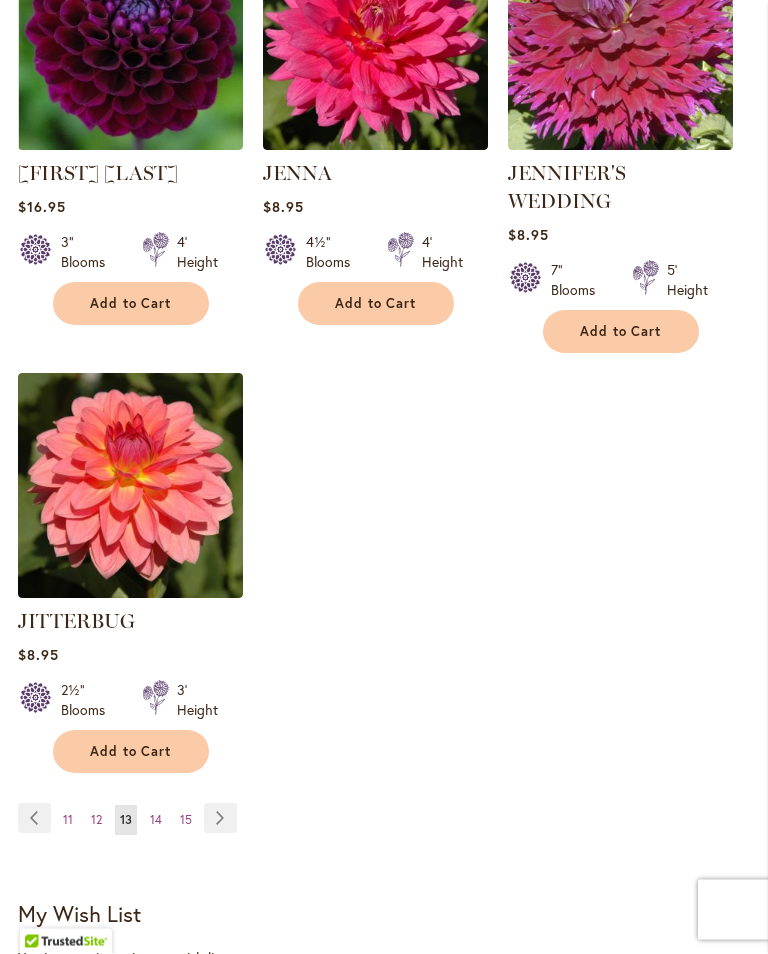 scroll, scrollTop: 2591, scrollLeft: 0, axis: vertical 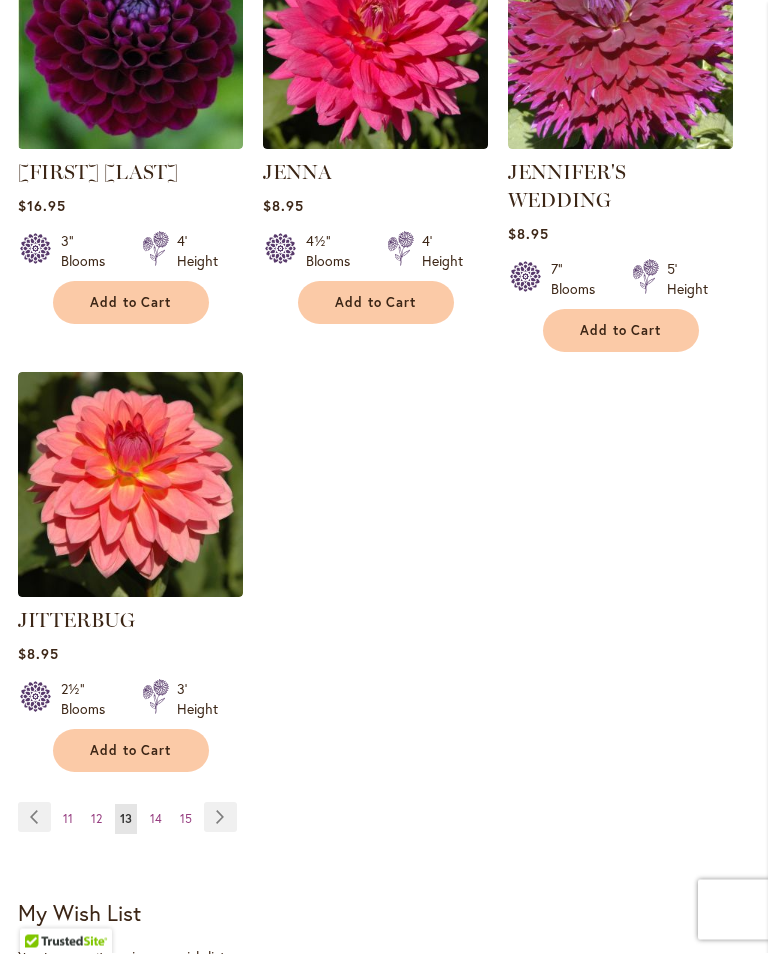 click on "14" at bounding box center (156, 819) 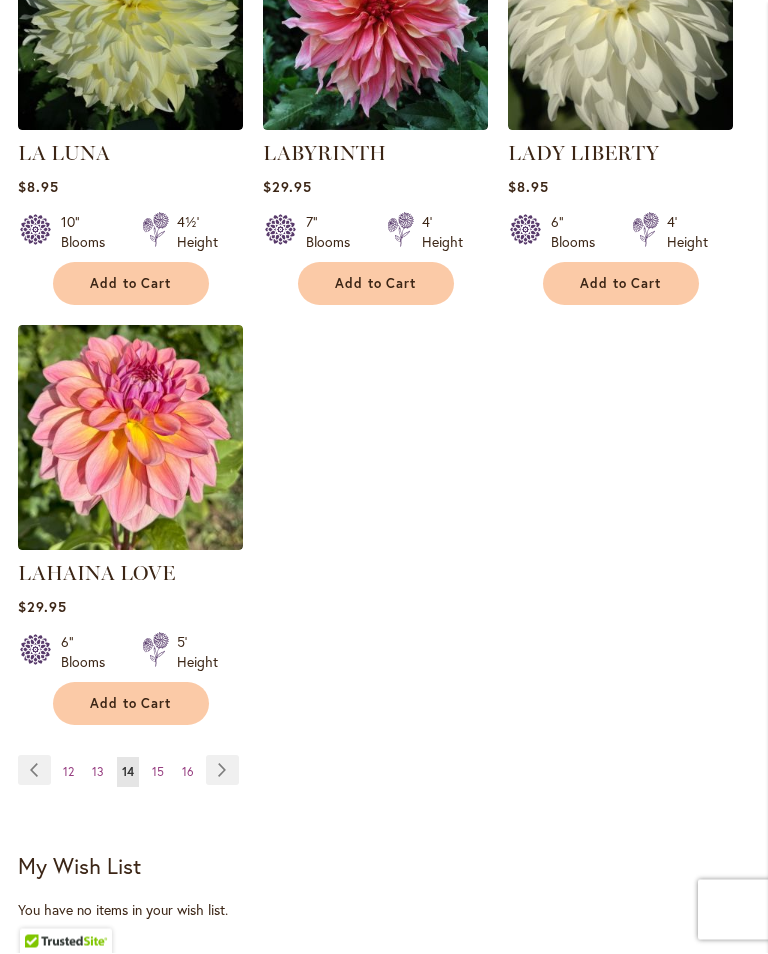scroll, scrollTop: 2591, scrollLeft: 0, axis: vertical 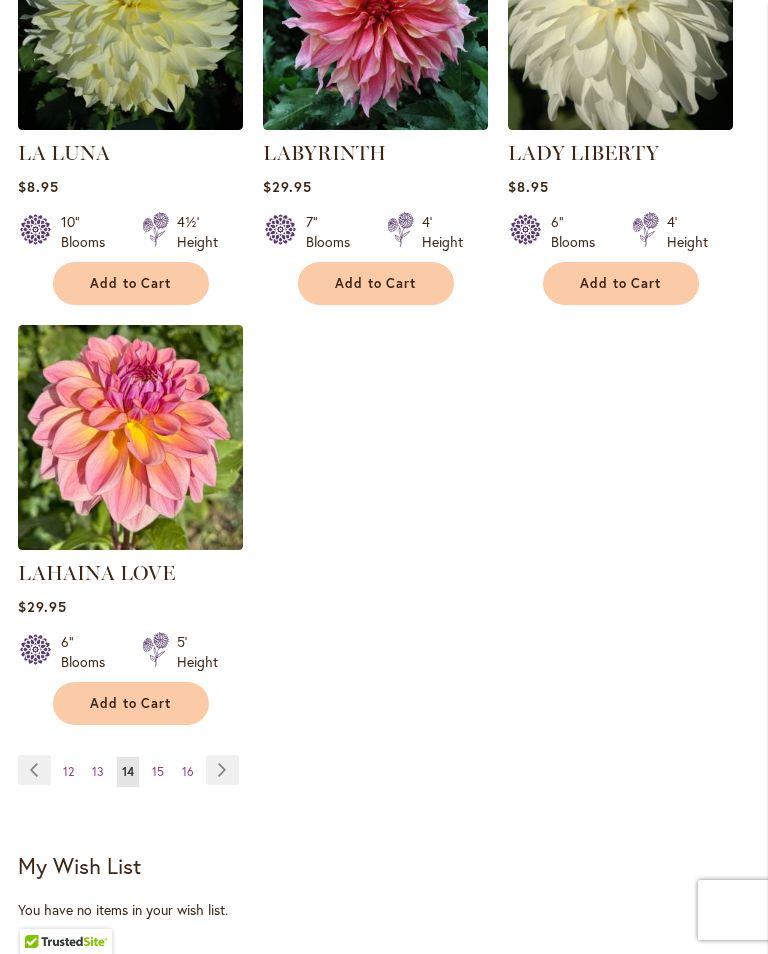 click on "15" at bounding box center [158, 771] 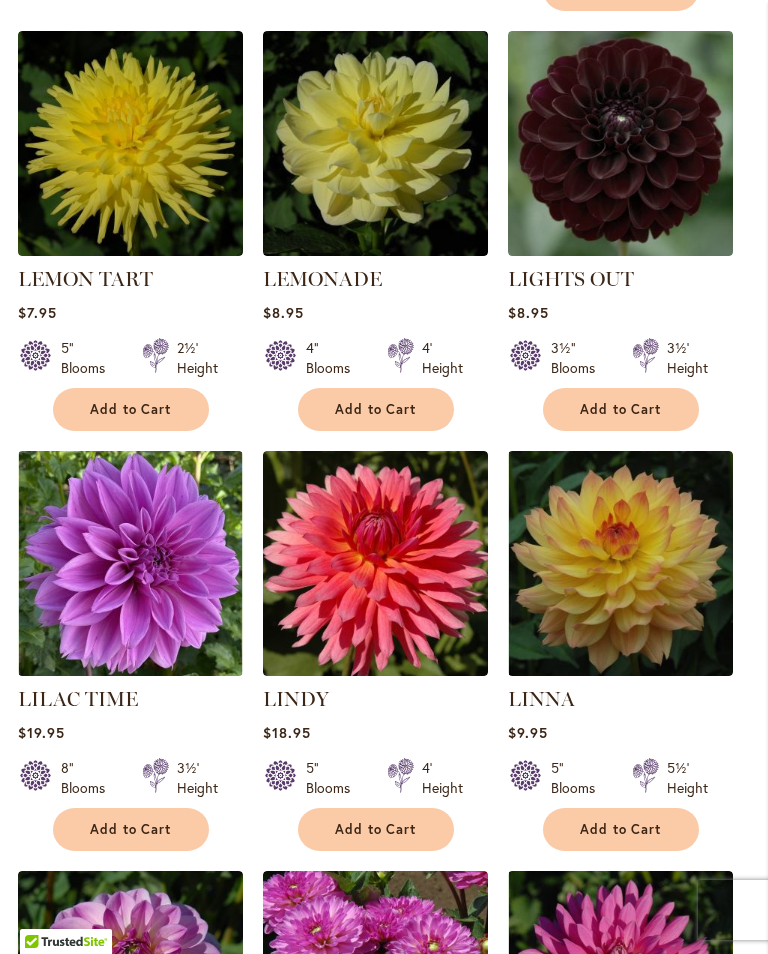 scroll, scrollTop: 1234, scrollLeft: 0, axis: vertical 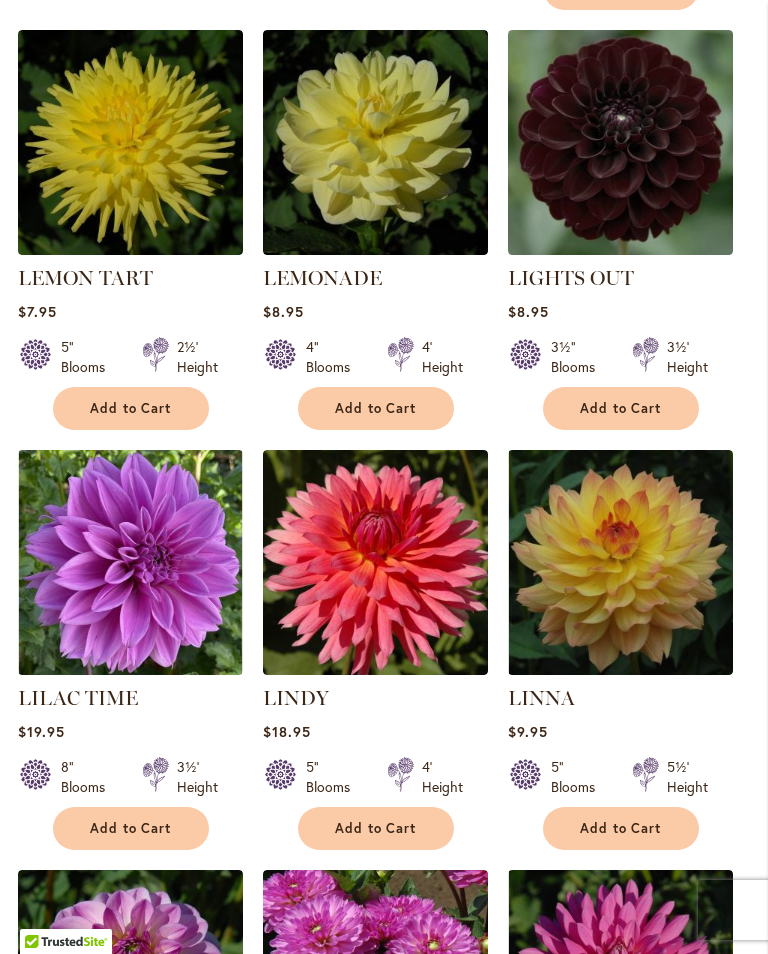 click at bounding box center [130, 562] 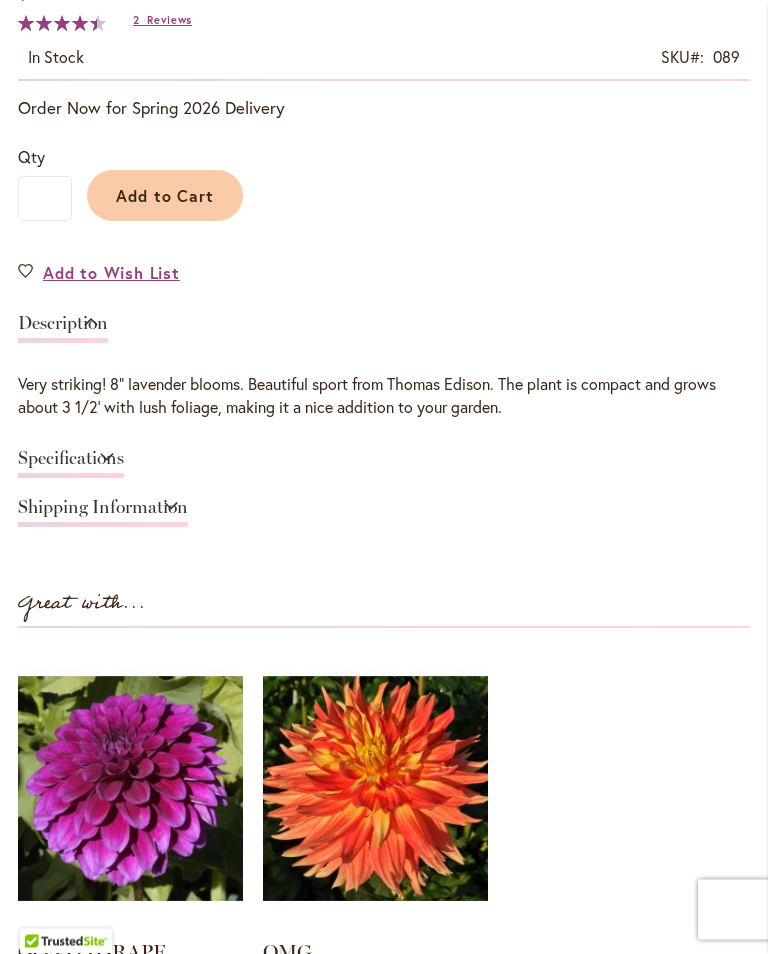 scroll, scrollTop: 1173, scrollLeft: 0, axis: vertical 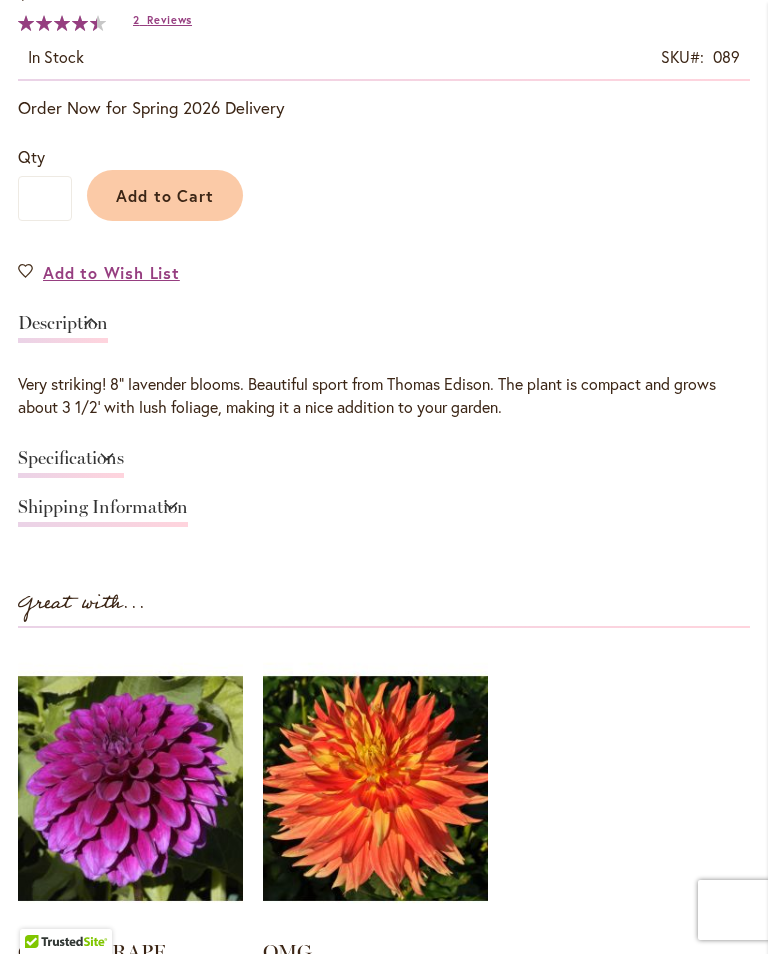click on "Specifications" at bounding box center [71, 463] 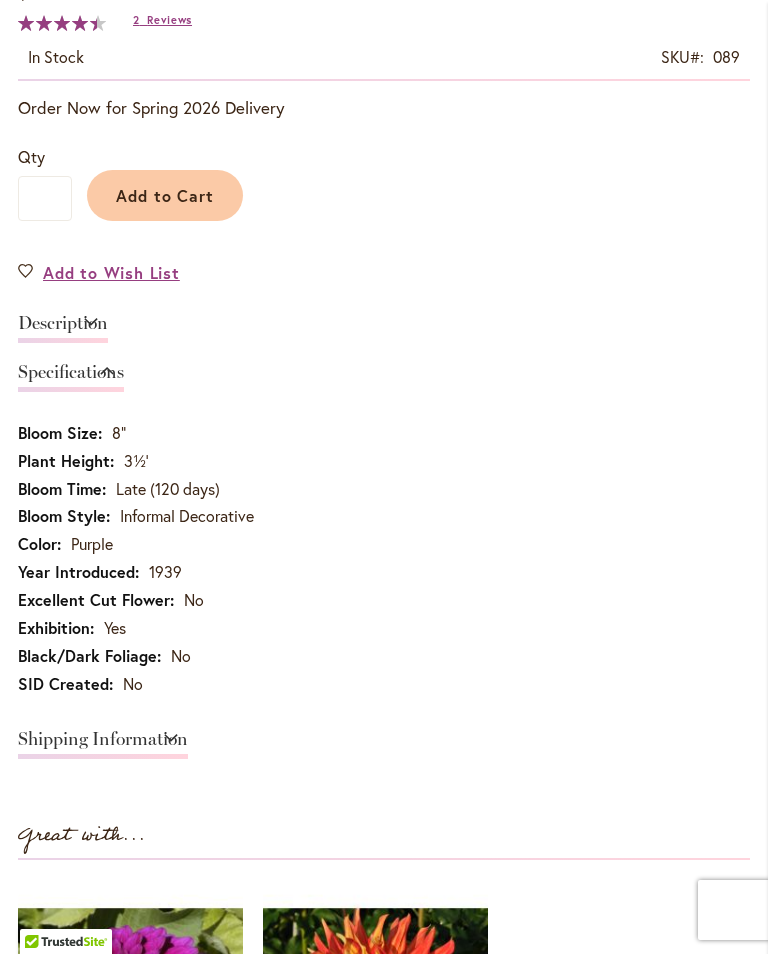 click on "Description" at bounding box center [63, 328] 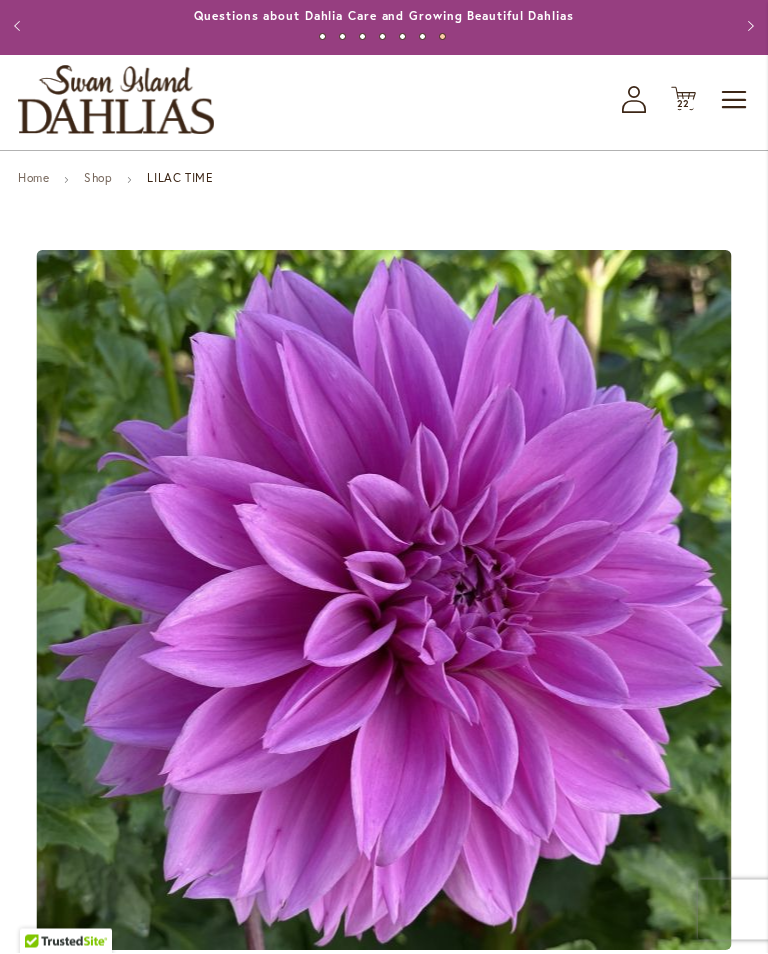 scroll, scrollTop: 0, scrollLeft: 0, axis: both 